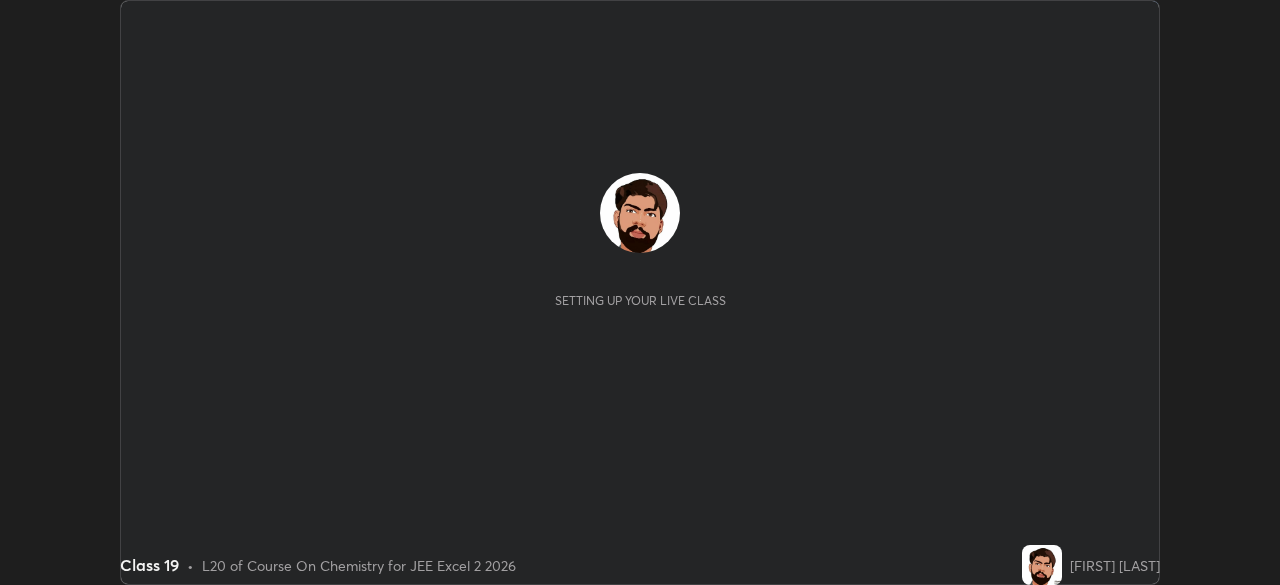 scroll, scrollTop: 0, scrollLeft: 0, axis: both 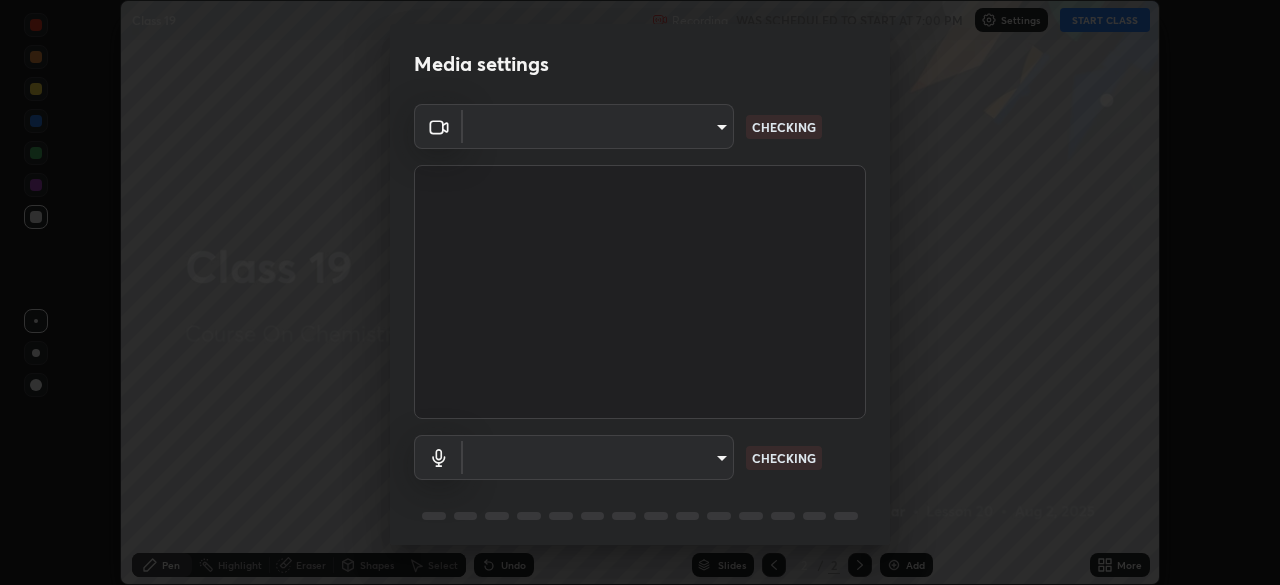 click on "​ CHECKING" at bounding box center (640, 457) 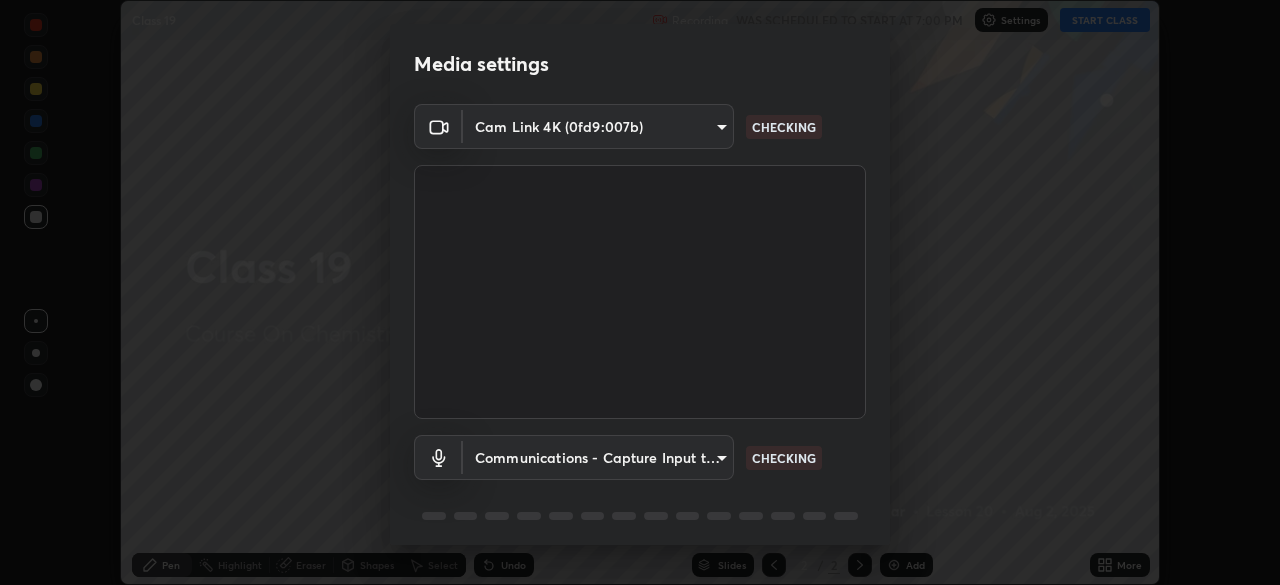 scroll, scrollTop: 71, scrollLeft: 0, axis: vertical 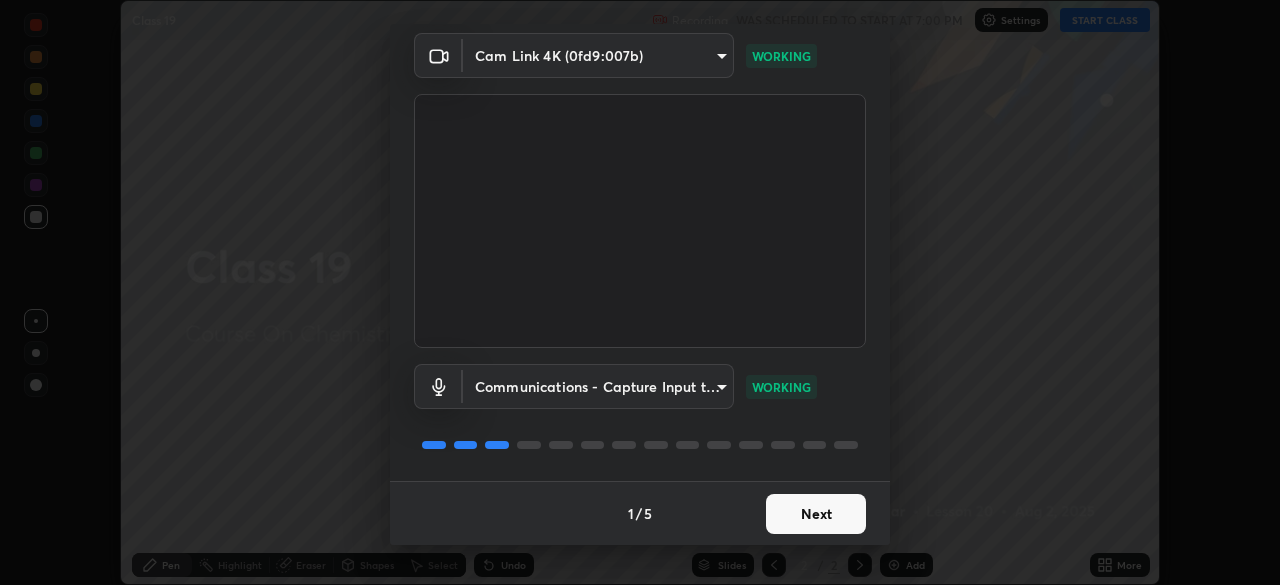 click on "Next" at bounding box center (816, 514) 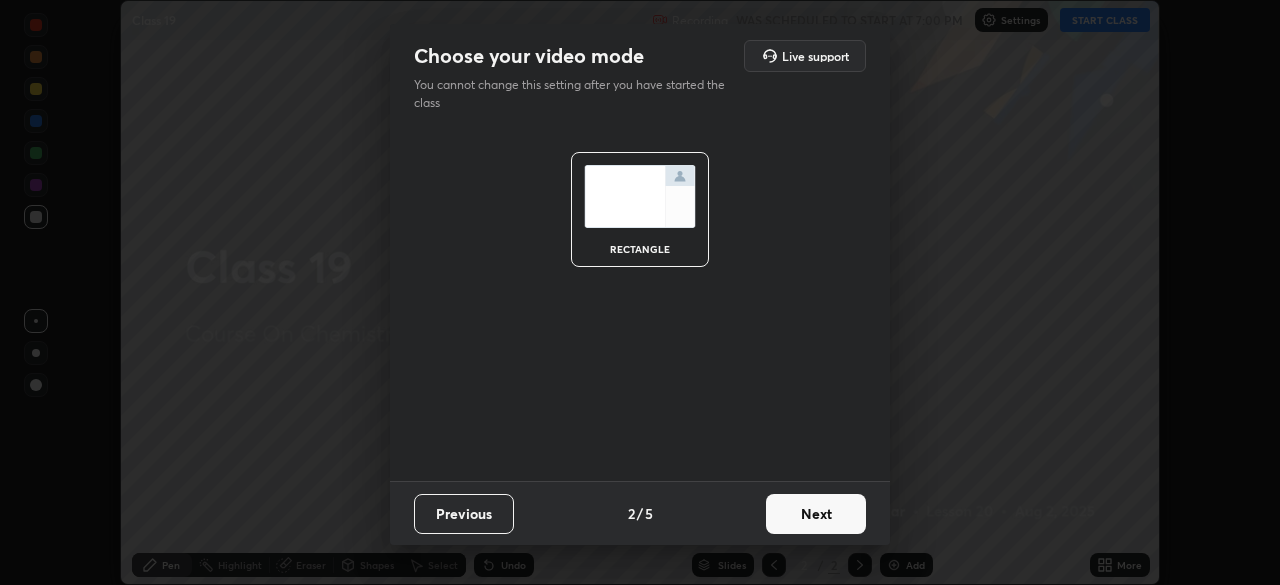 scroll, scrollTop: 0, scrollLeft: 0, axis: both 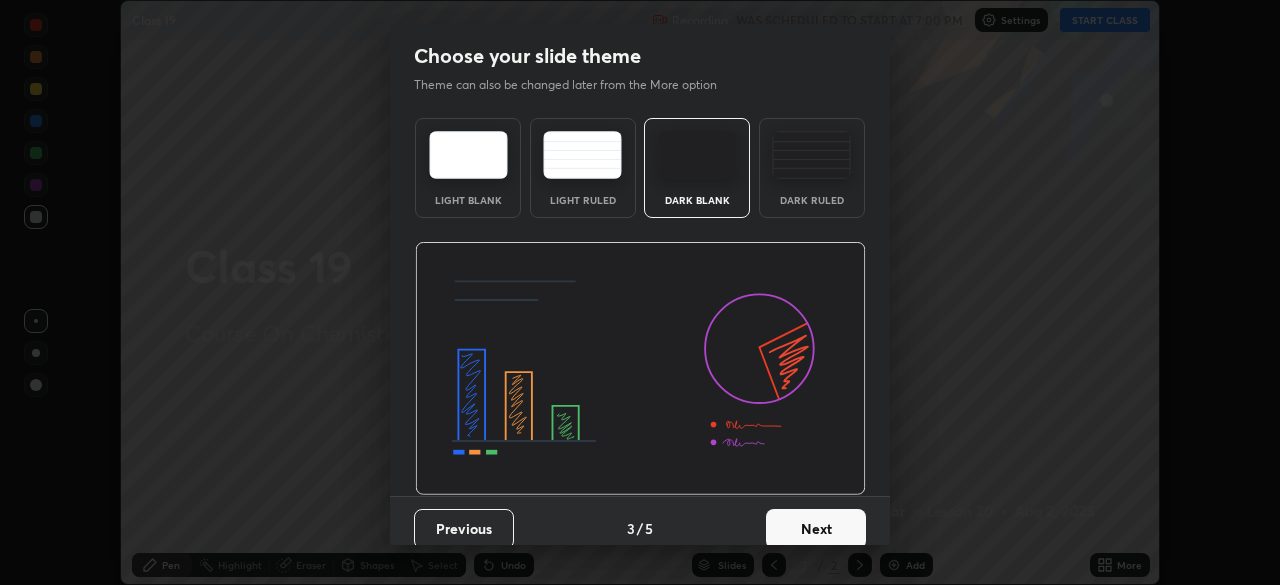 click on "Next" at bounding box center (816, 529) 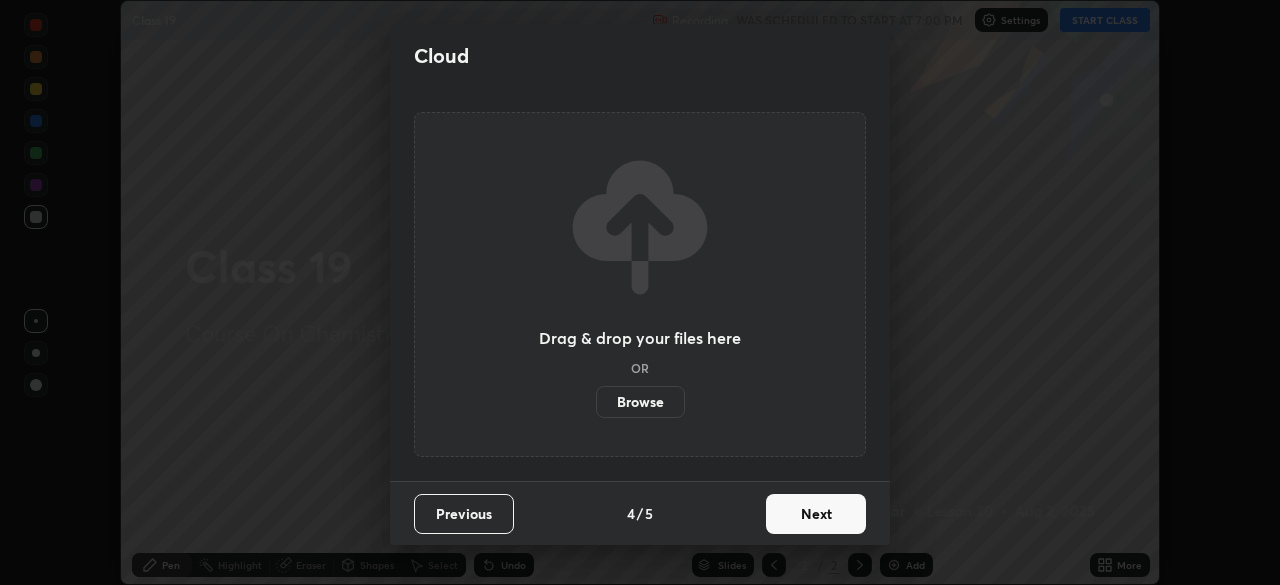 click on "Next" at bounding box center [816, 514] 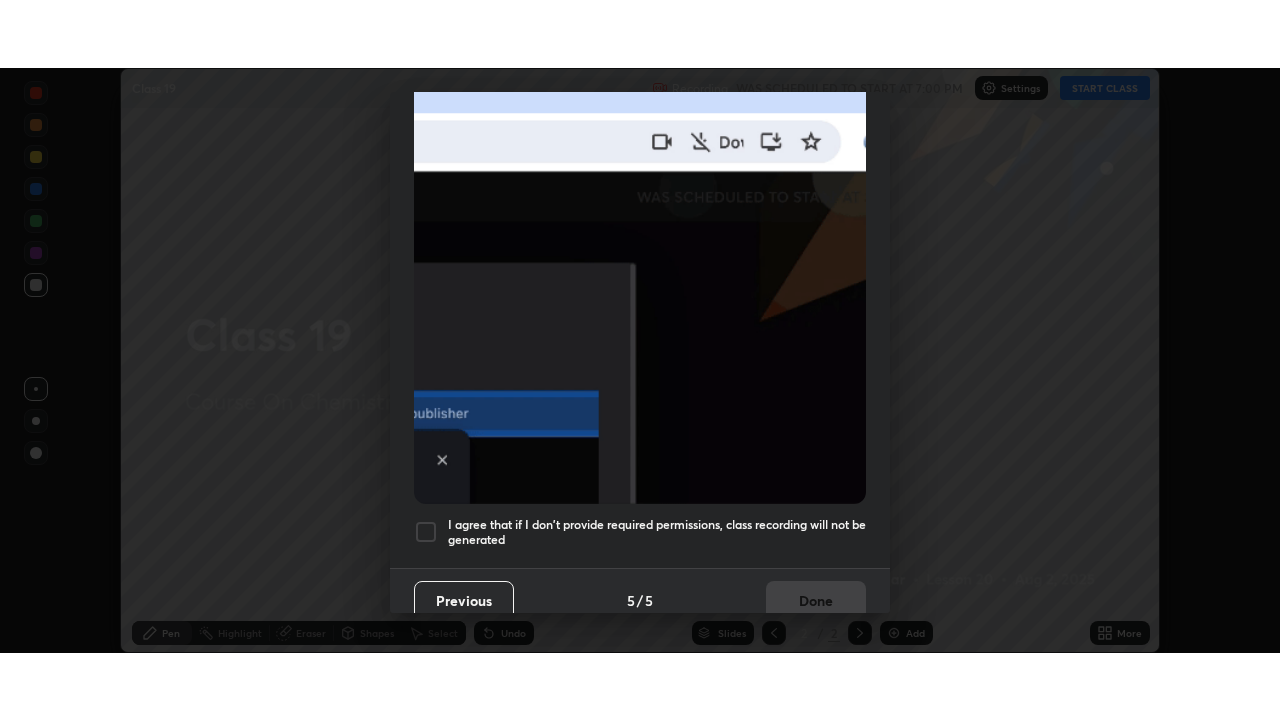 scroll, scrollTop: 470, scrollLeft: 0, axis: vertical 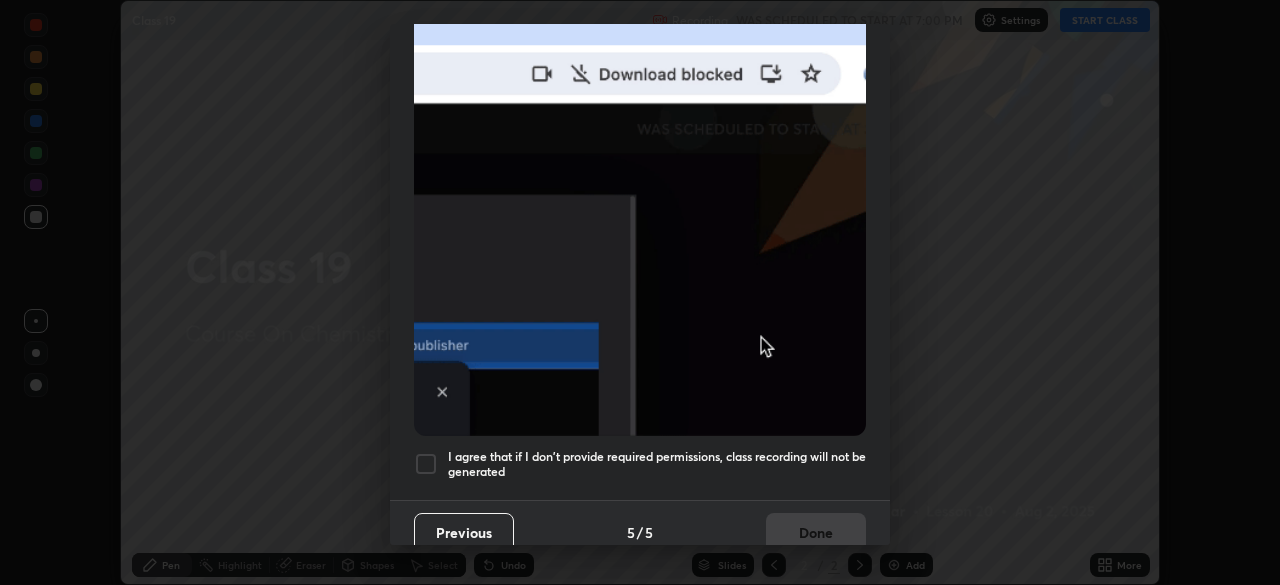 click on "I agree that if I don't provide required permissions, class recording will not be generated" at bounding box center [657, 464] 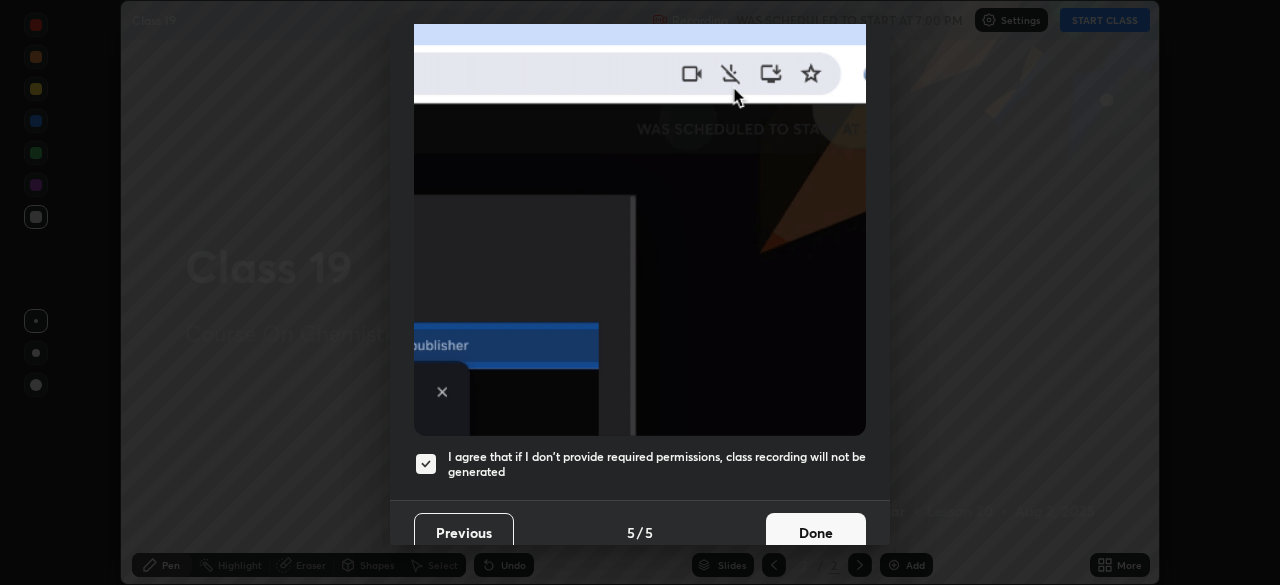 click on "Done" at bounding box center [816, 533] 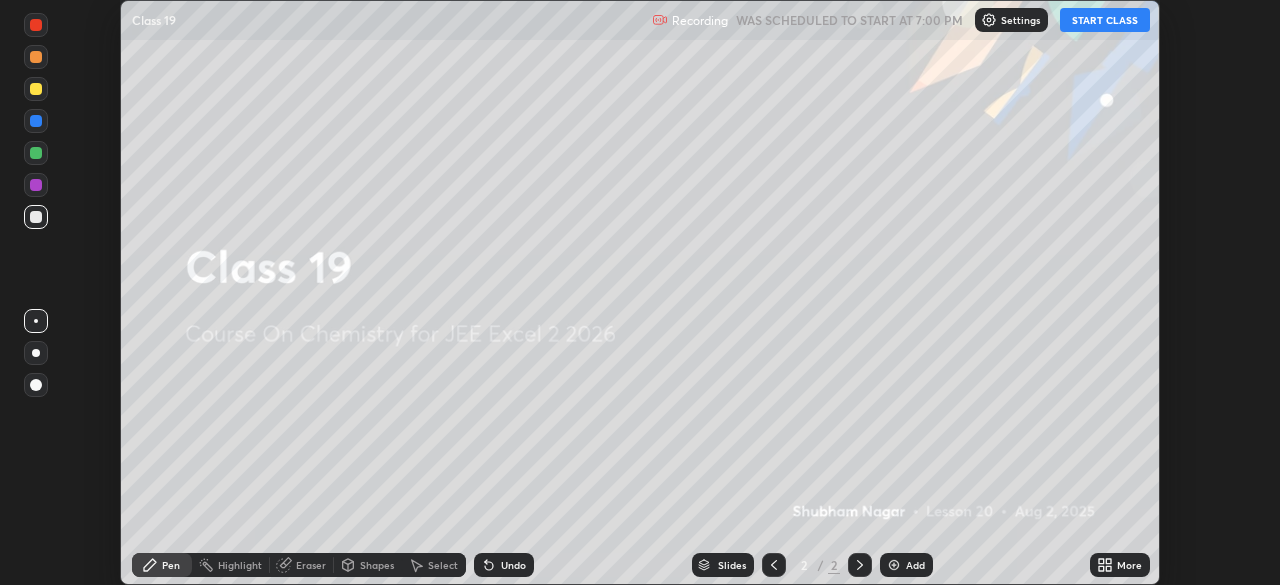 click 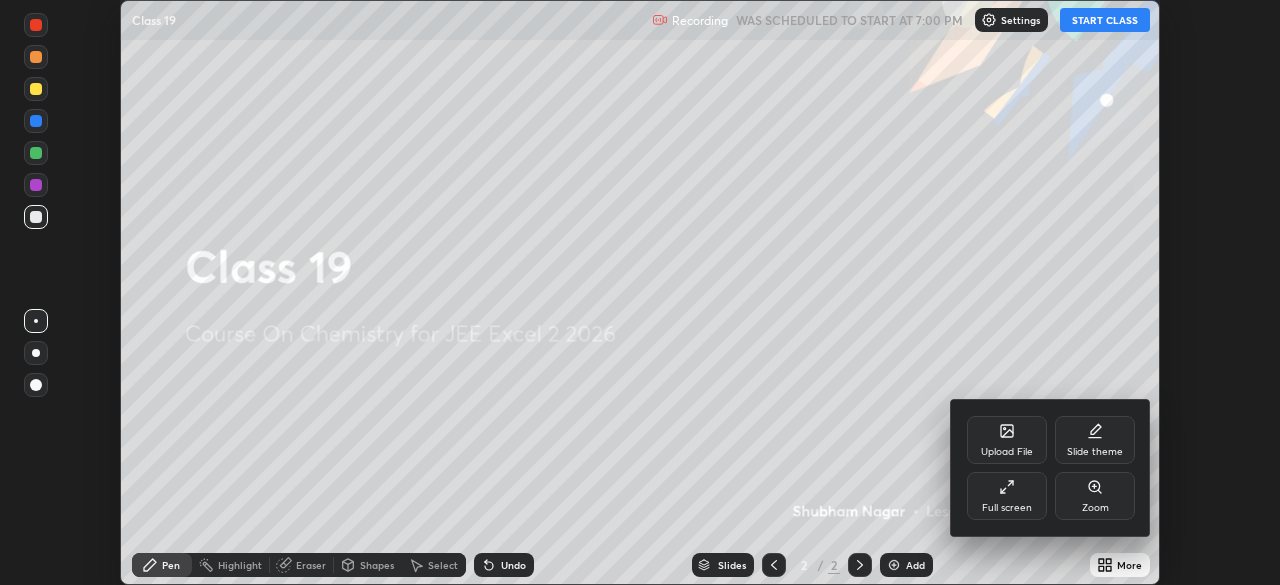 click on "Full screen" at bounding box center (1007, 508) 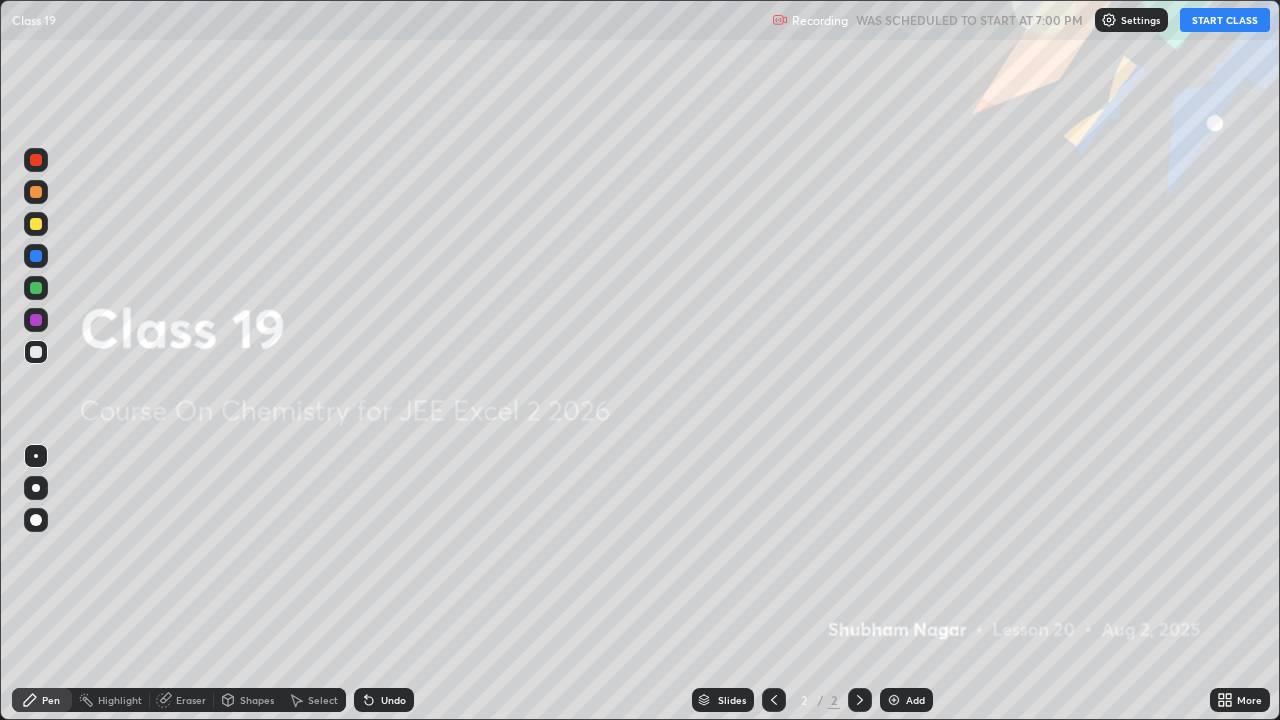 scroll, scrollTop: 99280, scrollLeft: 98720, axis: both 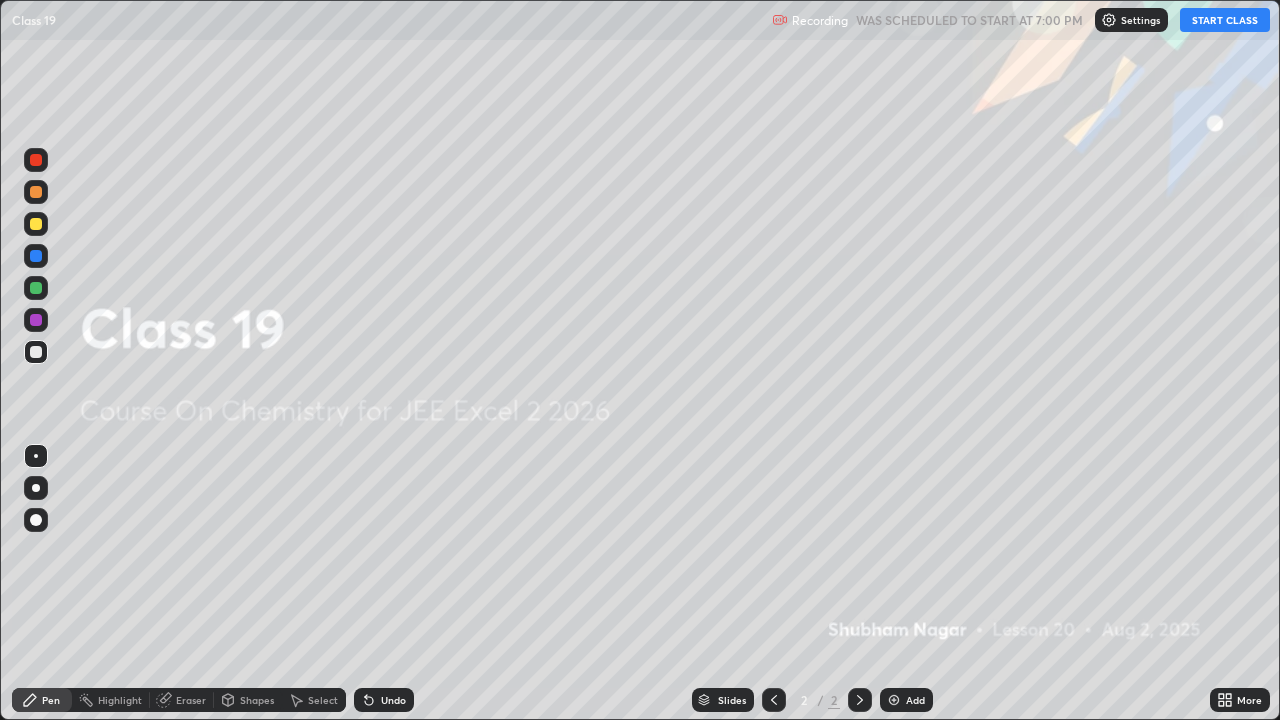 click on "START CLASS" at bounding box center (1225, 20) 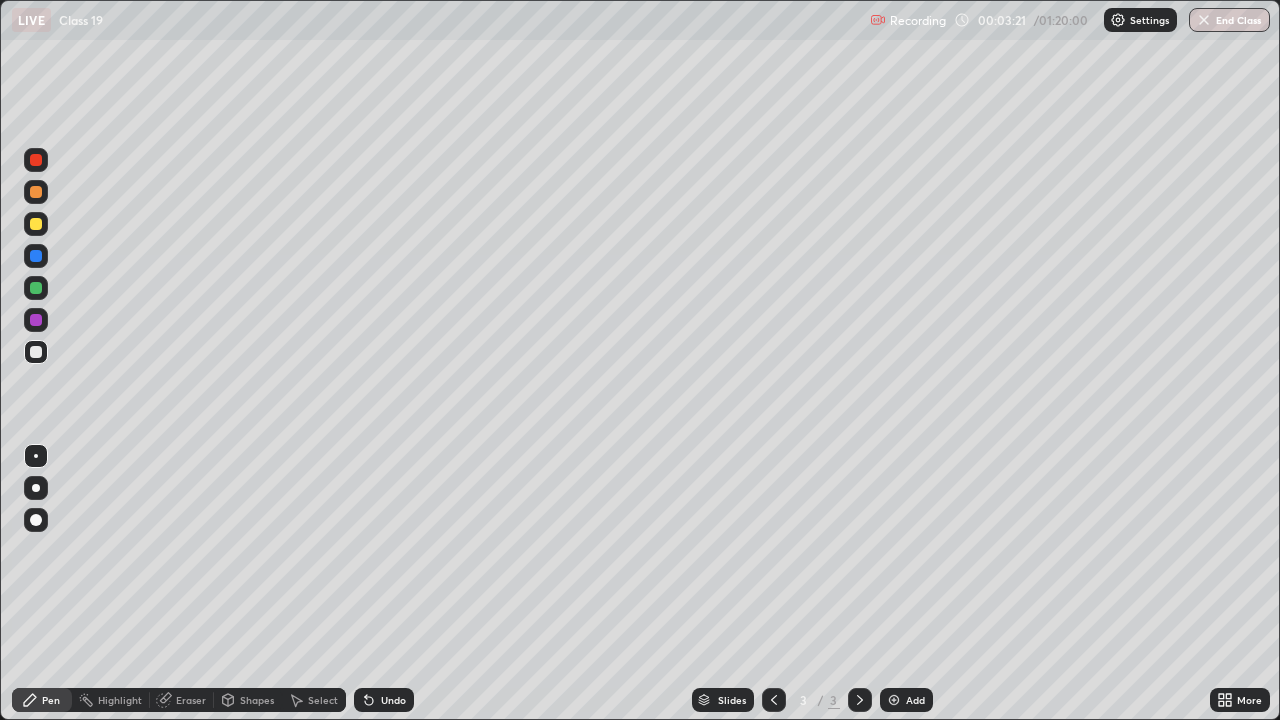 click at bounding box center [36, 488] 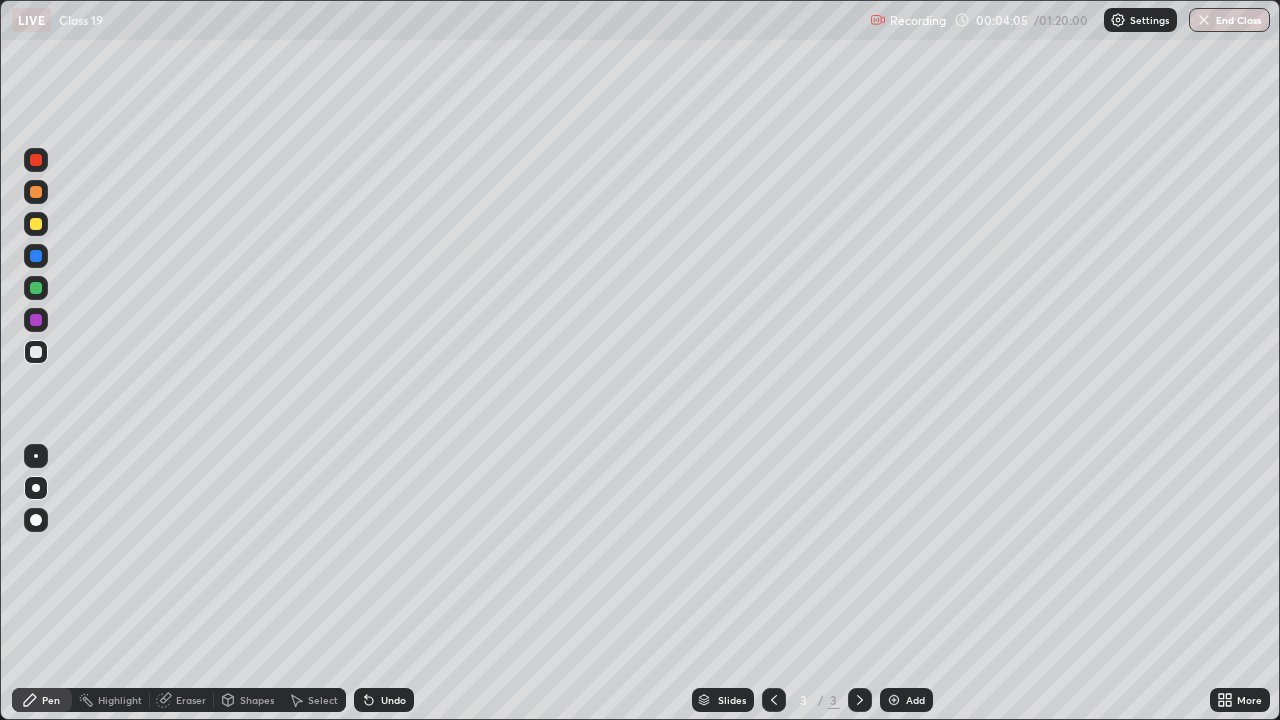 click at bounding box center (36, 320) 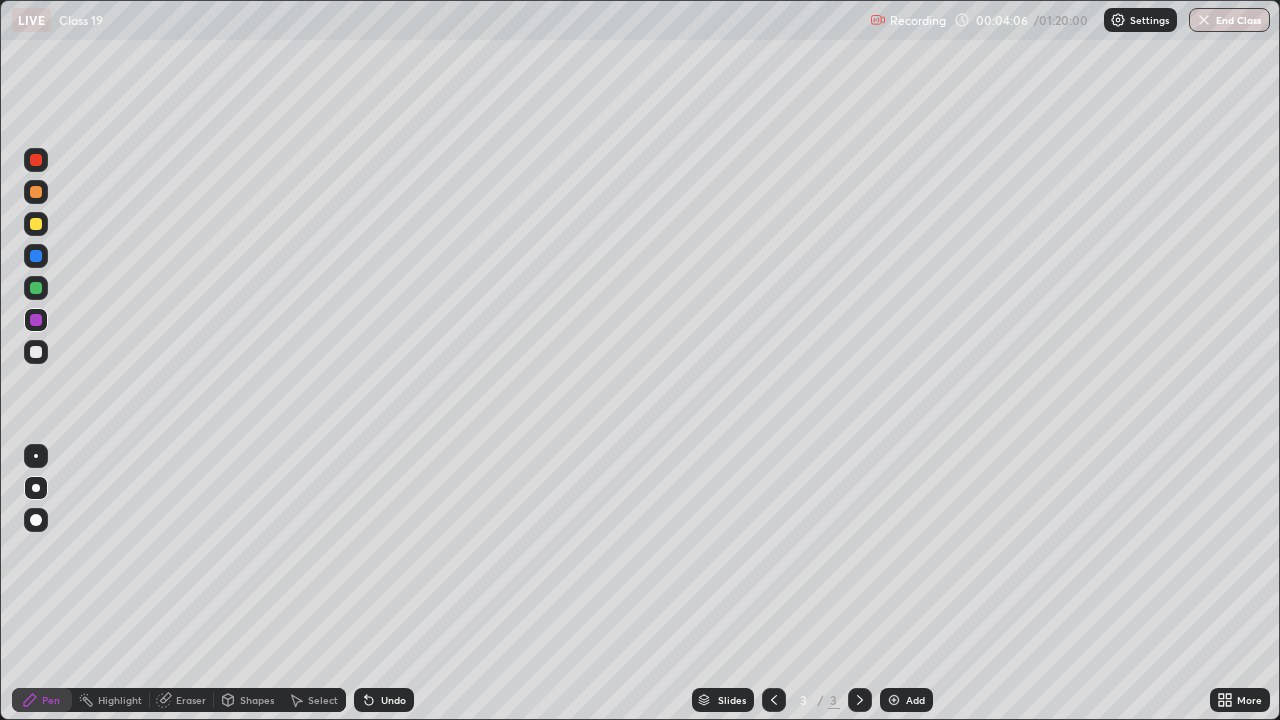 click at bounding box center (36, 288) 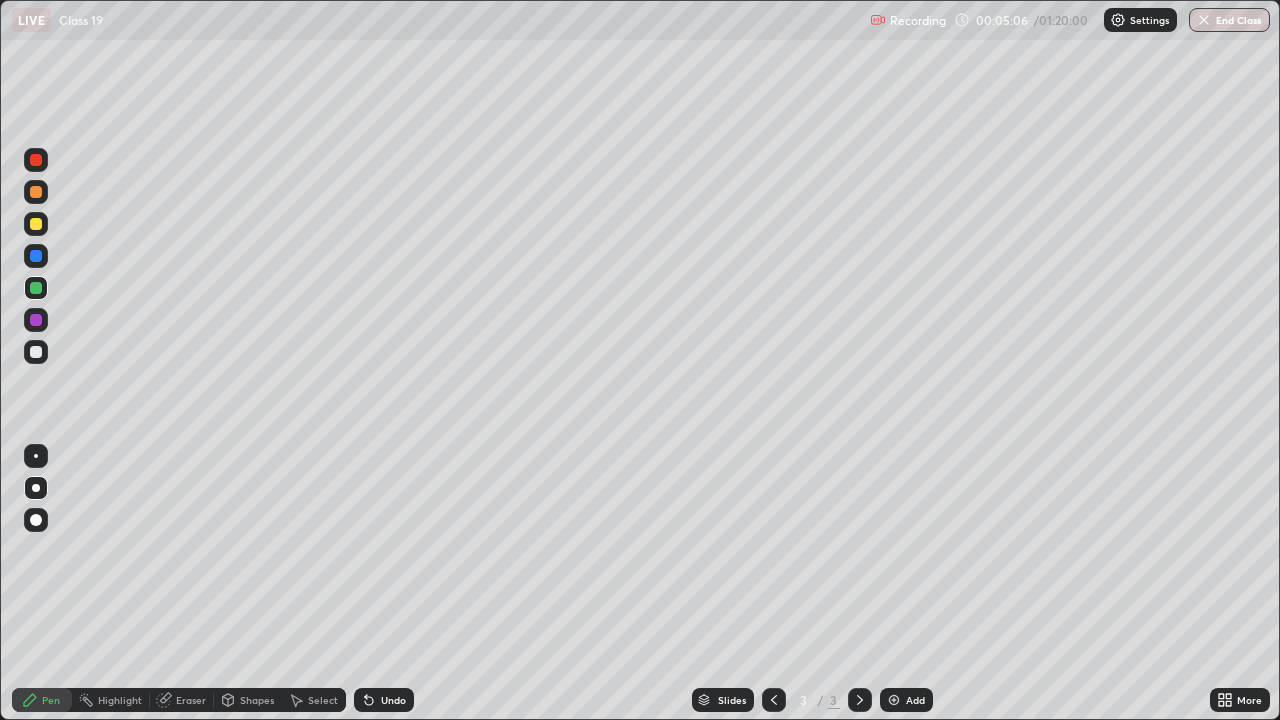 click at bounding box center [36, 256] 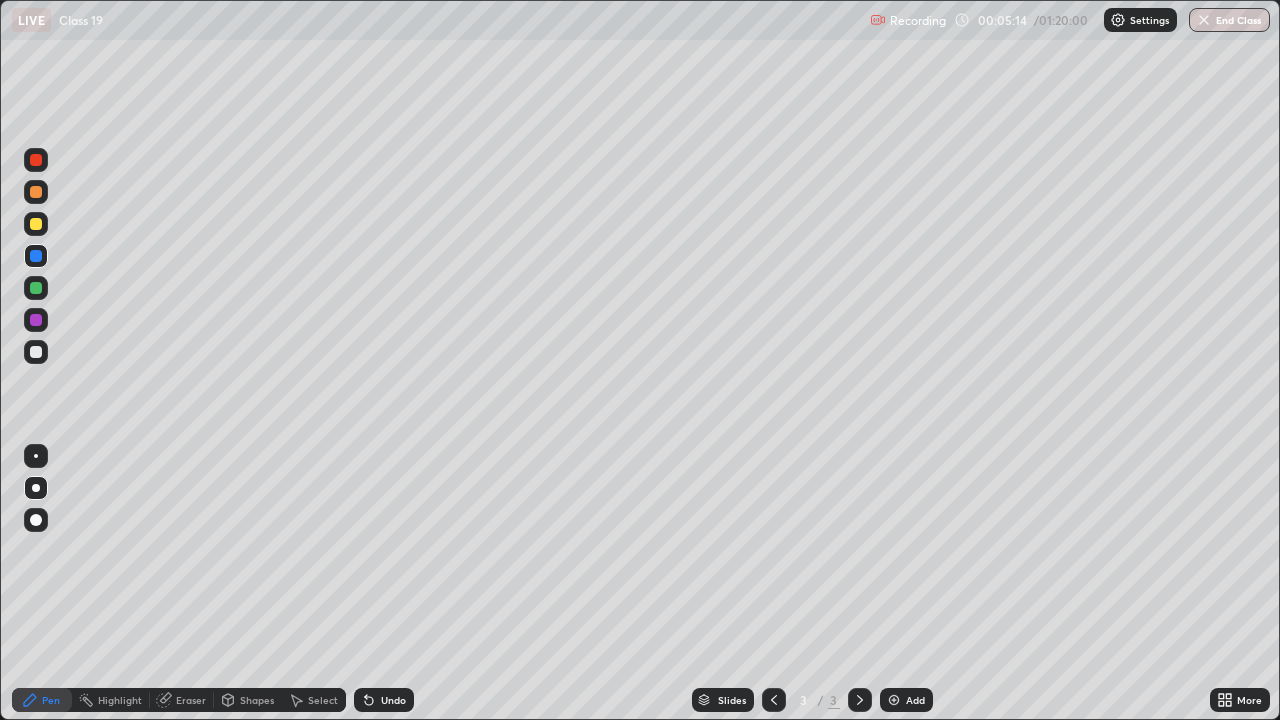 click 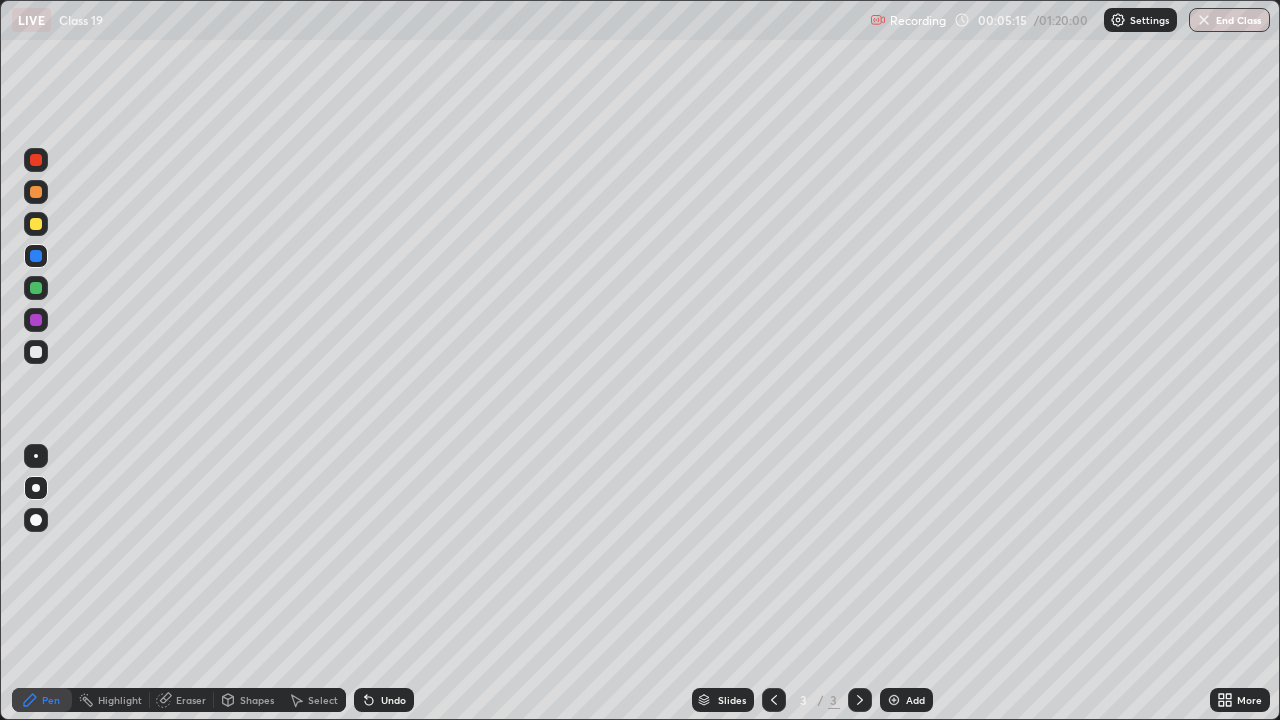 click on "Undo" at bounding box center (393, 700) 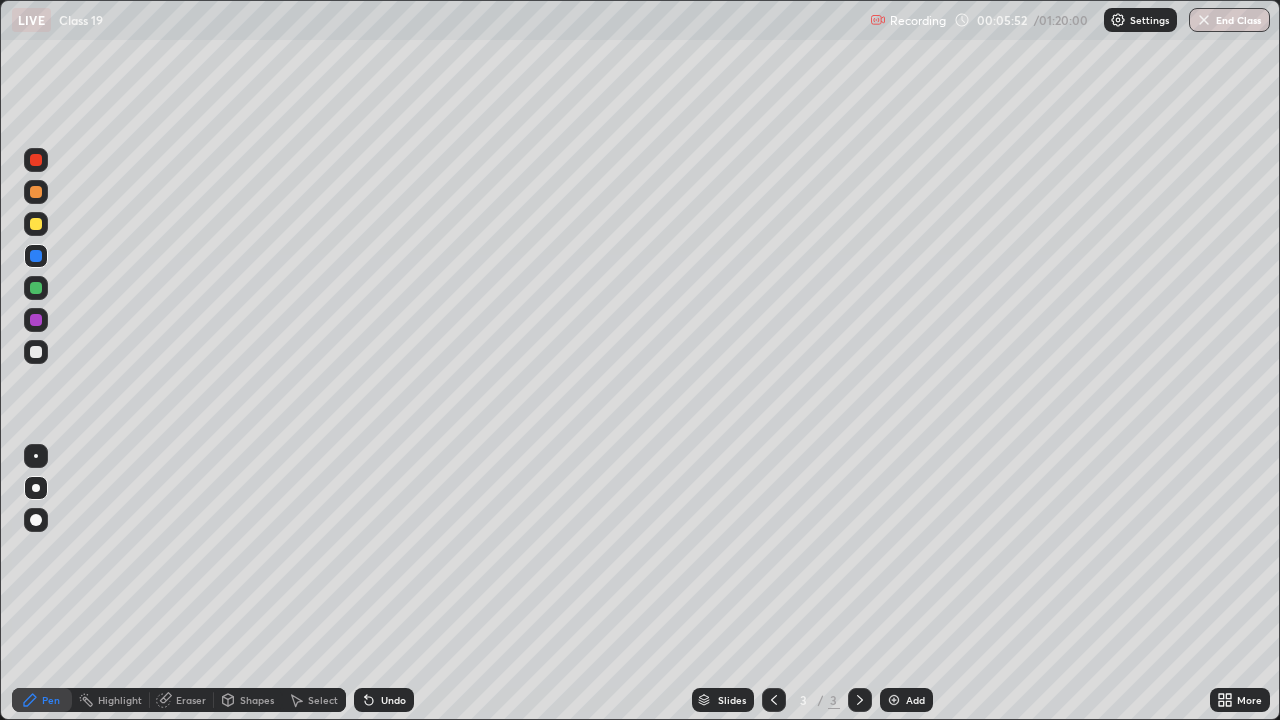 click 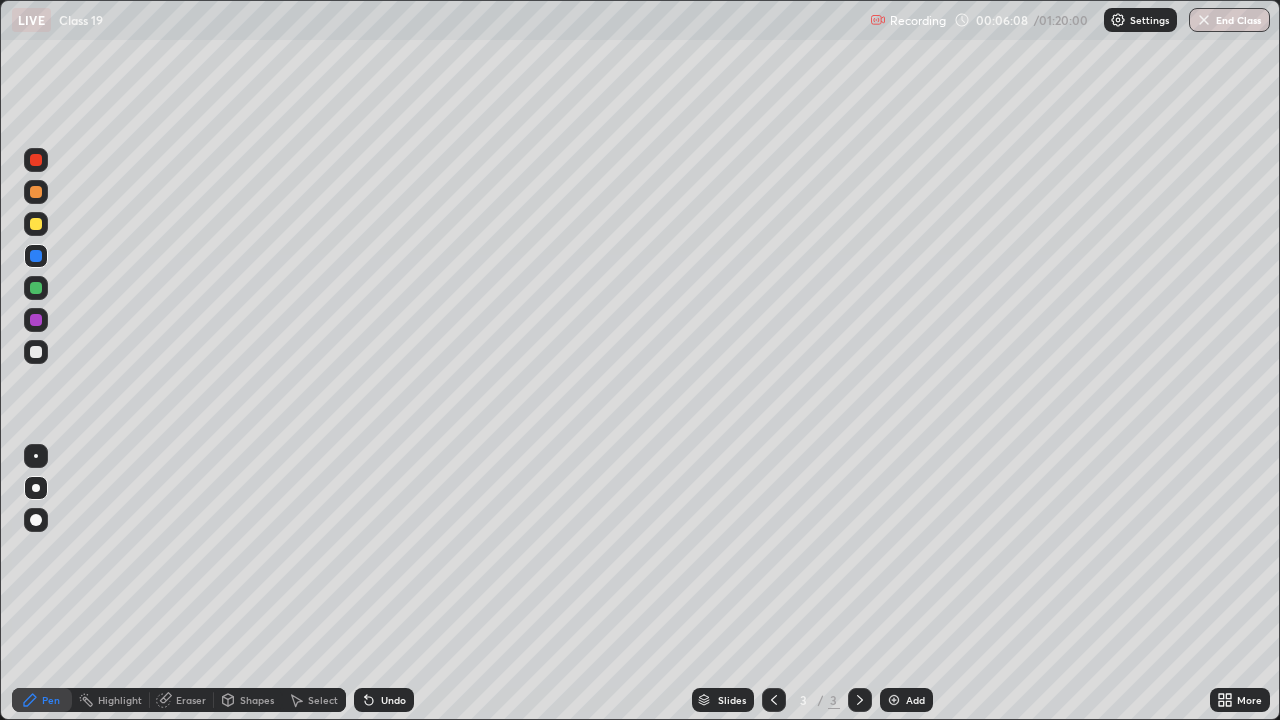 click on "Add" at bounding box center [906, 700] 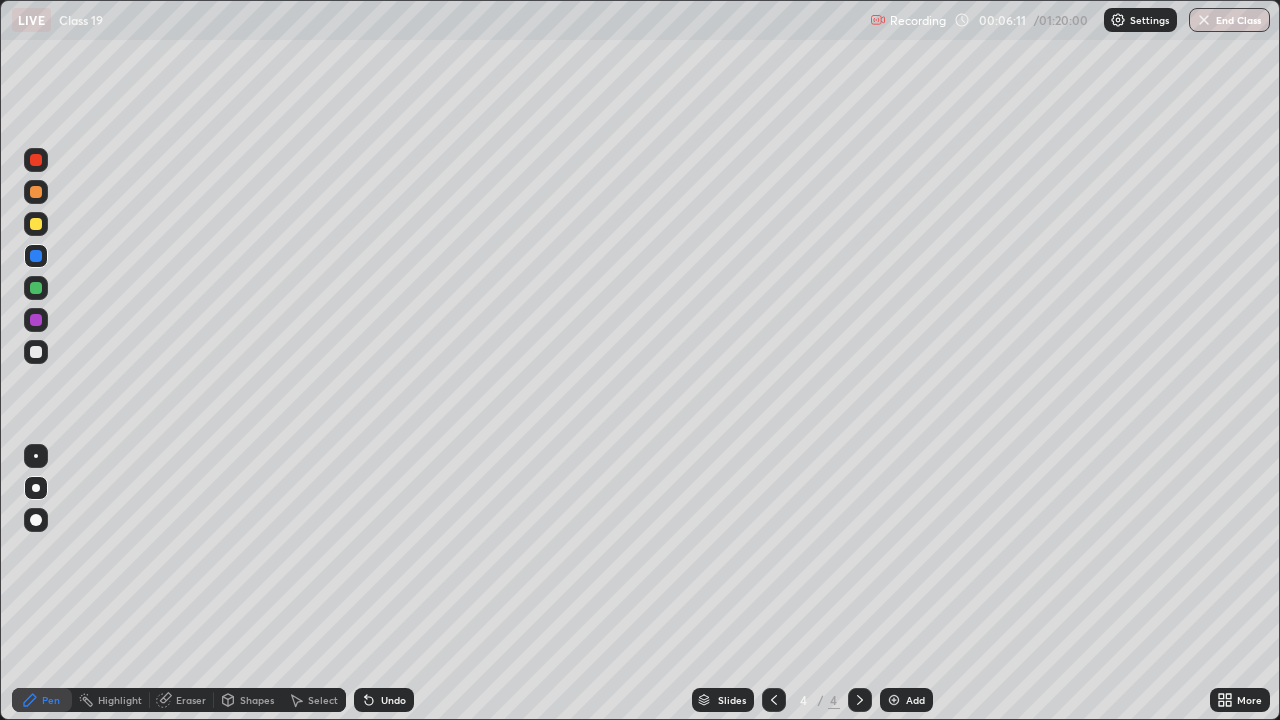 click 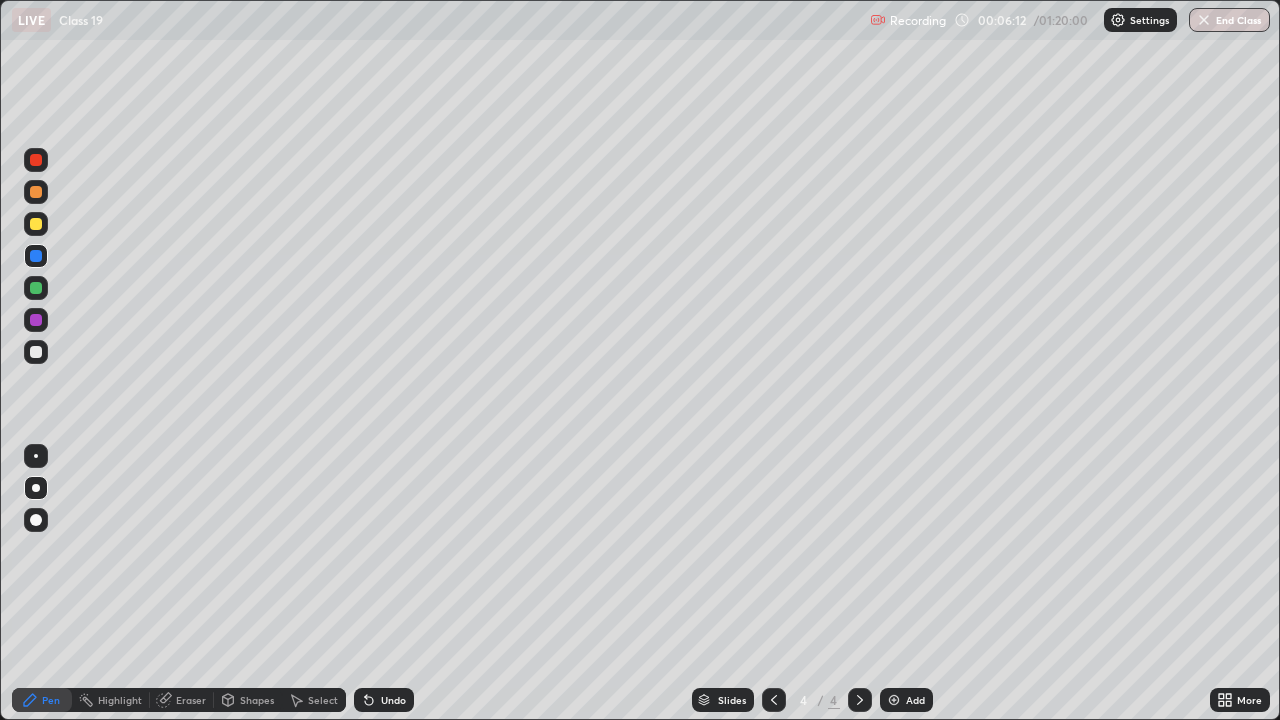 click 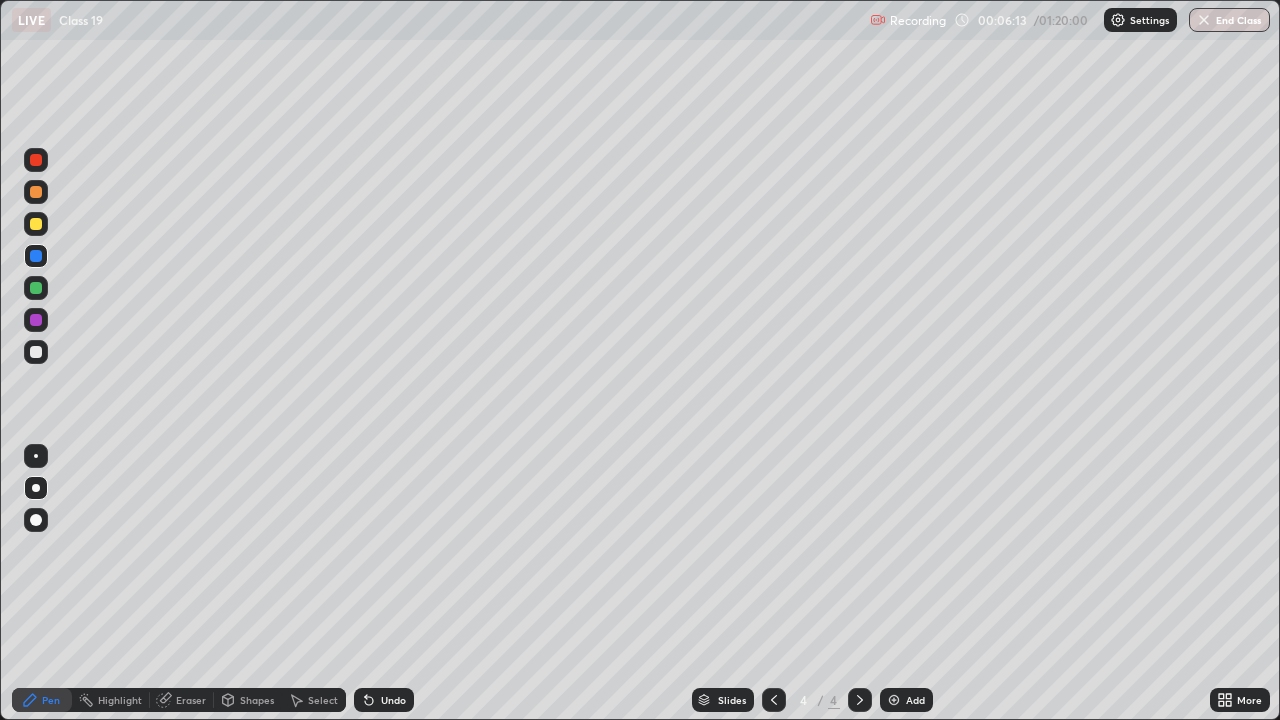 click at bounding box center (36, 352) 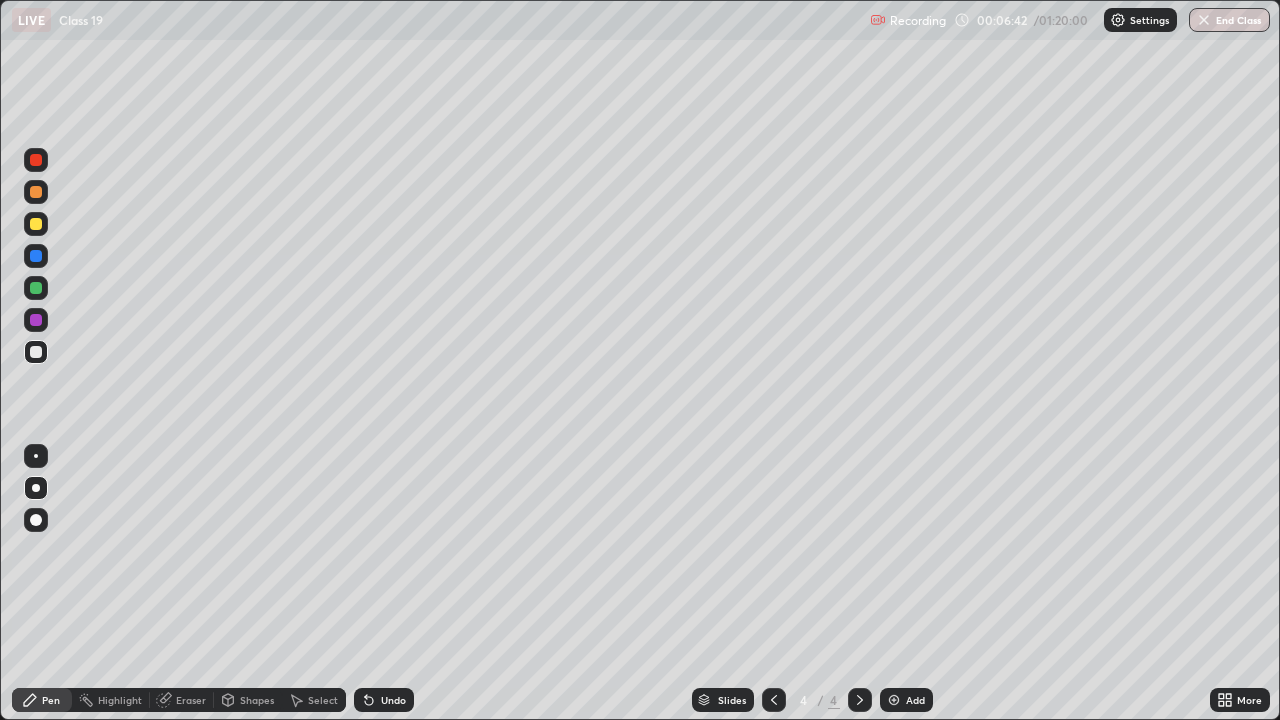 click at bounding box center (36, 320) 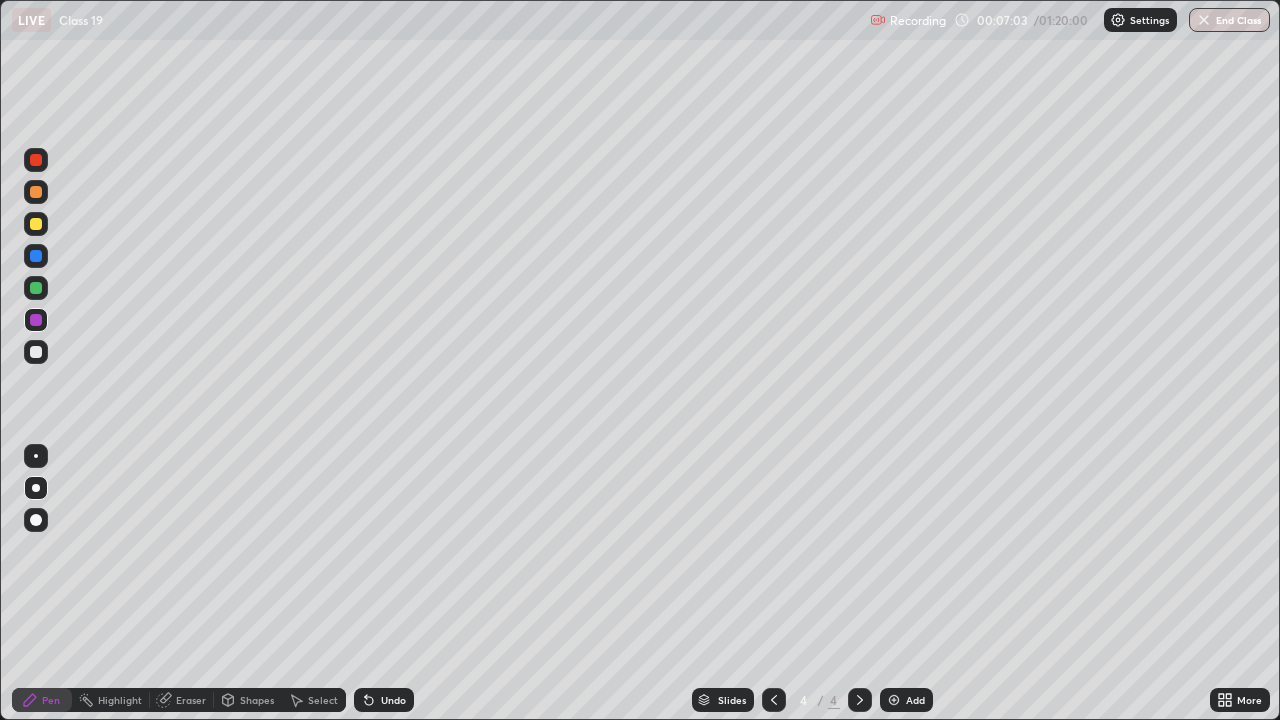click at bounding box center [36, 288] 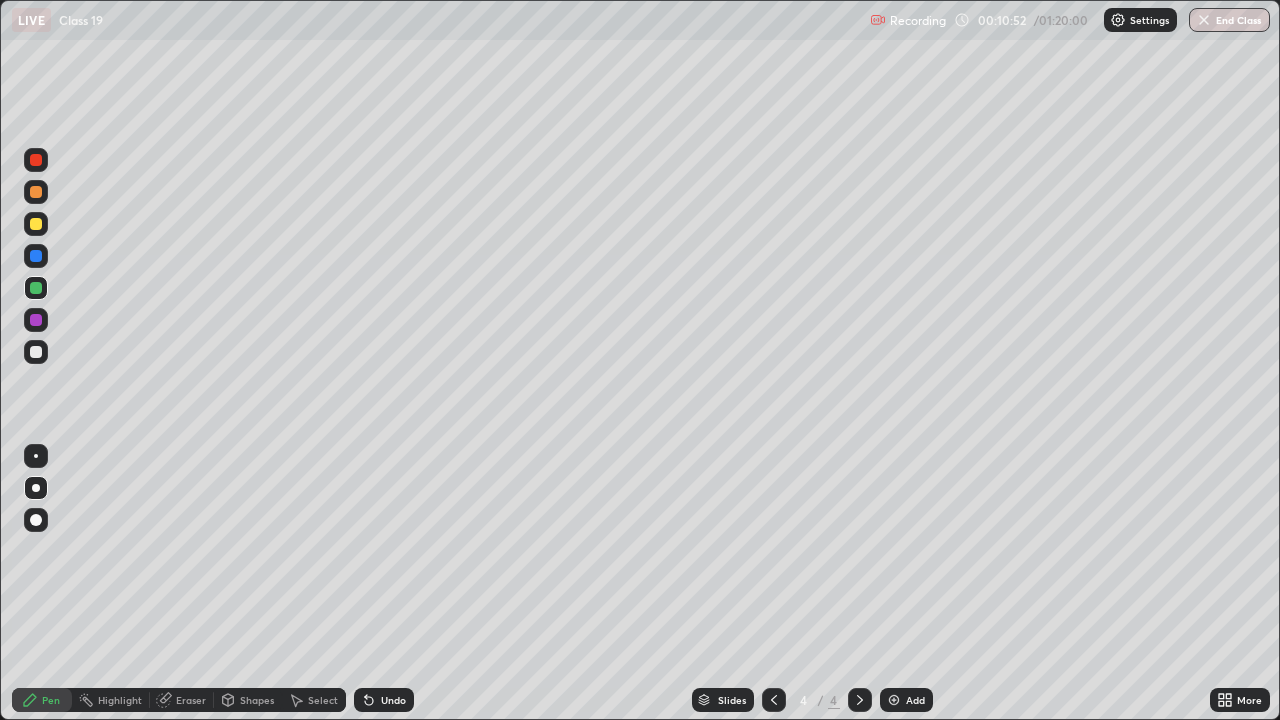 click 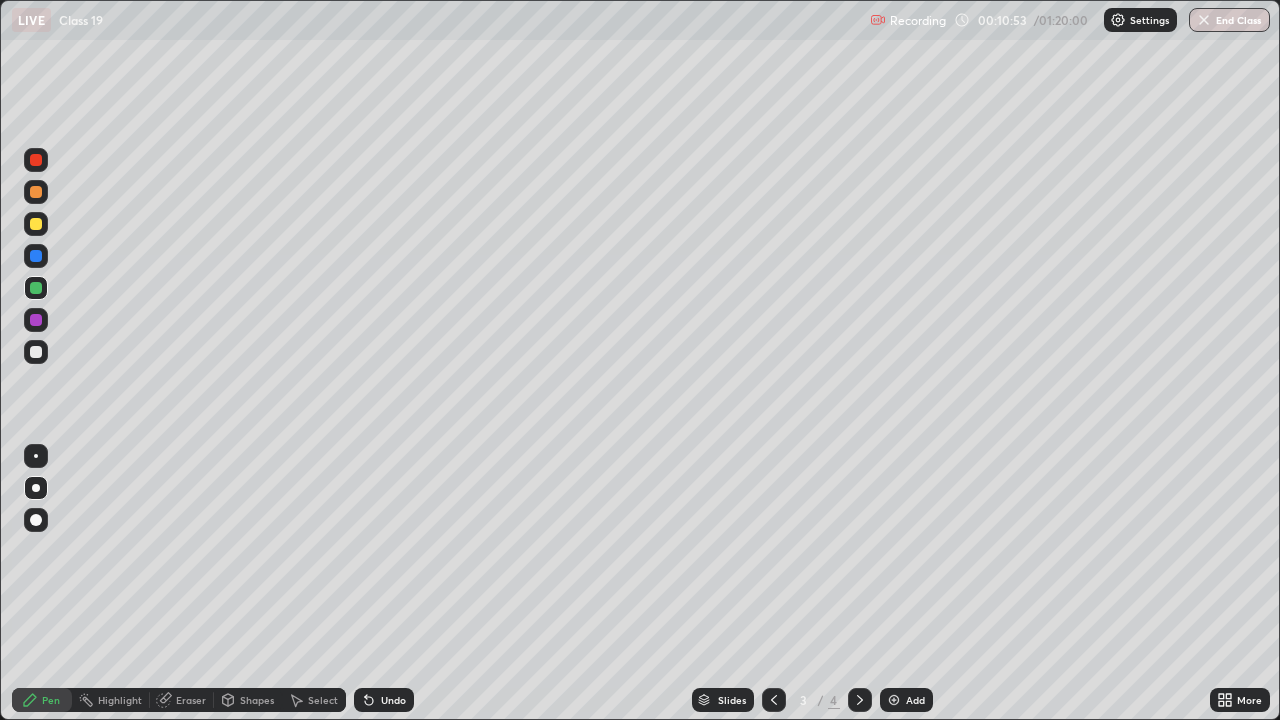 click 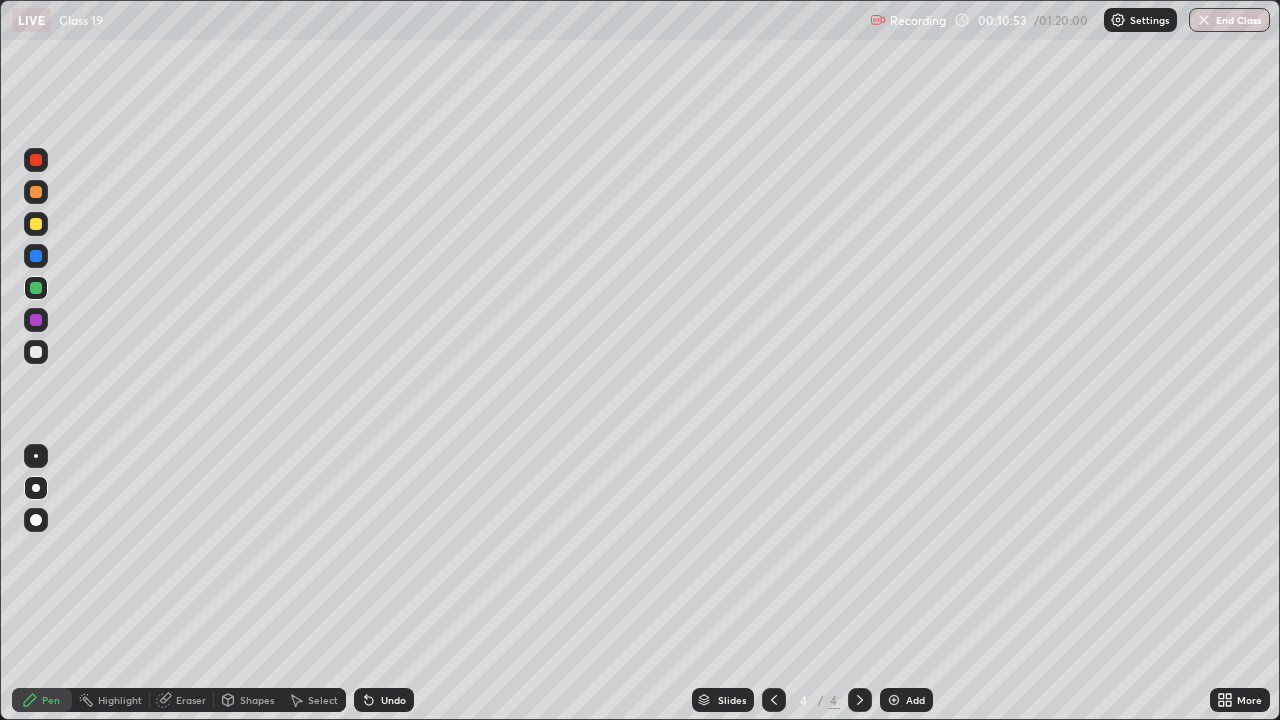 click on "Slides 4 / 4 Add" at bounding box center [812, 700] 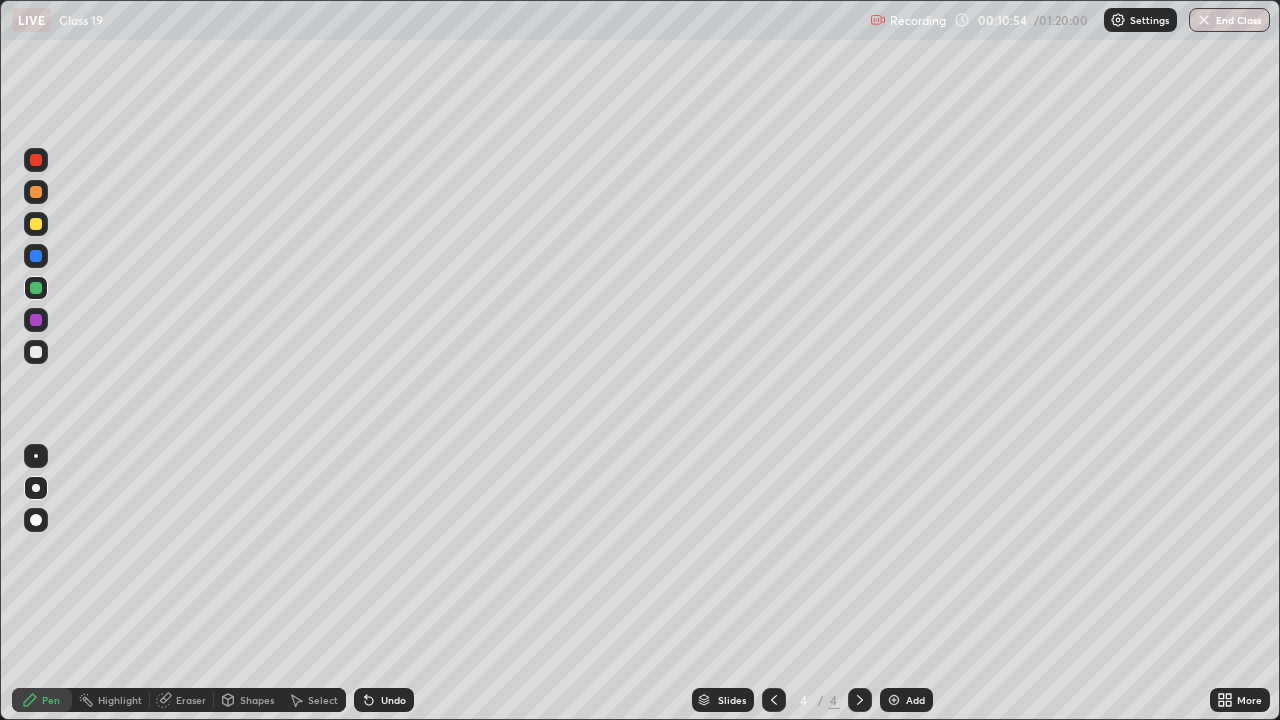 click at bounding box center (894, 700) 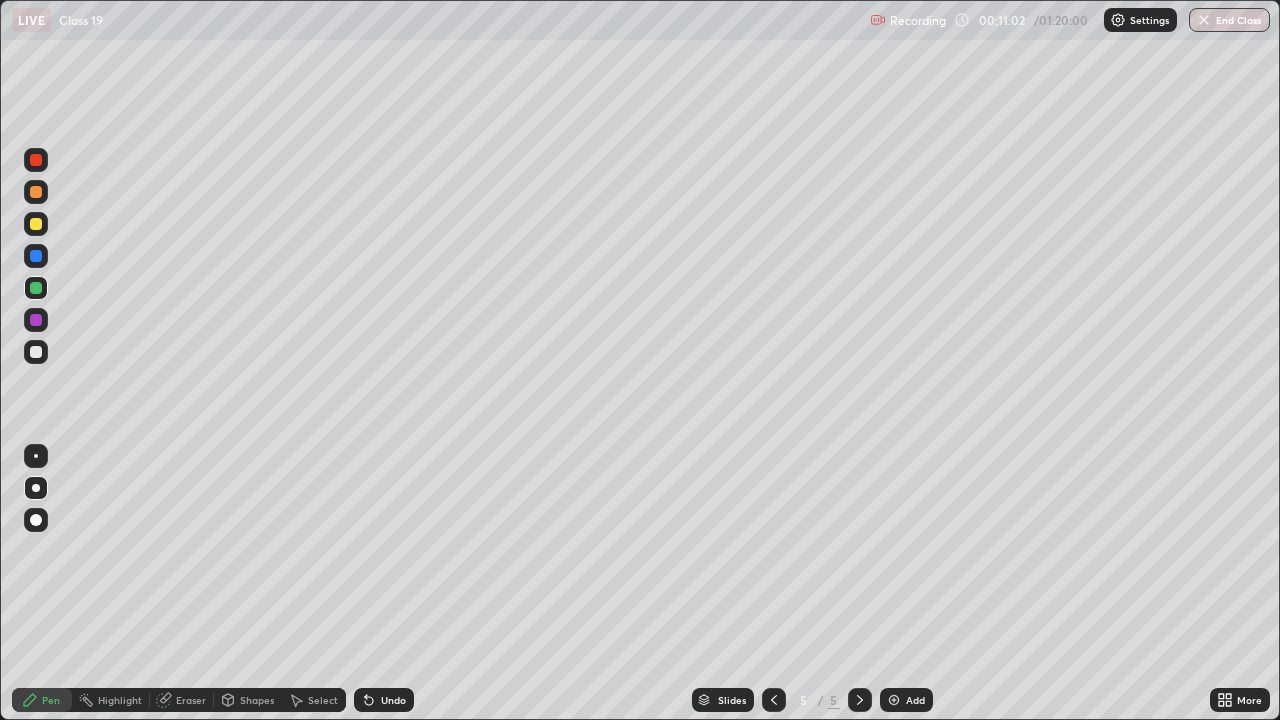 click at bounding box center (36, 224) 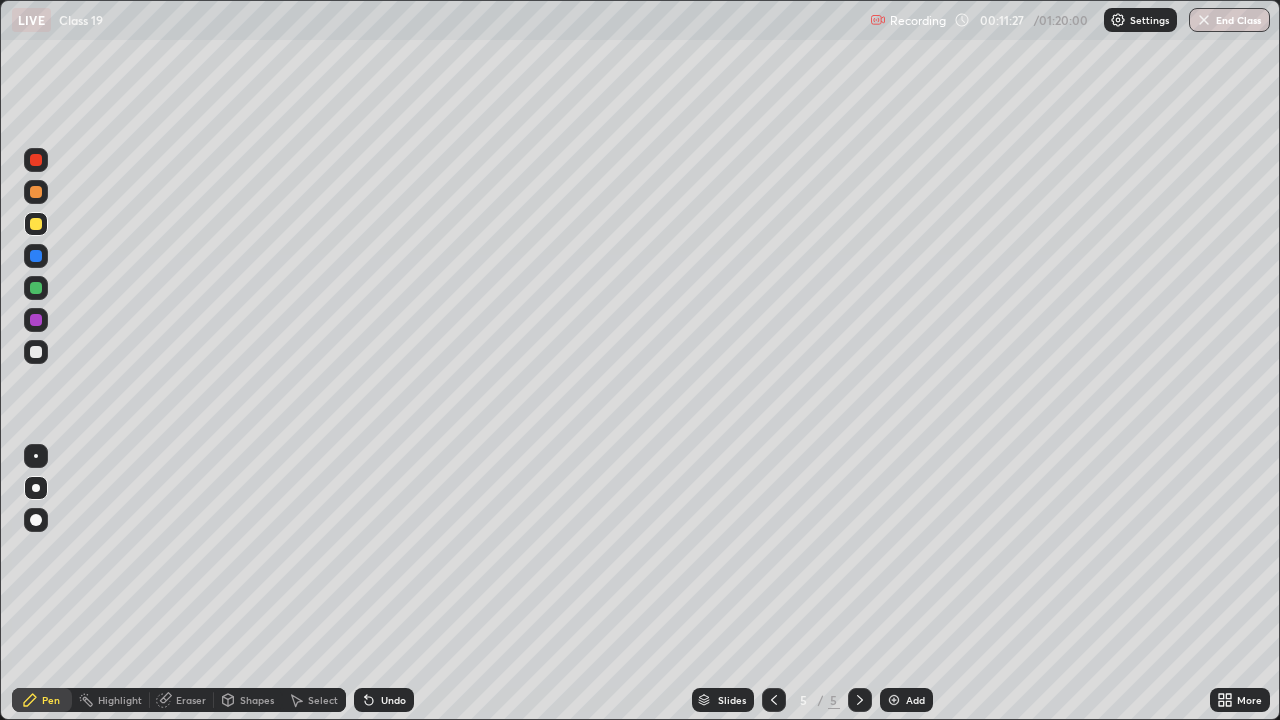 click at bounding box center (36, 352) 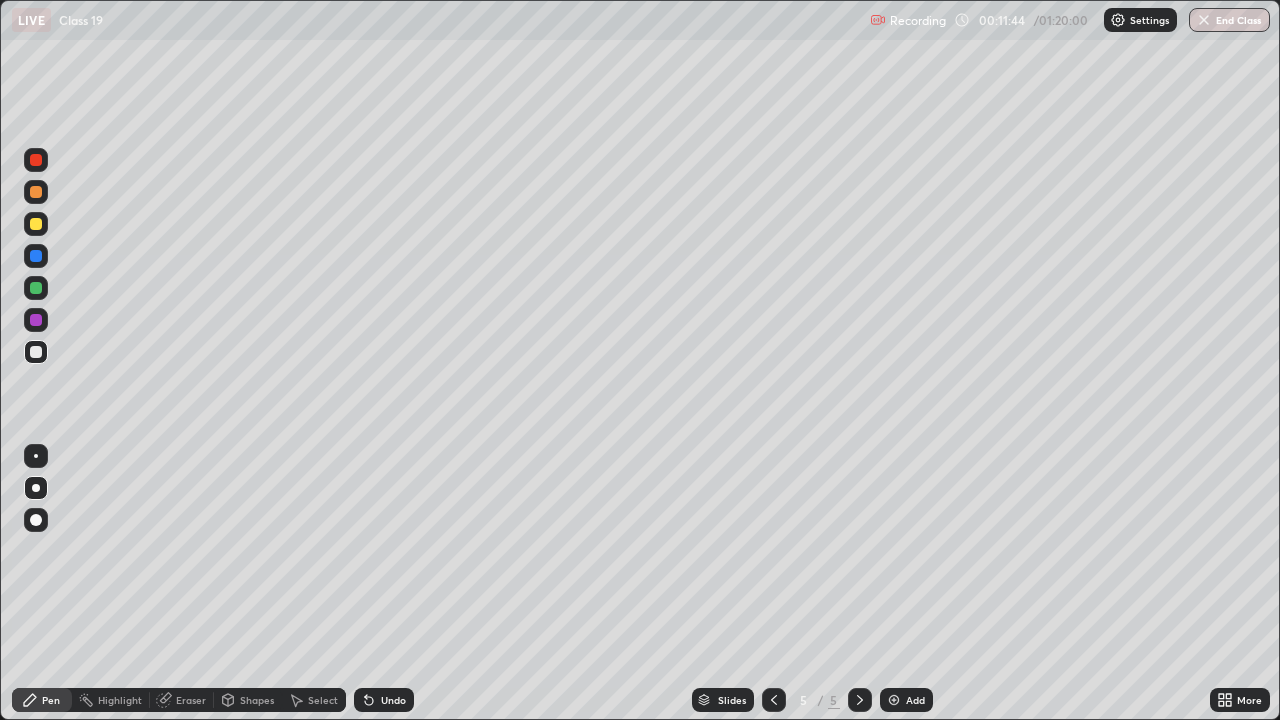 click 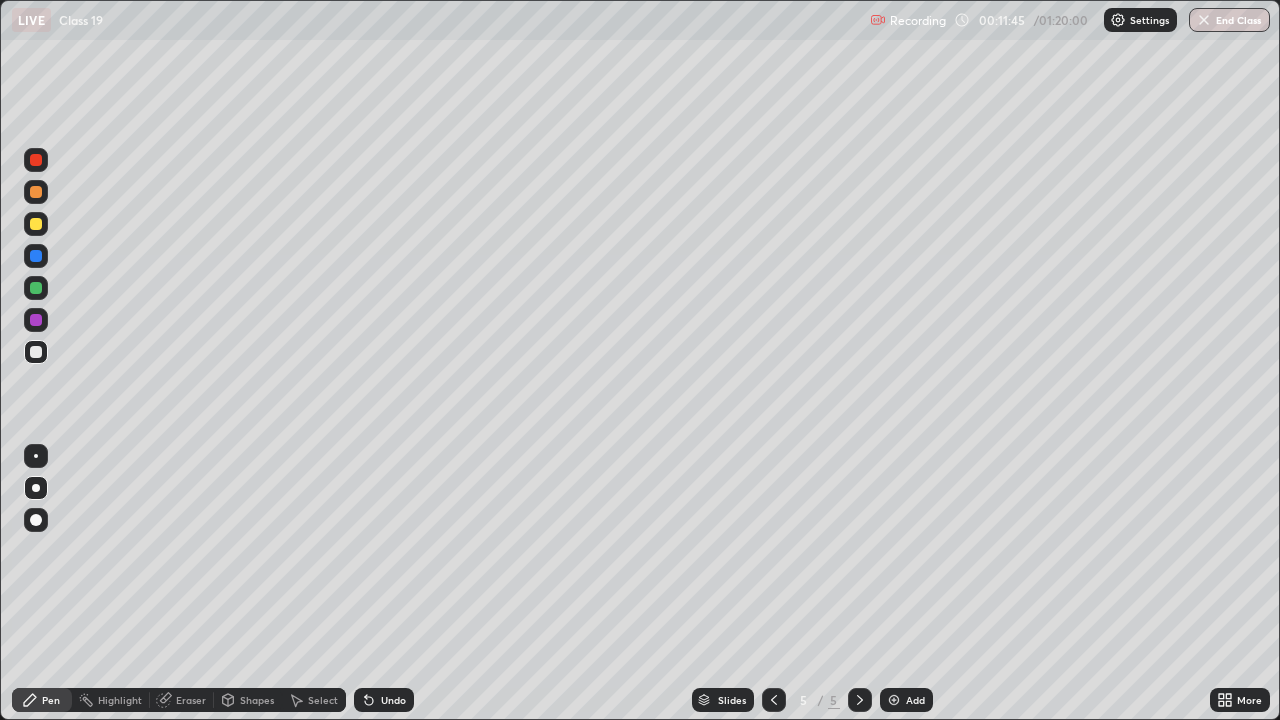 click on "Undo" at bounding box center (393, 700) 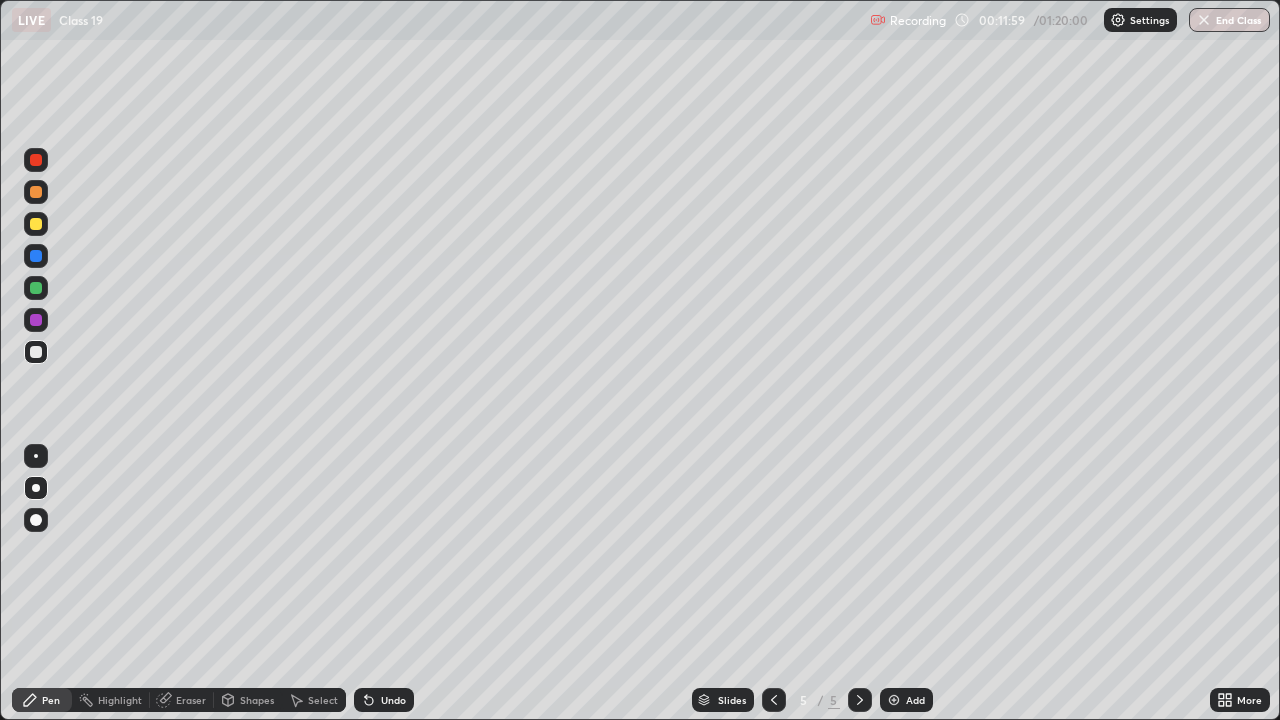 click at bounding box center [36, 352] 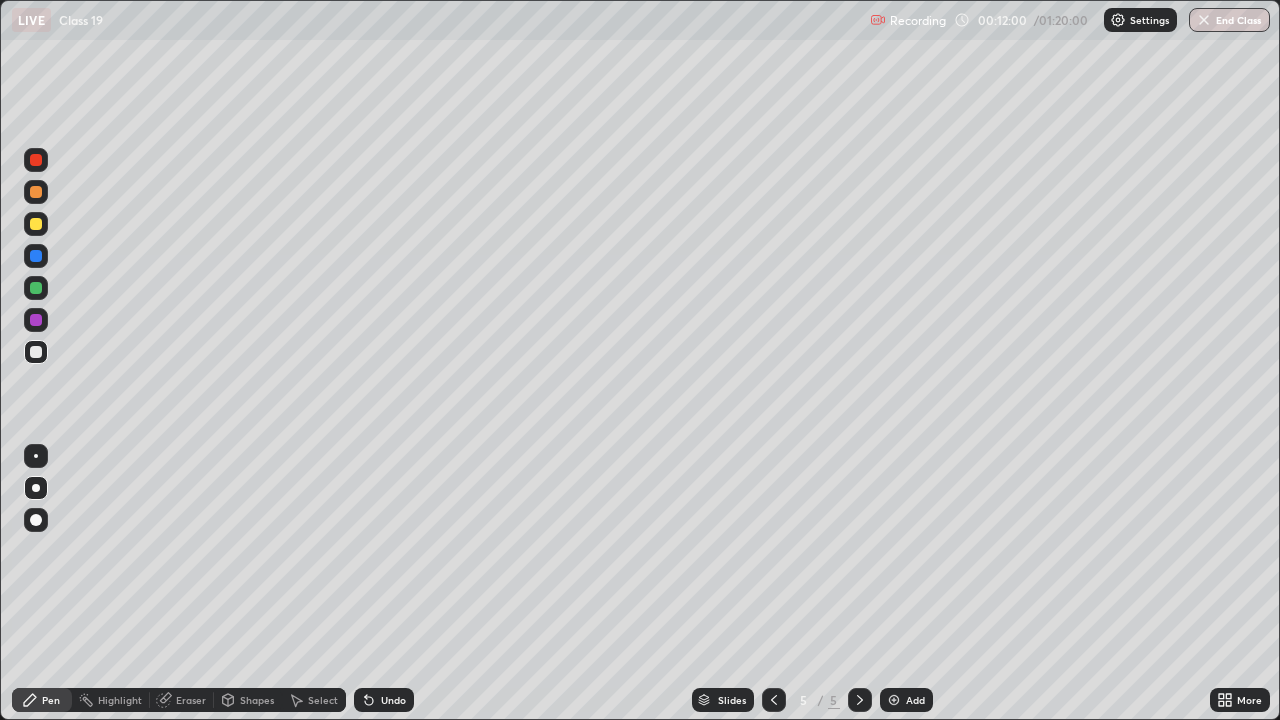 click at bounding box center [36, 224] 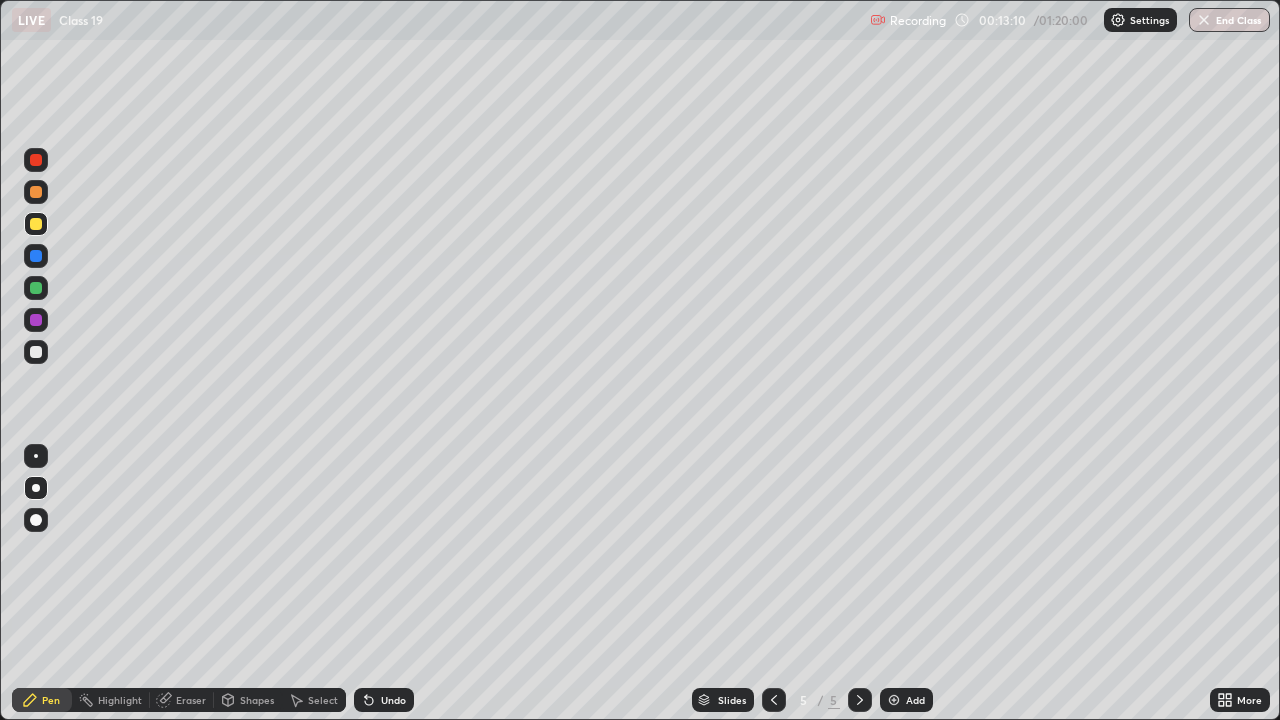 click 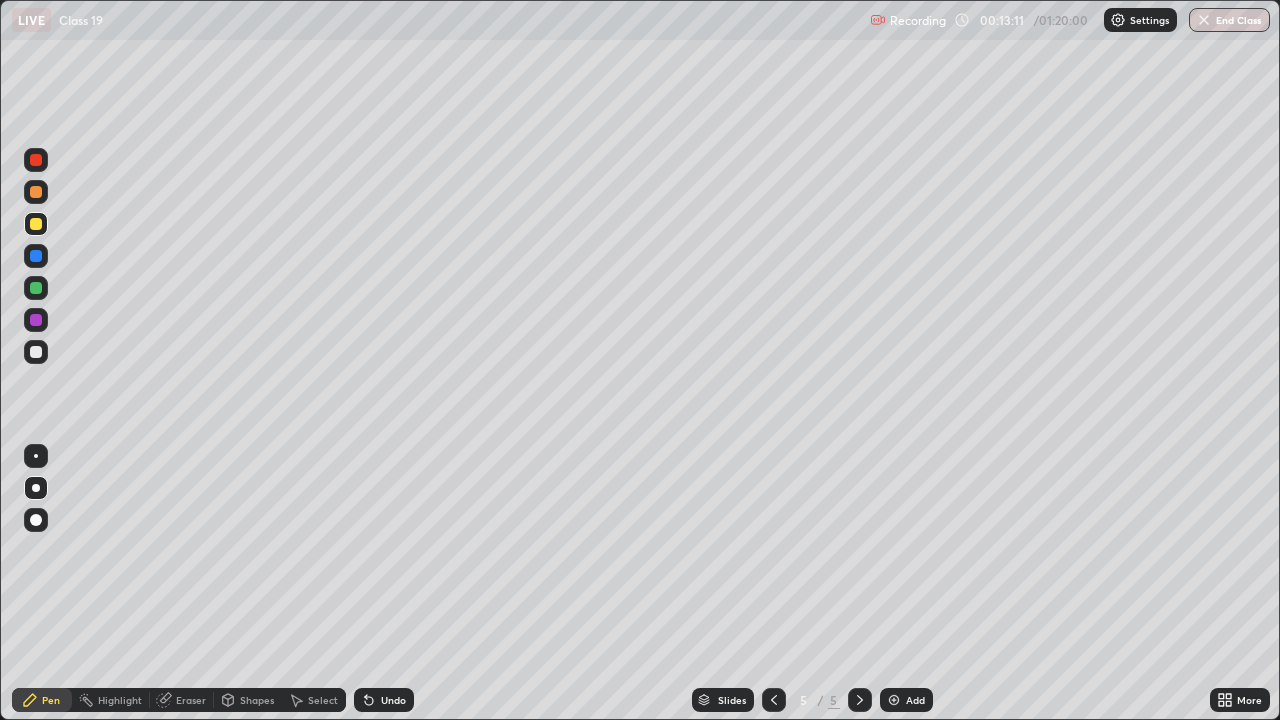 click 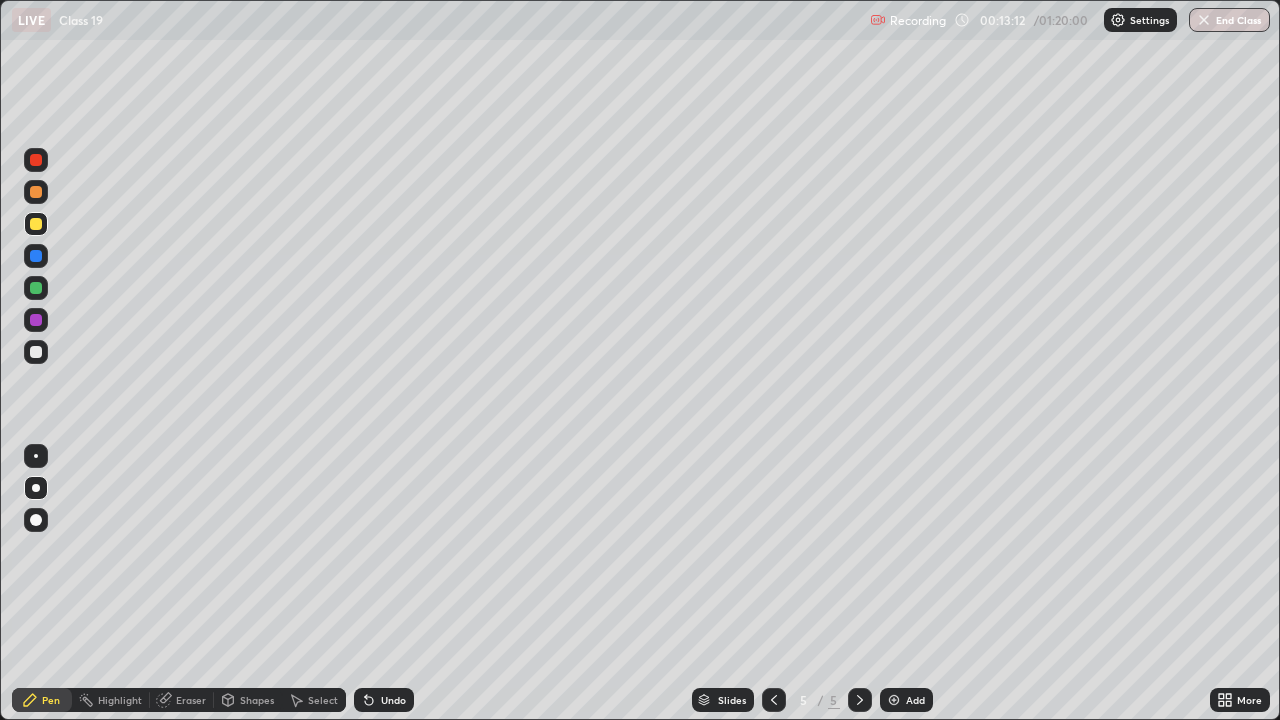 click at bounding box center (36, 352) 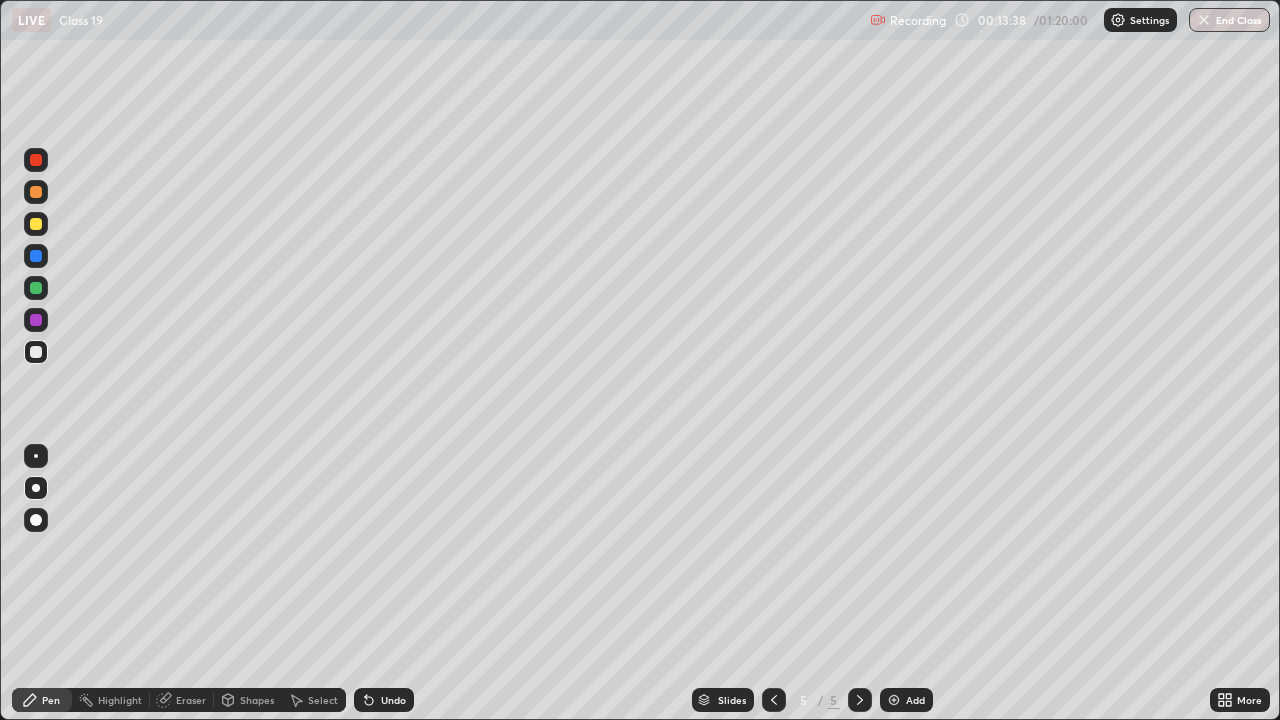 click on "Select" at bounding box center (323, 700) 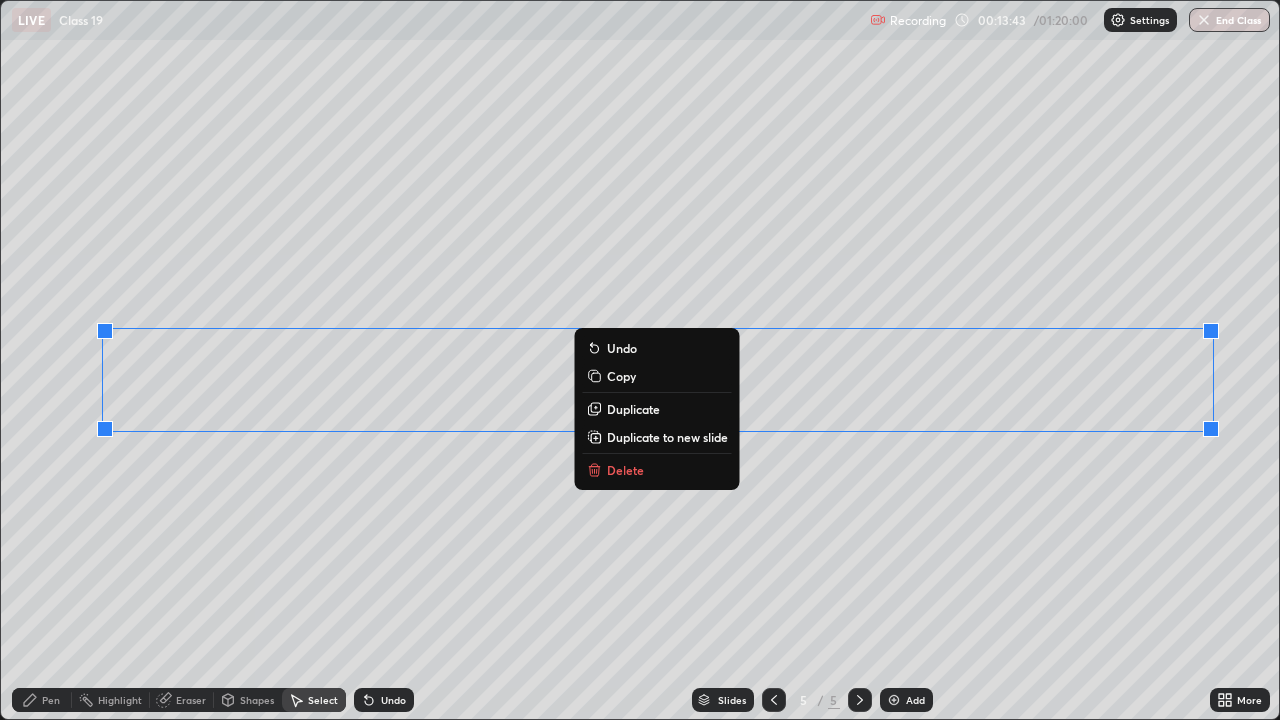 click on "0 ° Undo Copy Duplicate Duplicate to new slide Delete" at bounding box center (640, 360) 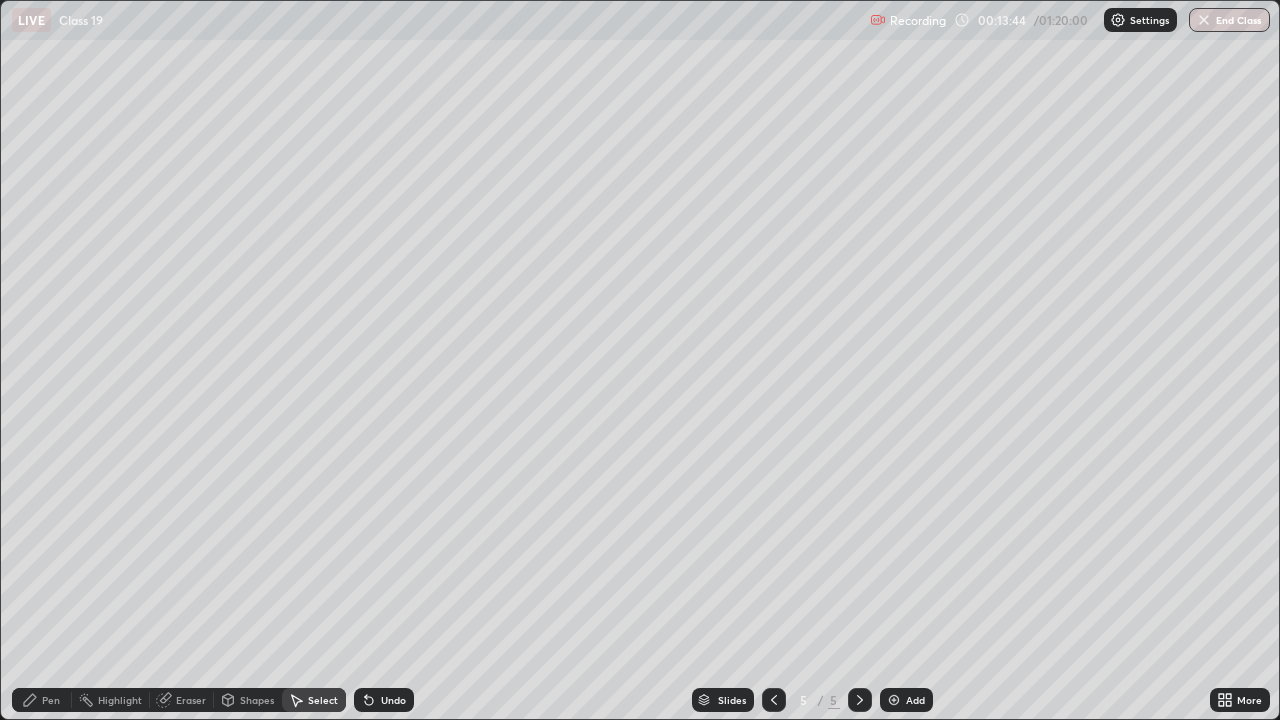 click on "Pen" at bounding box center [51, 700] 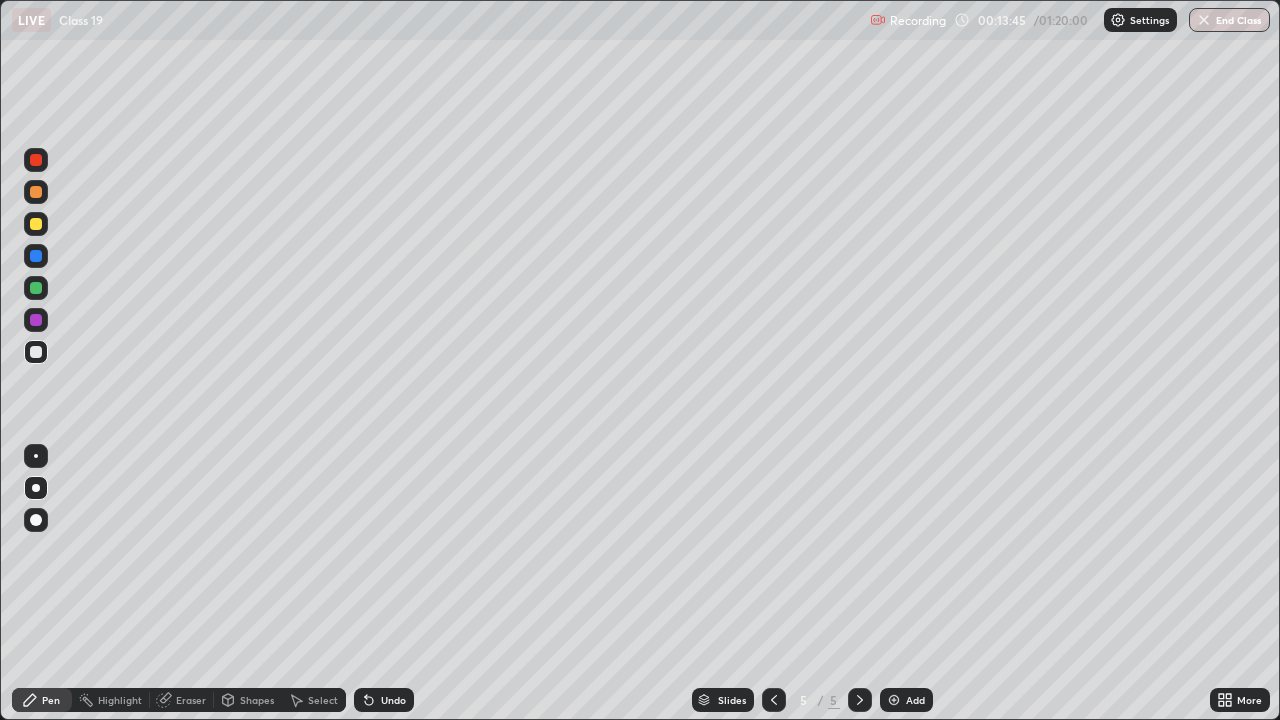 click at bounding box center [36, 256] 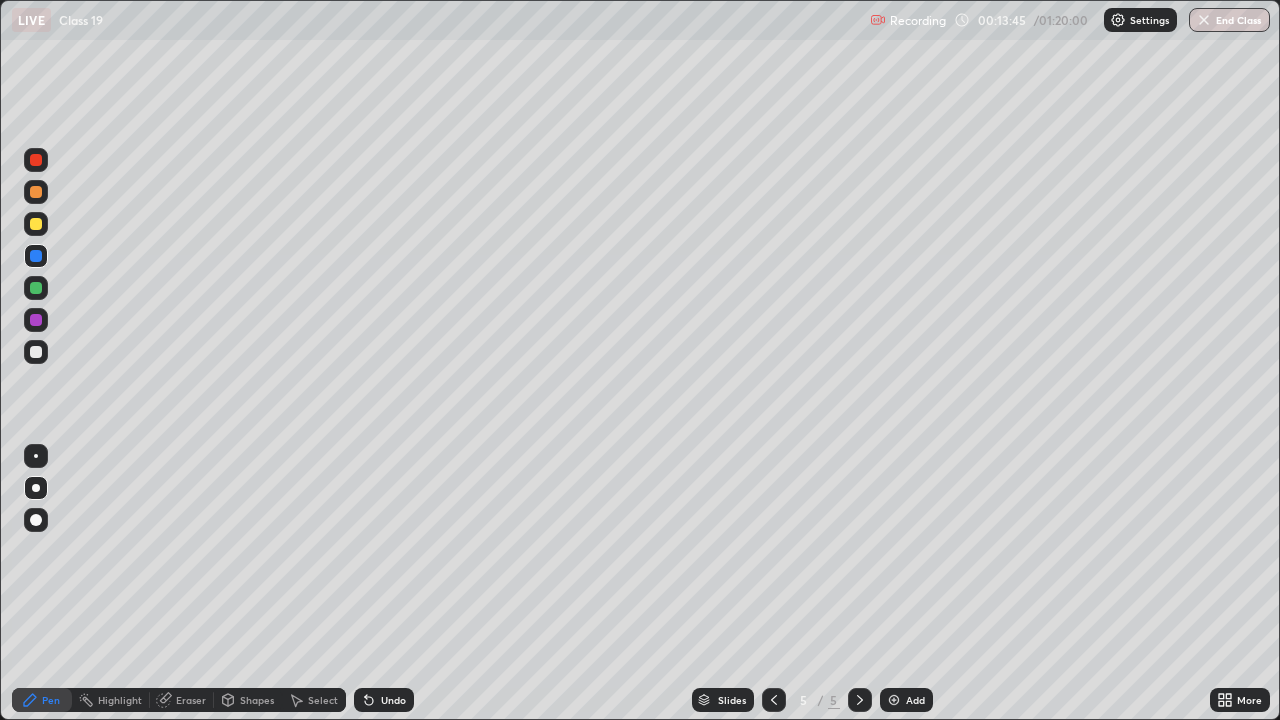 click at bounding box center [36, 224] 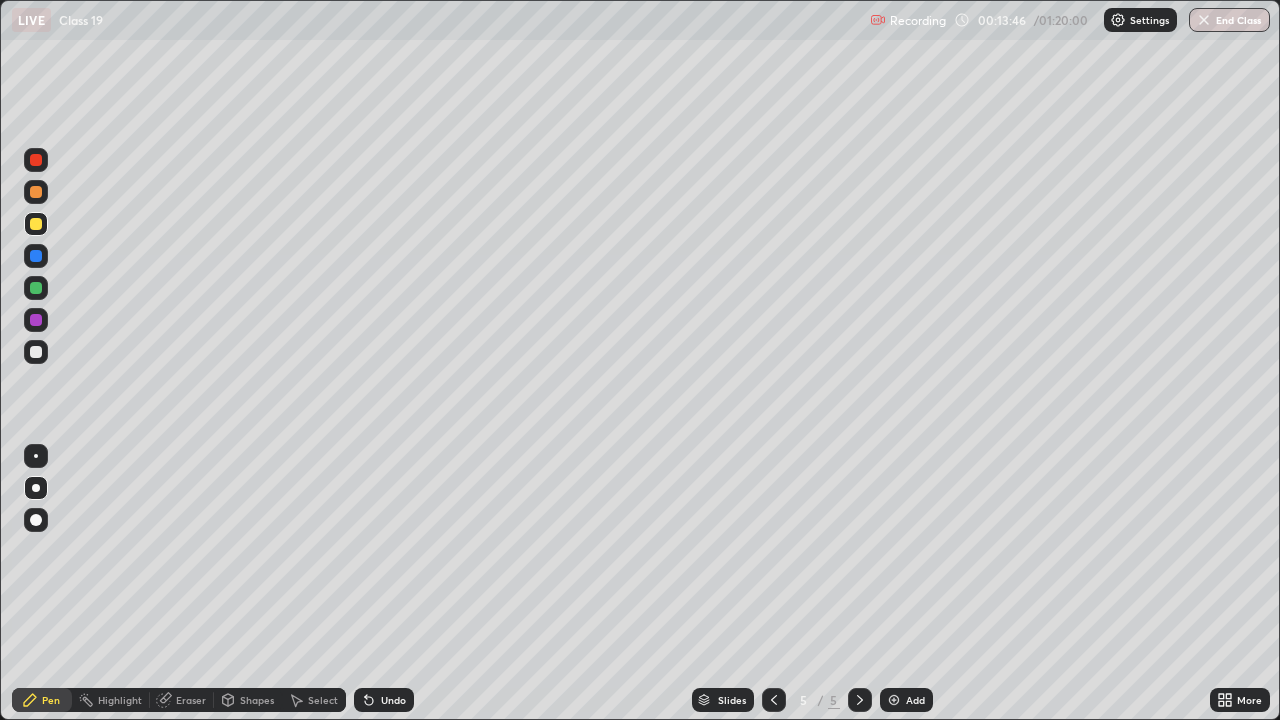 click at bounding box center (36, 192) 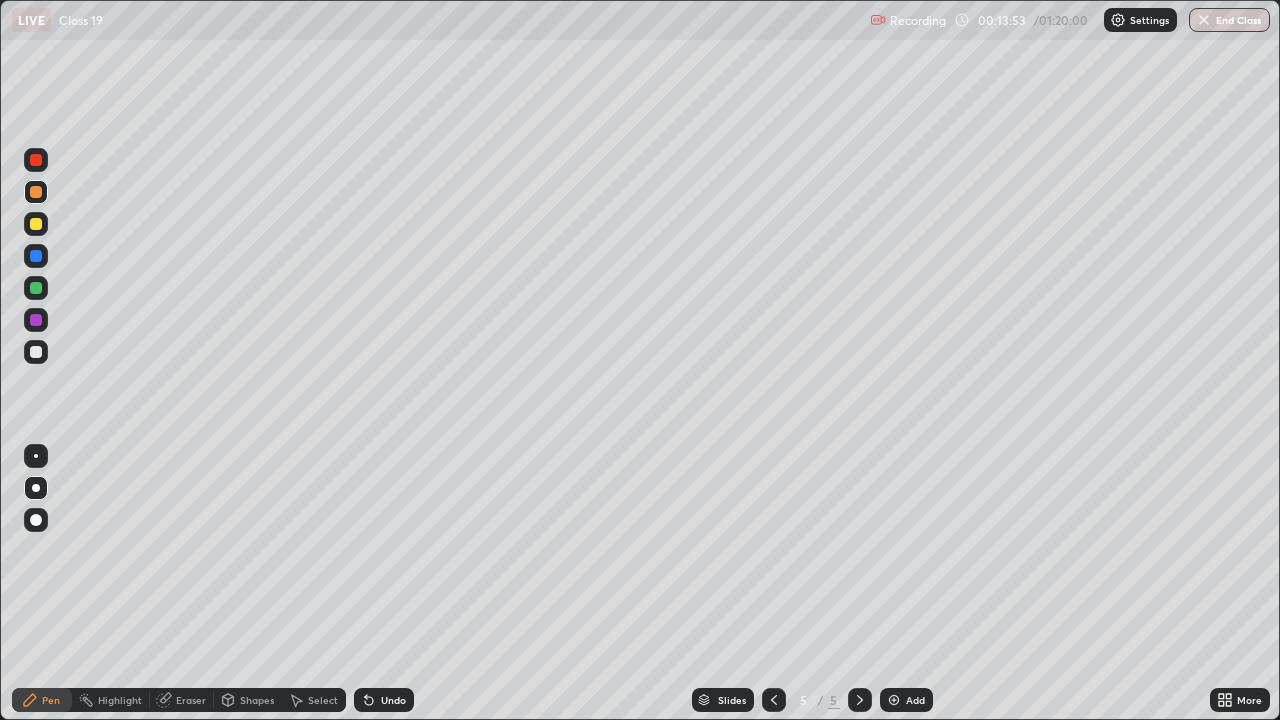 click on "LIVE Class 19 Recording 00:13:53 /  01:20:00 Settings End Class" at bounding box center [640, 20] 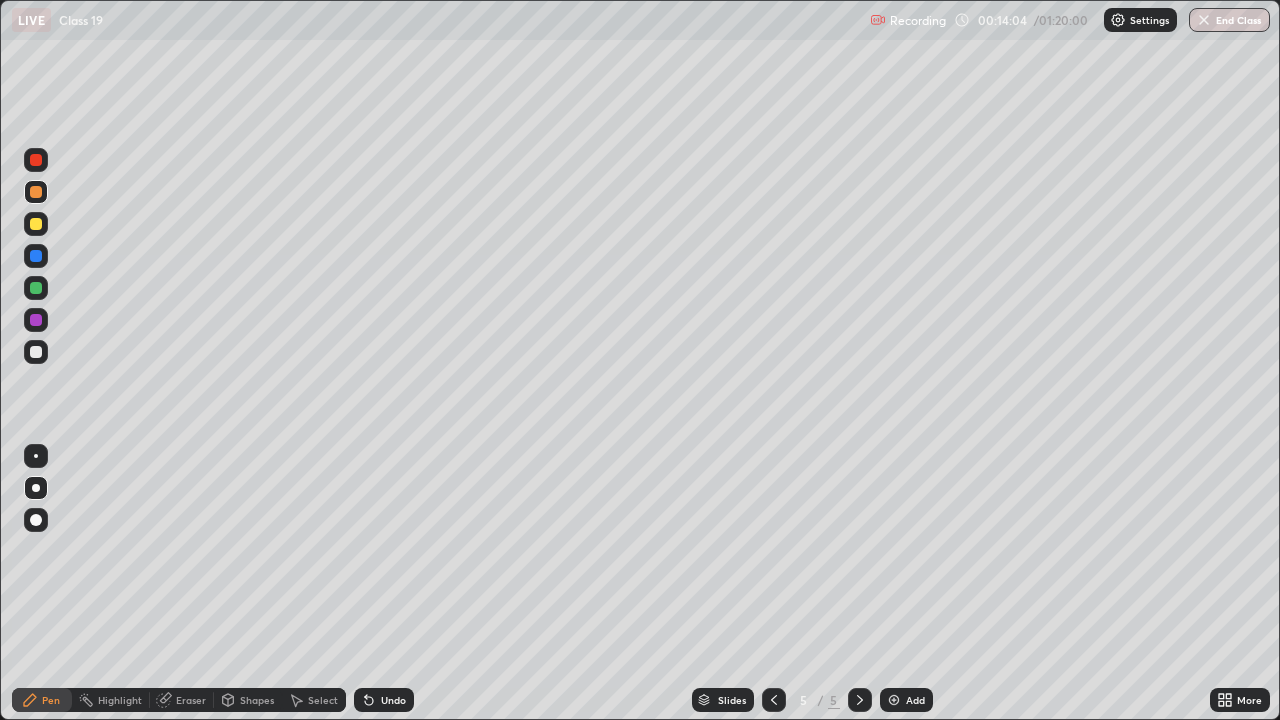 click at bounding box center [36, 352] 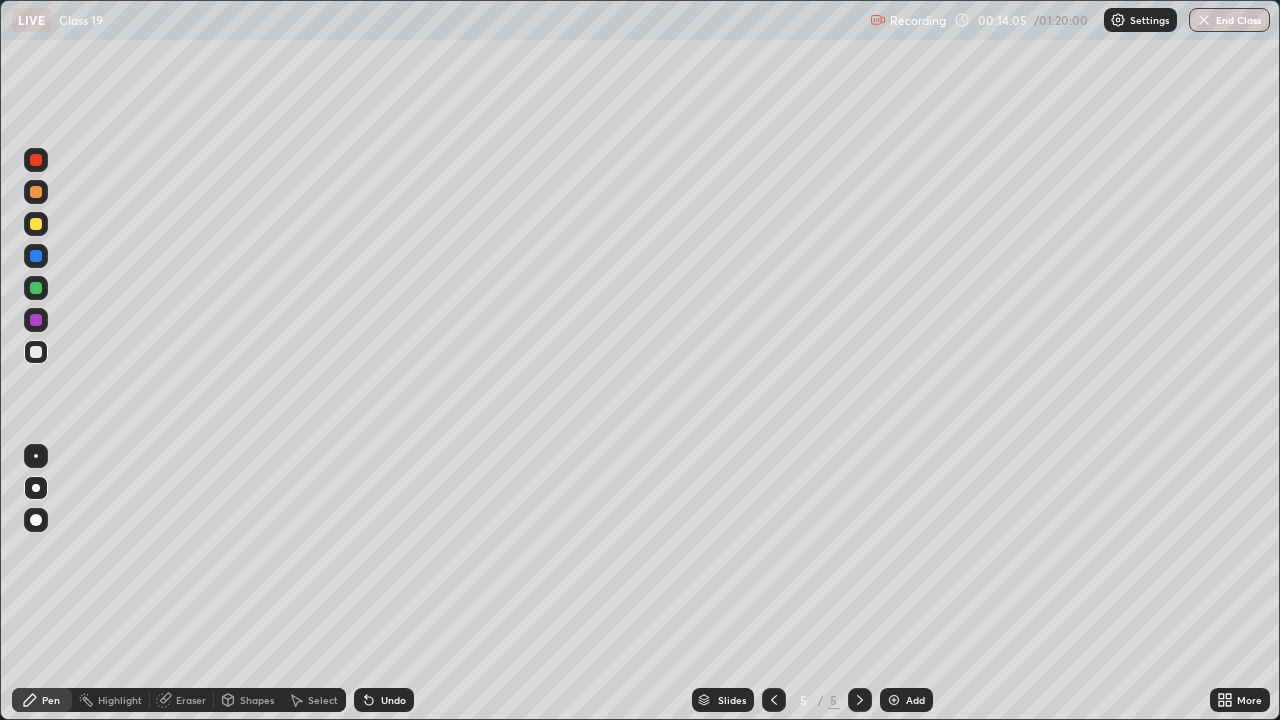 click at bounding box center [36, 224] 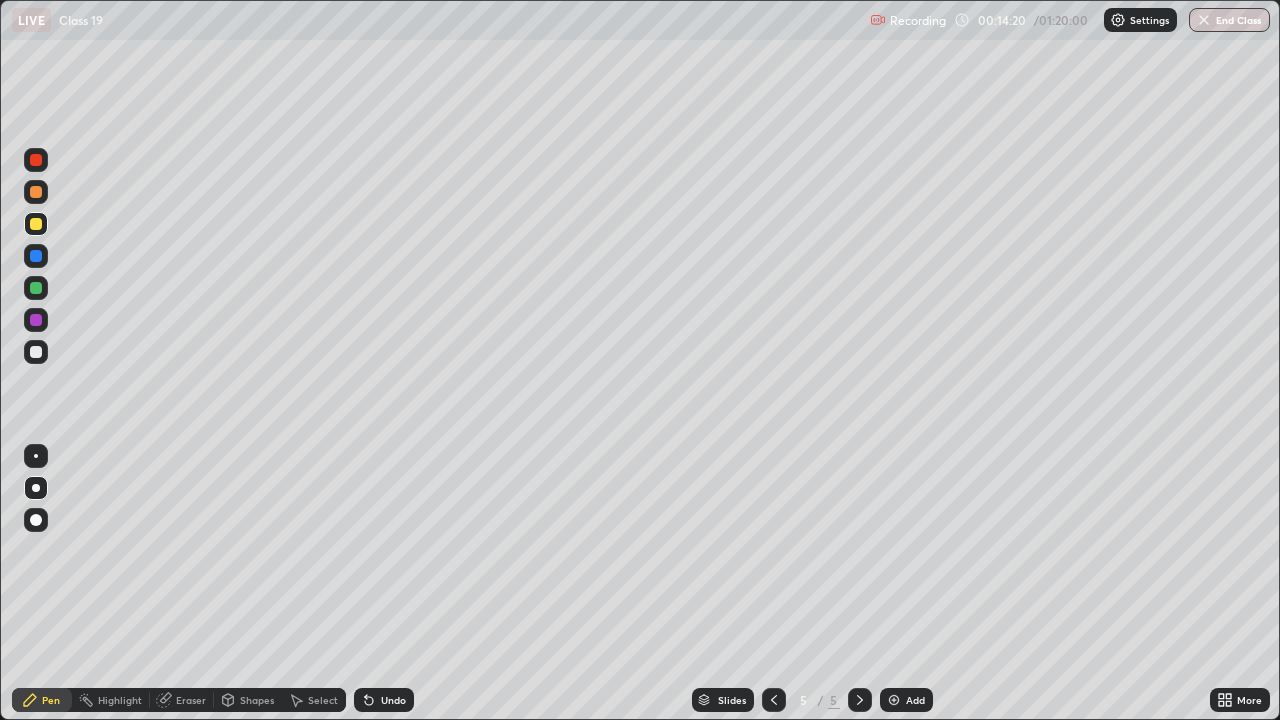 click at bounding box center (36, 352) 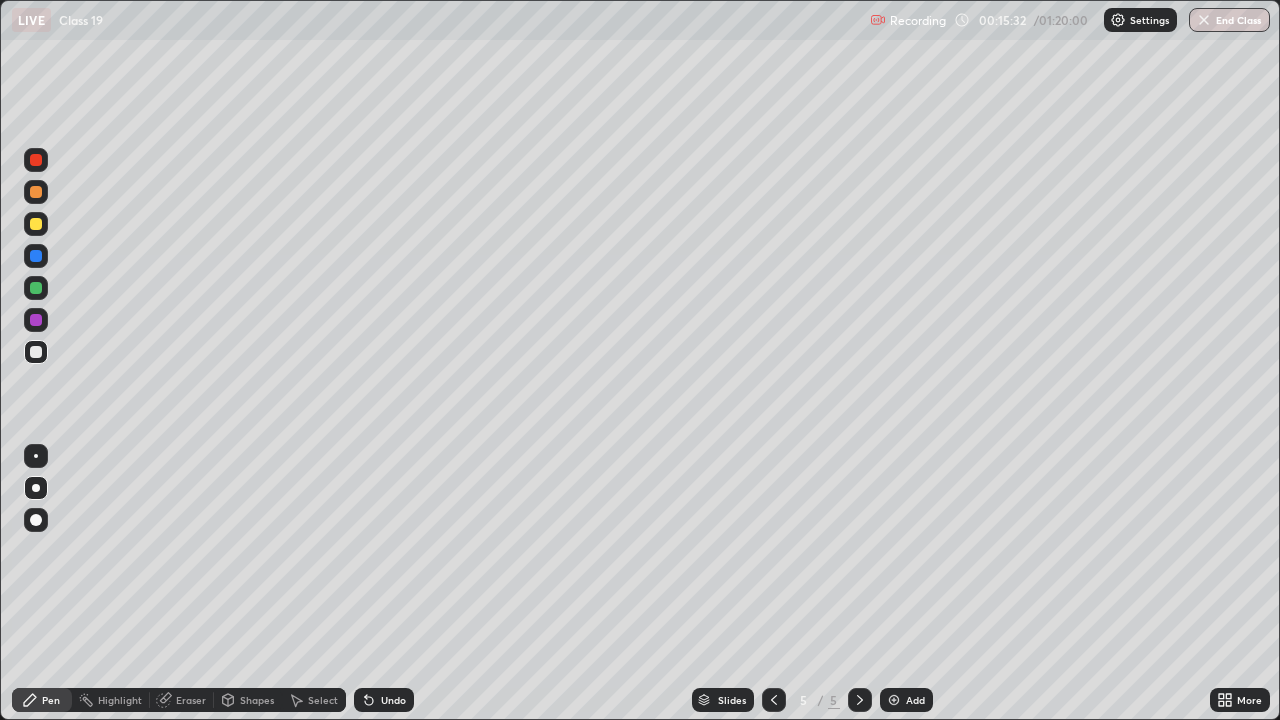 click at bounding box center (36, 192) 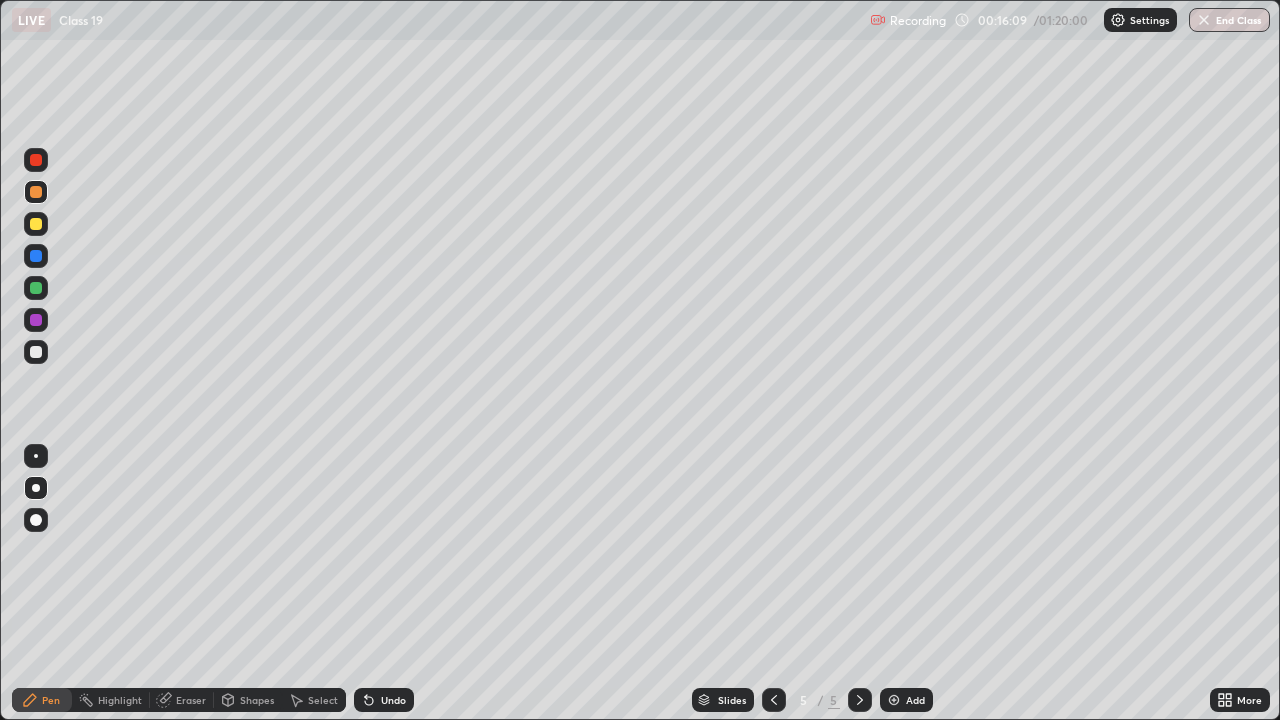 click on "Add" at bounding box center (906, 700) 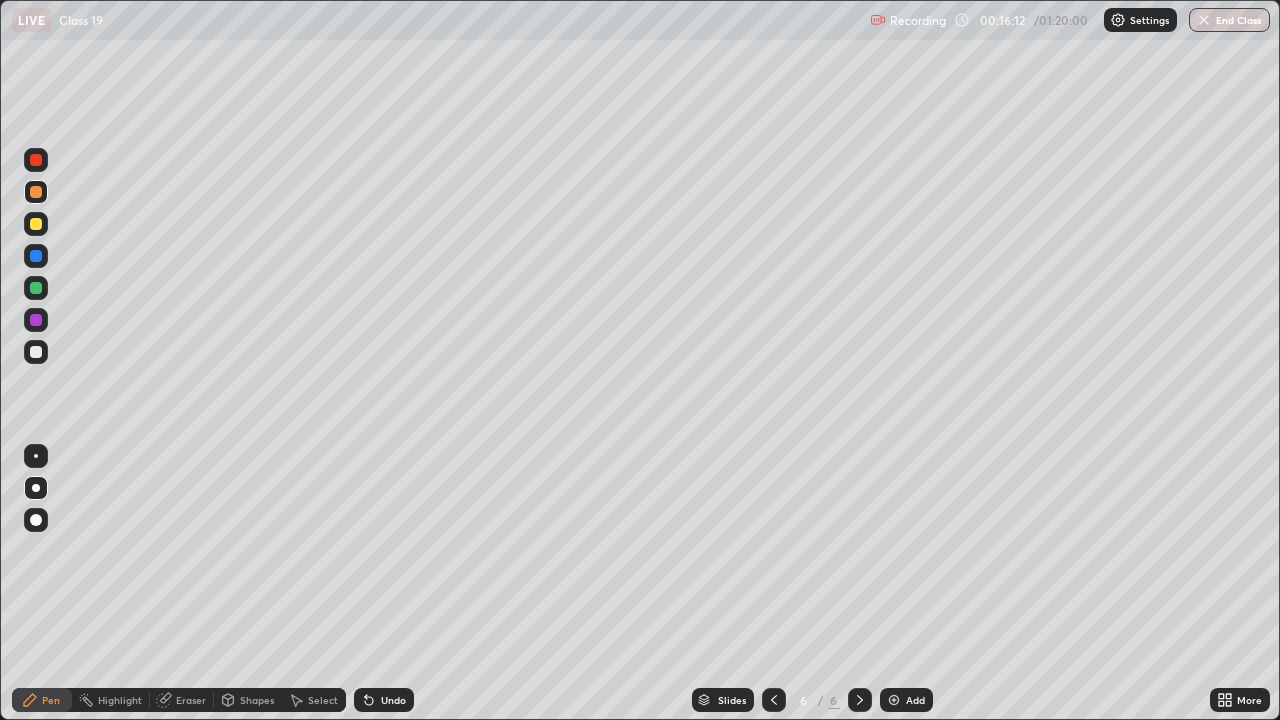 click at bounding box center (36, 352) 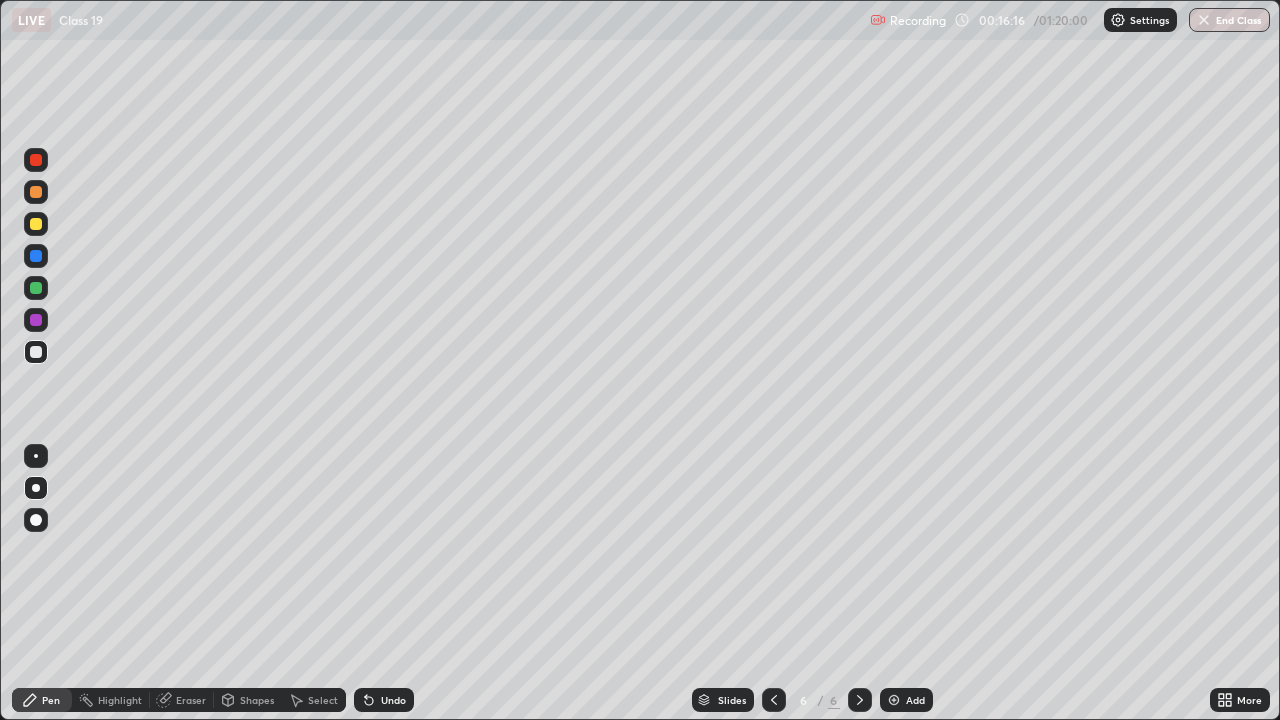 click 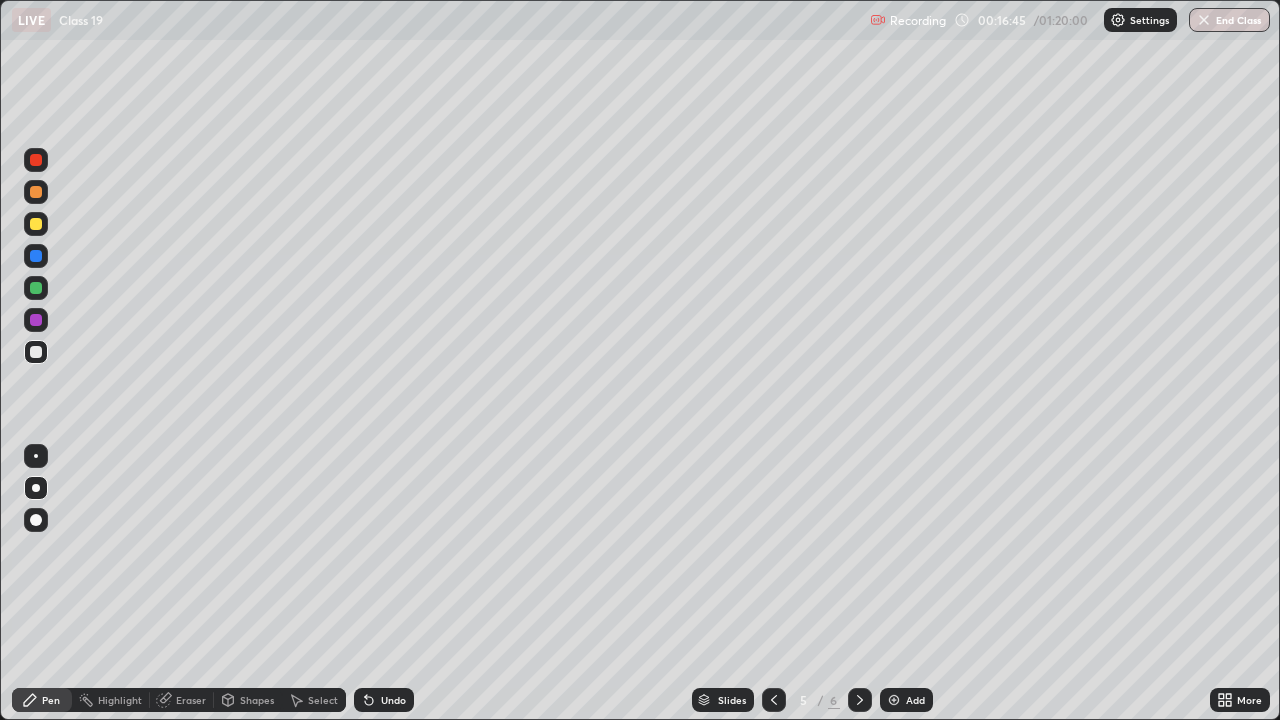 click at bounding box center (36, 192) 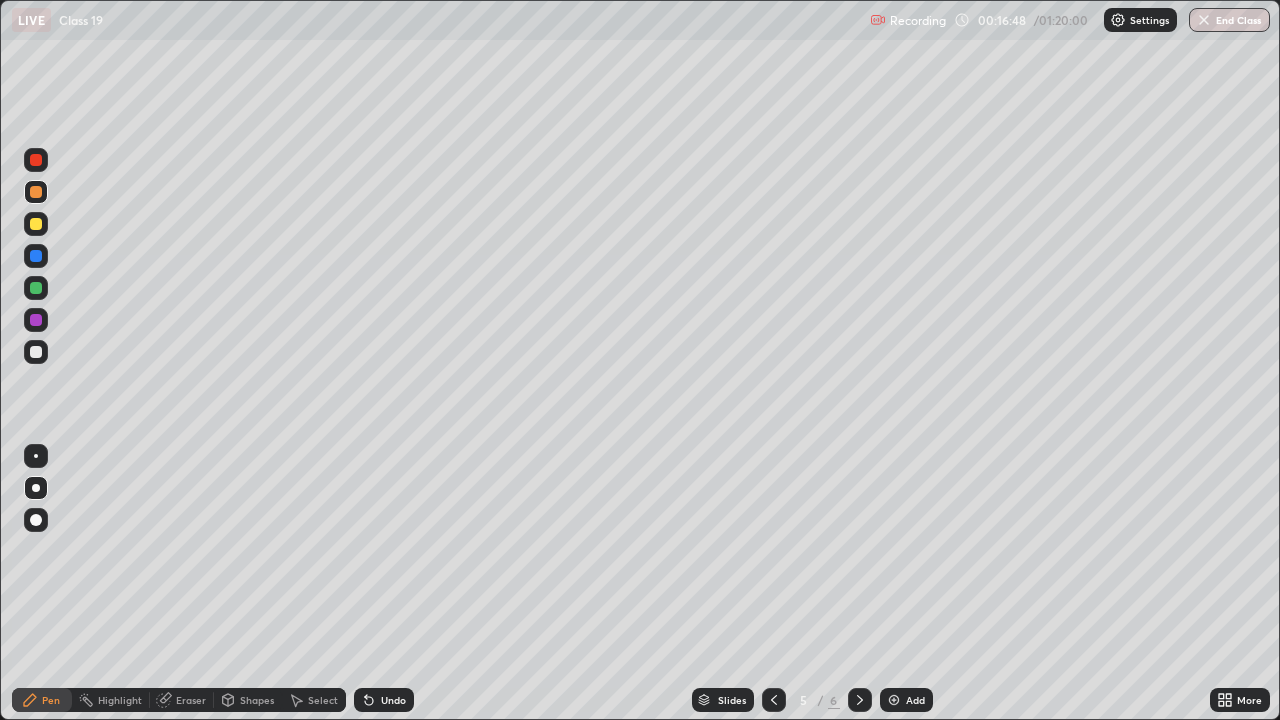 click on "Select" at bounding box center [314, 700] 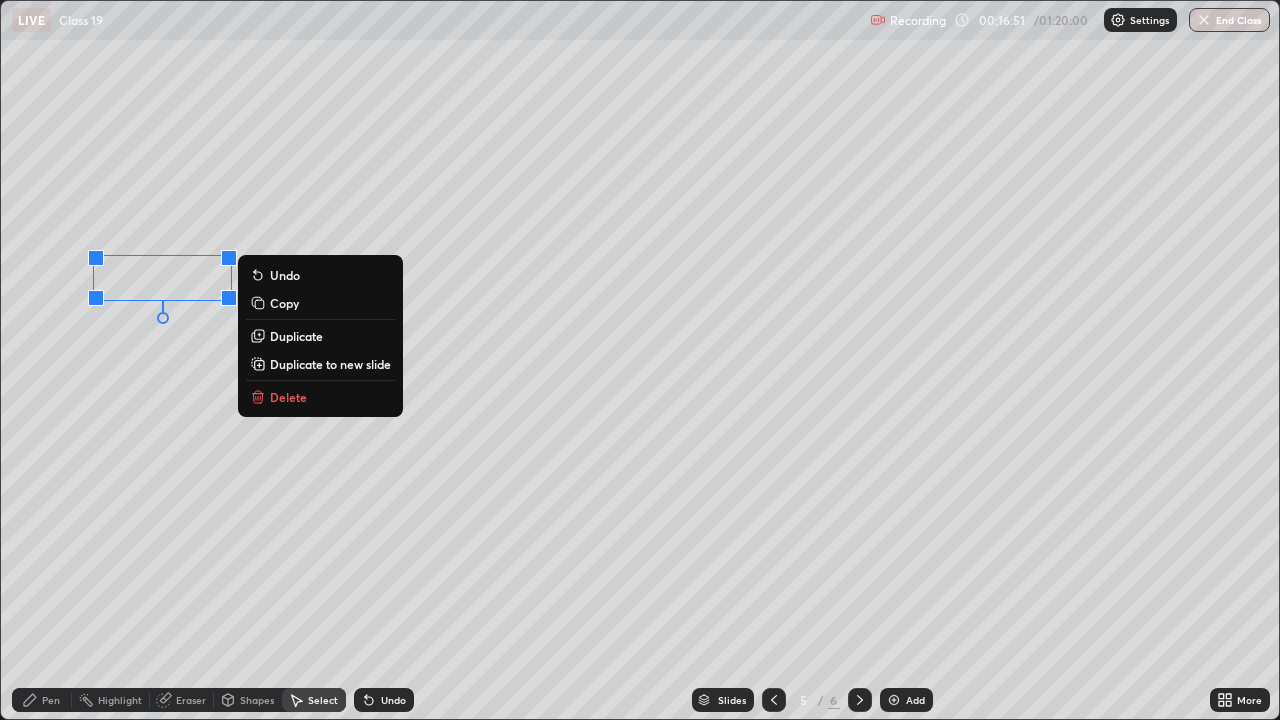 click on "Pen" at bounding box center (42, 700) 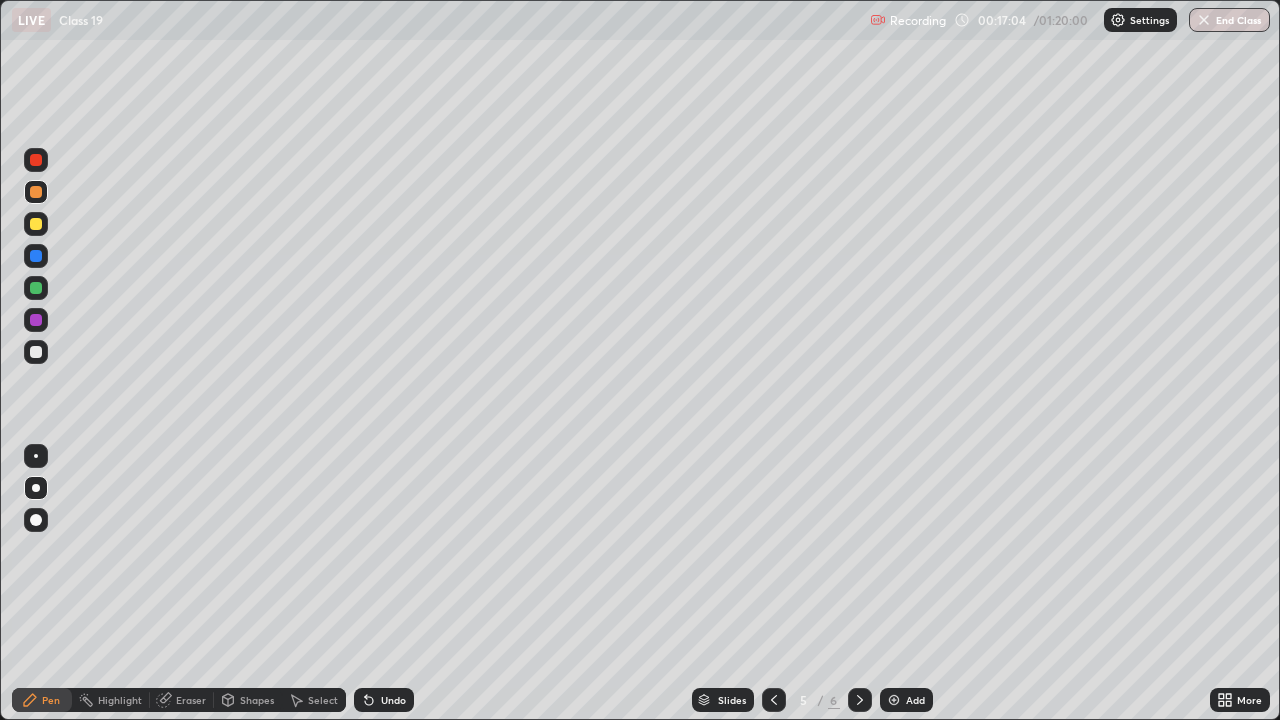 click 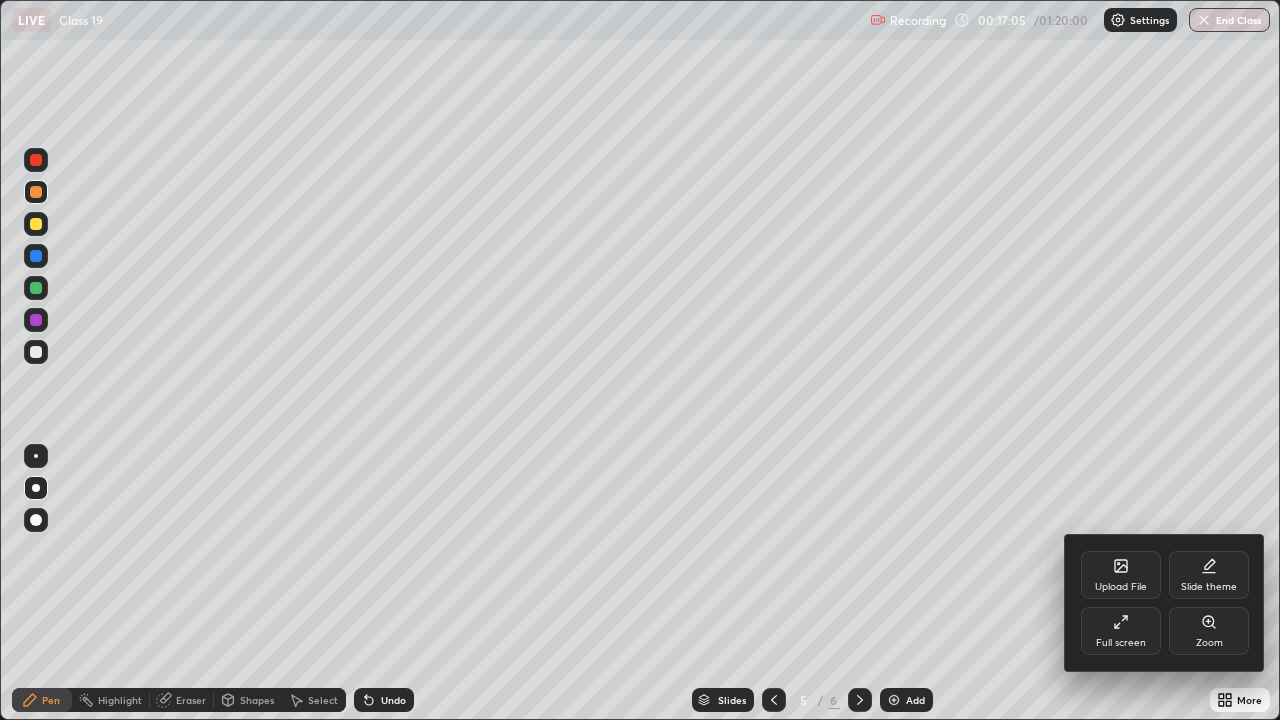 click 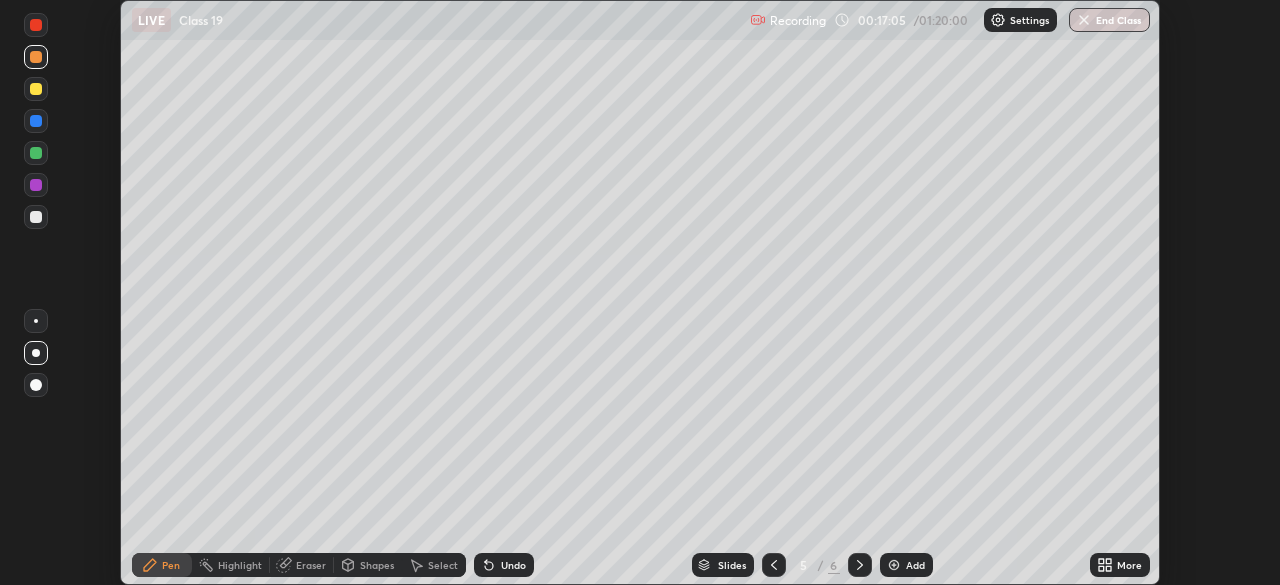 scroll, scrollTop: 585, scrollLeft: 1280, axis: both 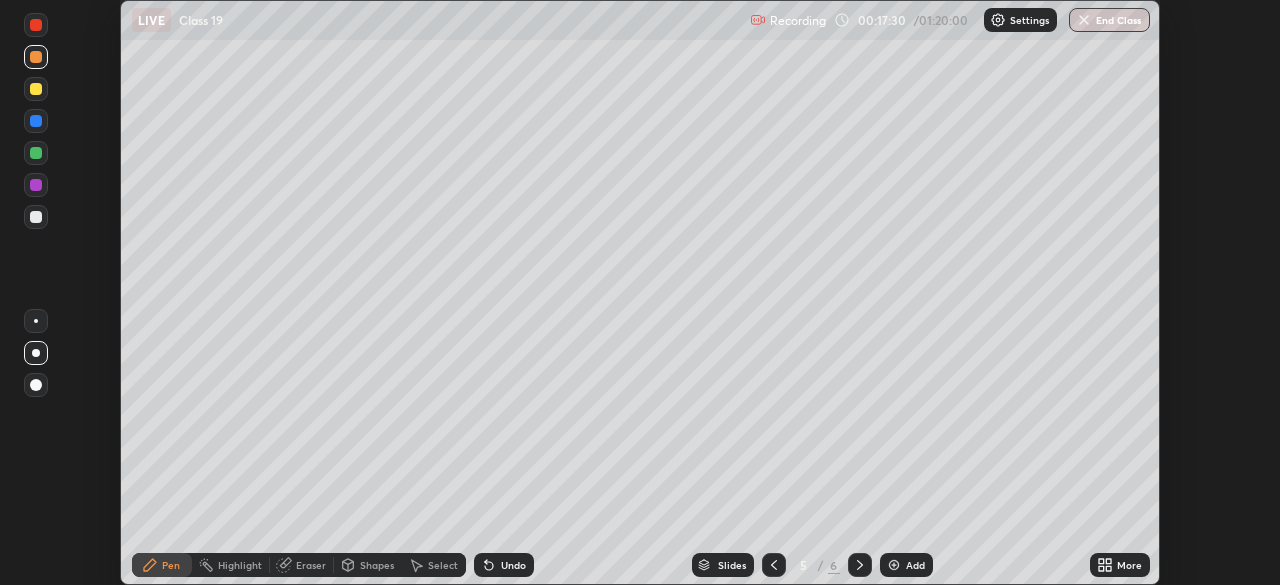 click 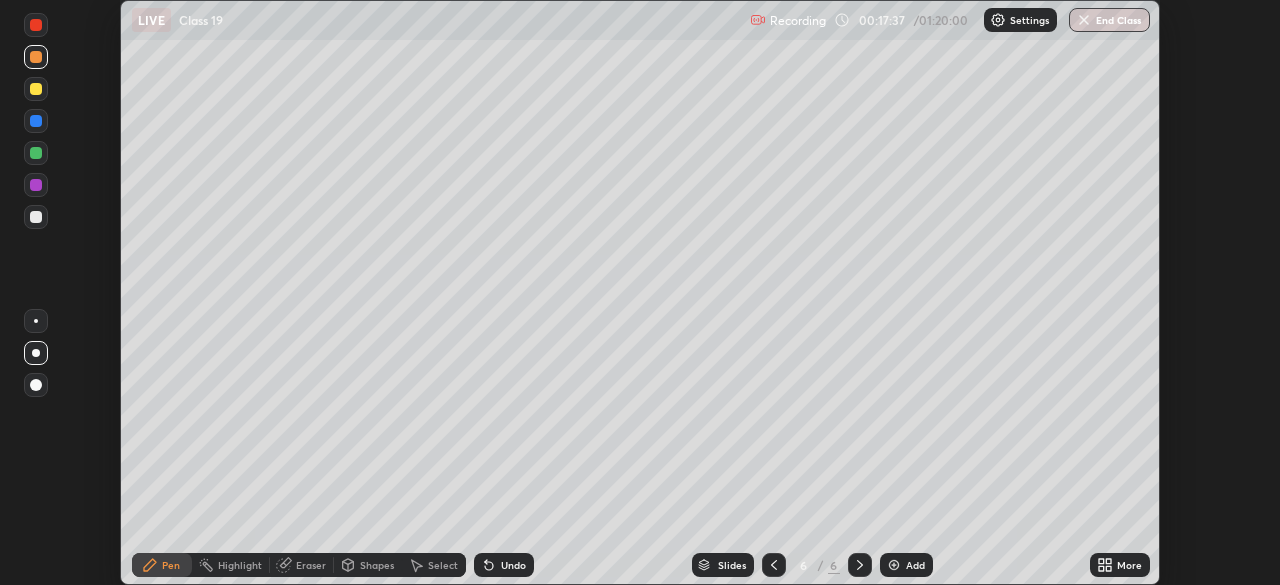 click 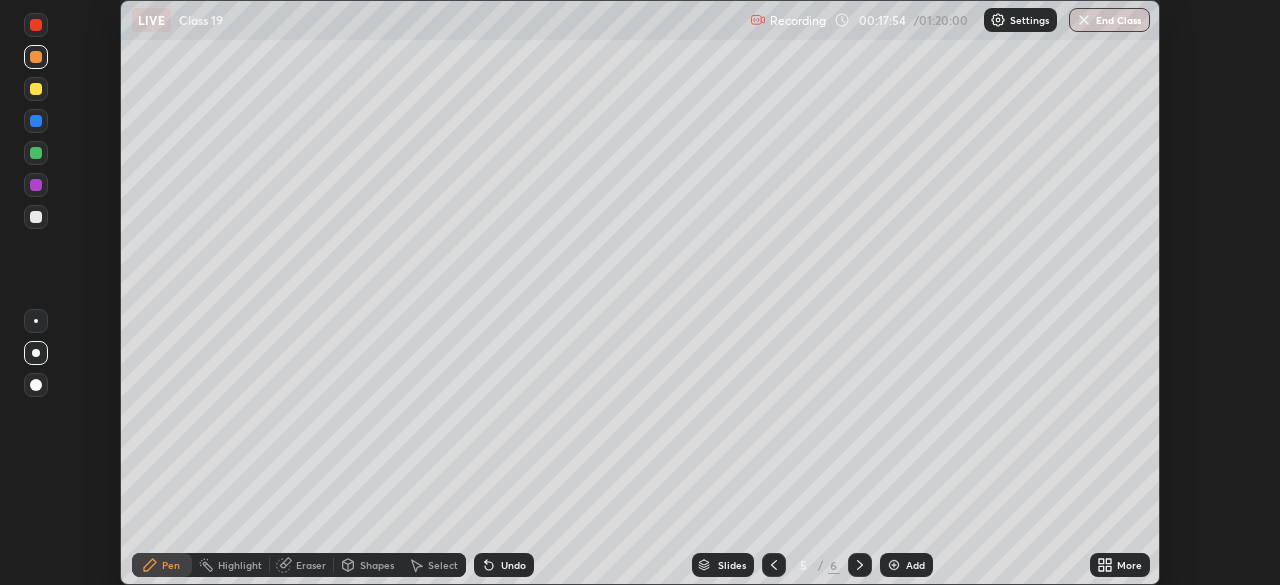 click 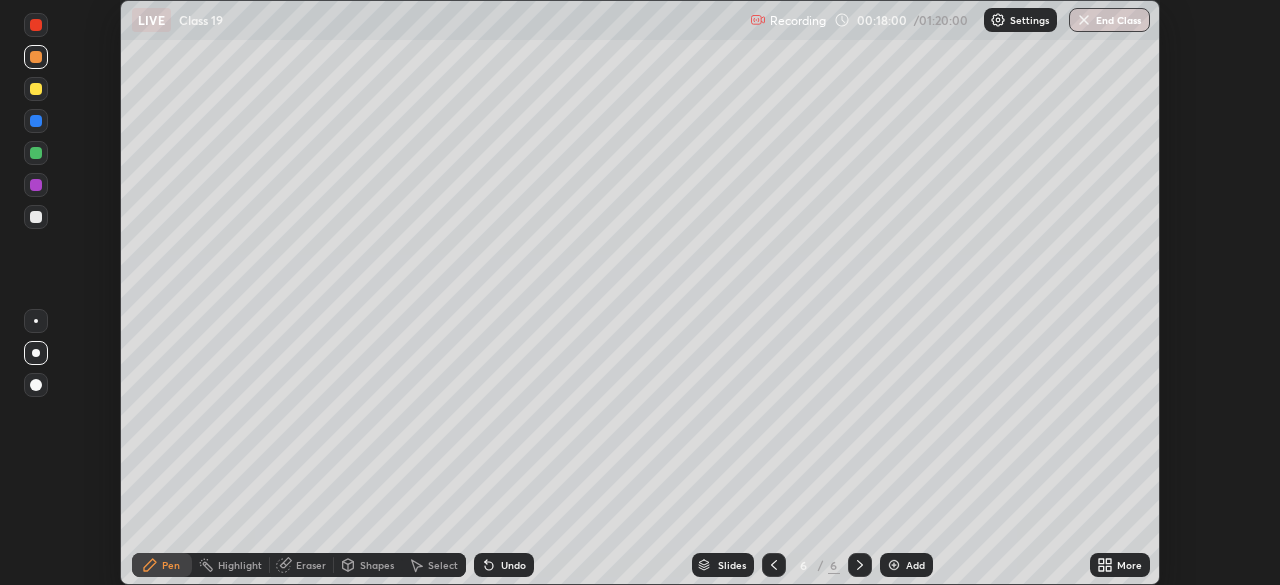 click at bounding box center [36, 217] 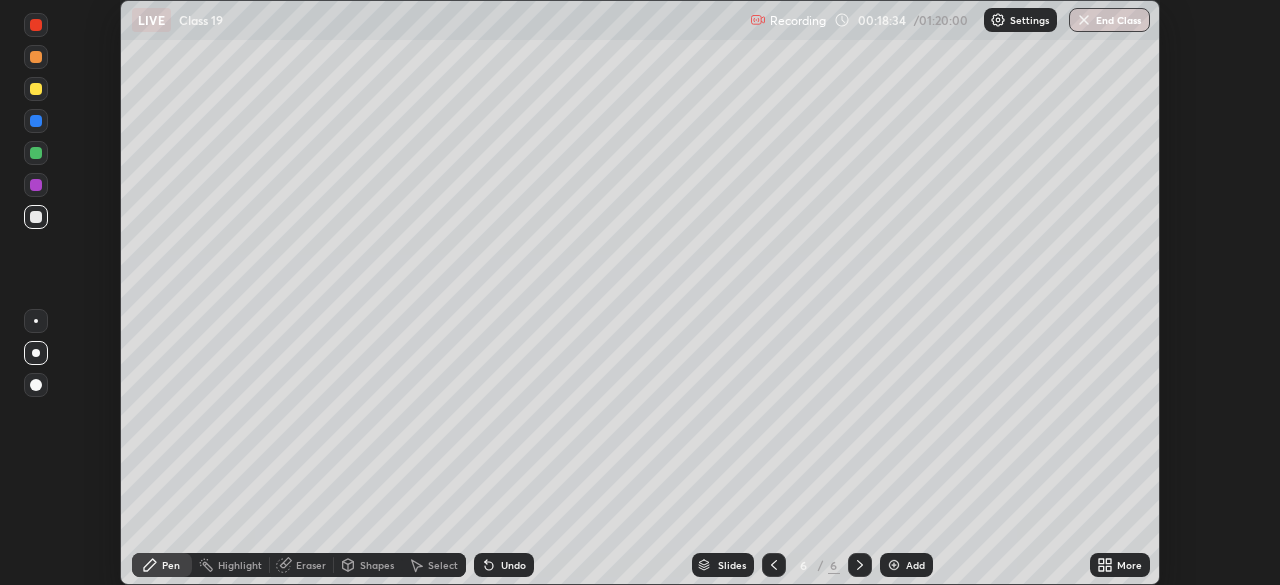 click at bounding box center (36, 89) 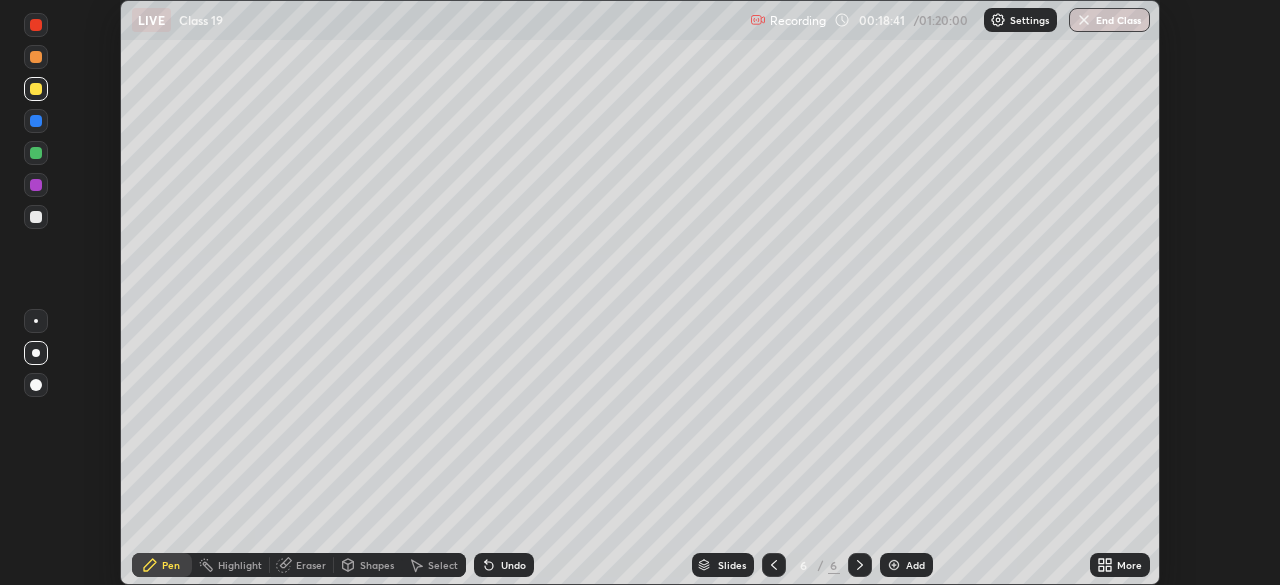 click at bounding box center [774, 565] 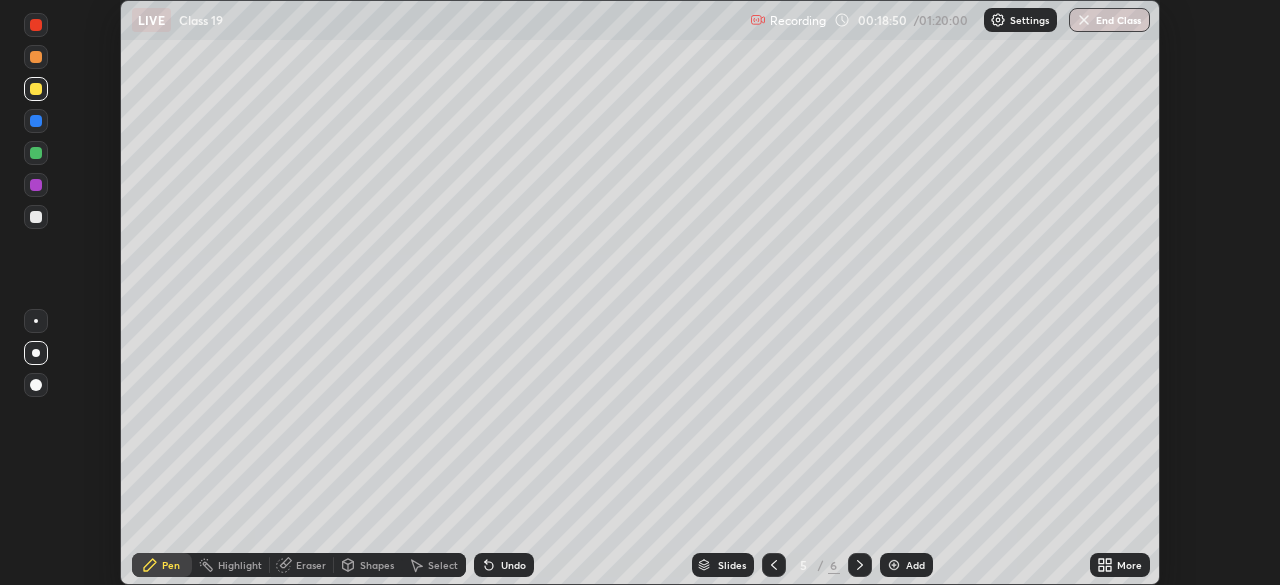click 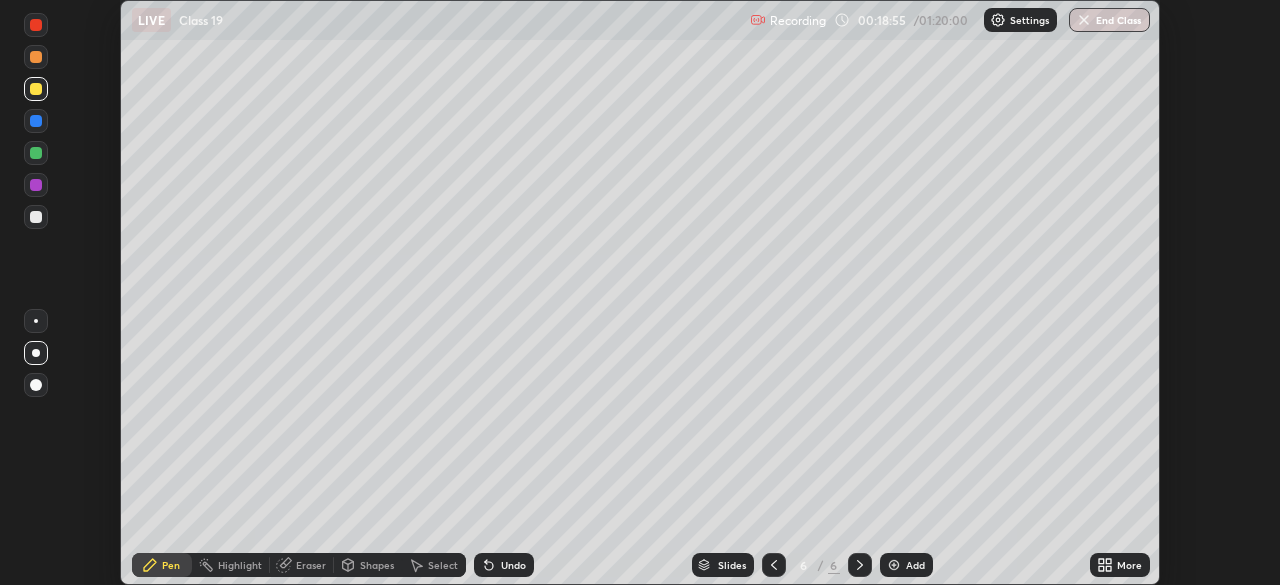 click at bounding box center (36, 217) 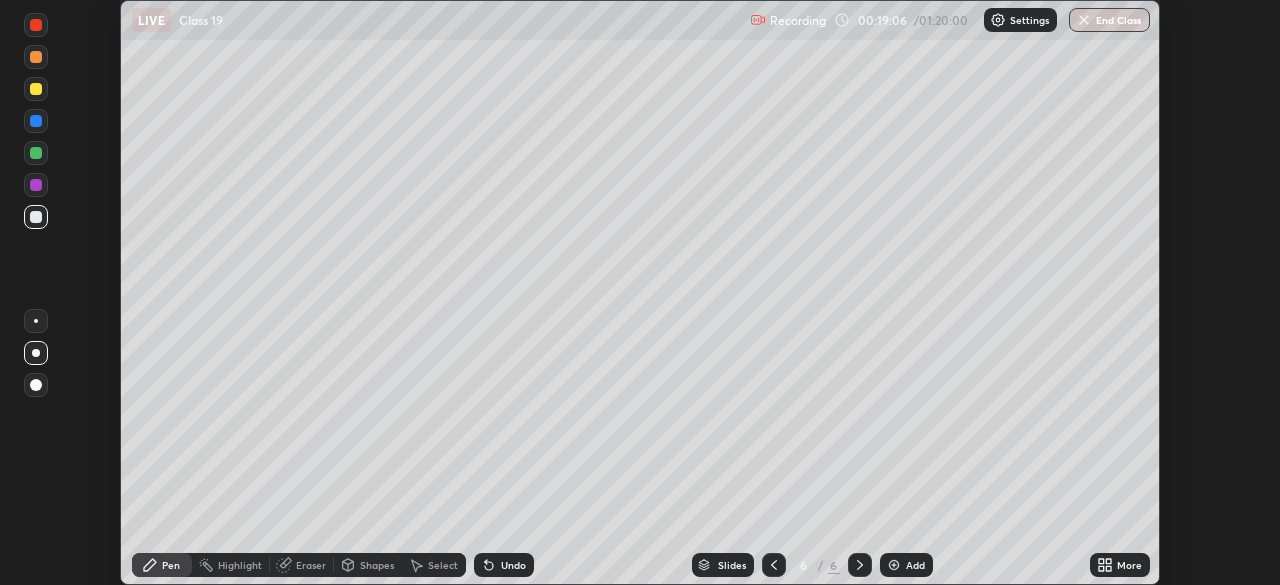 click 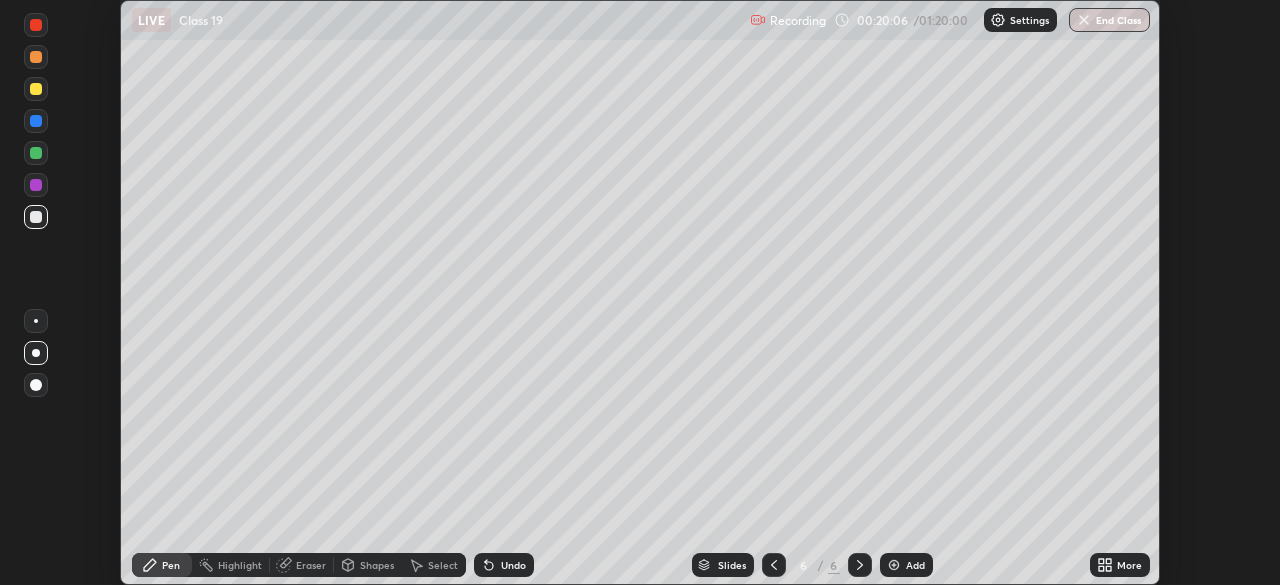click 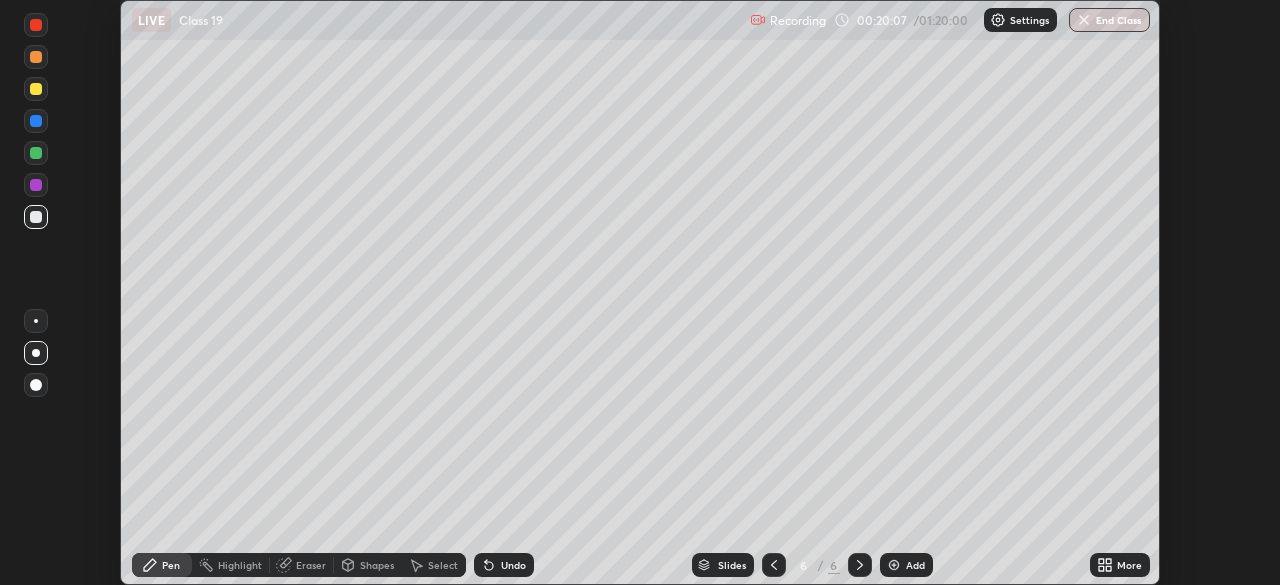 click 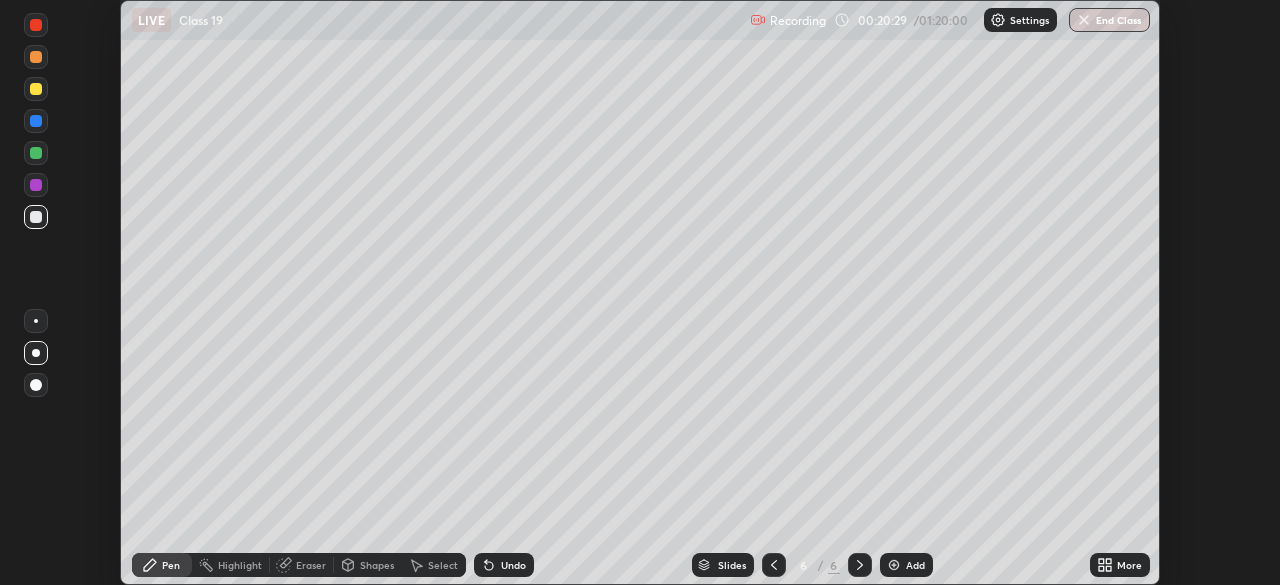 click 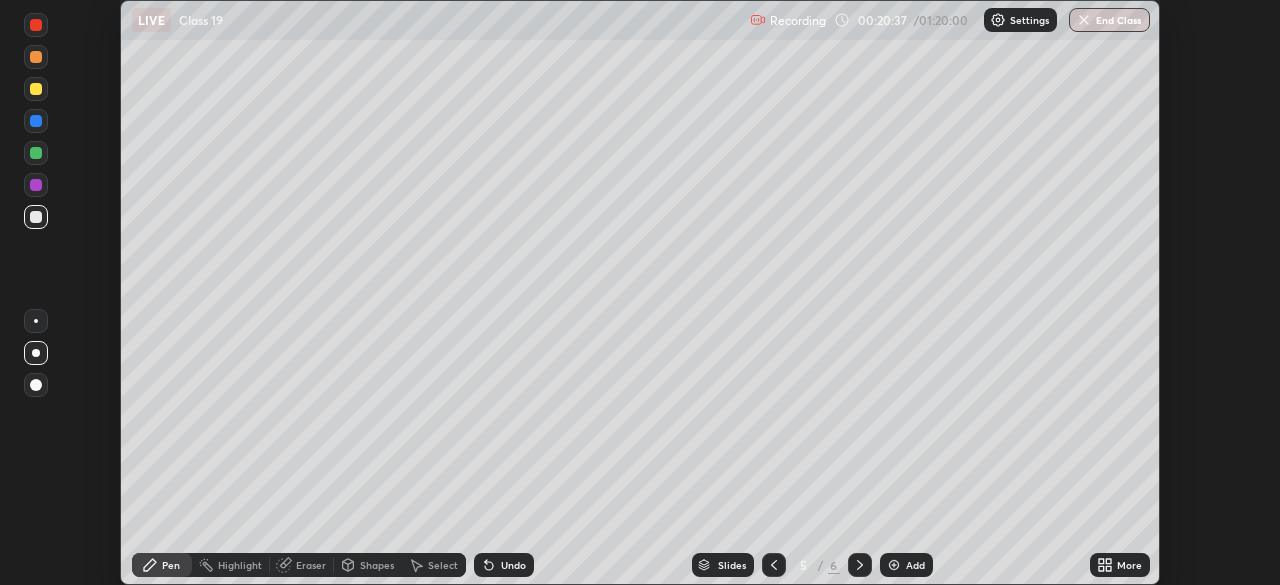click at bounding box center [36, 57] 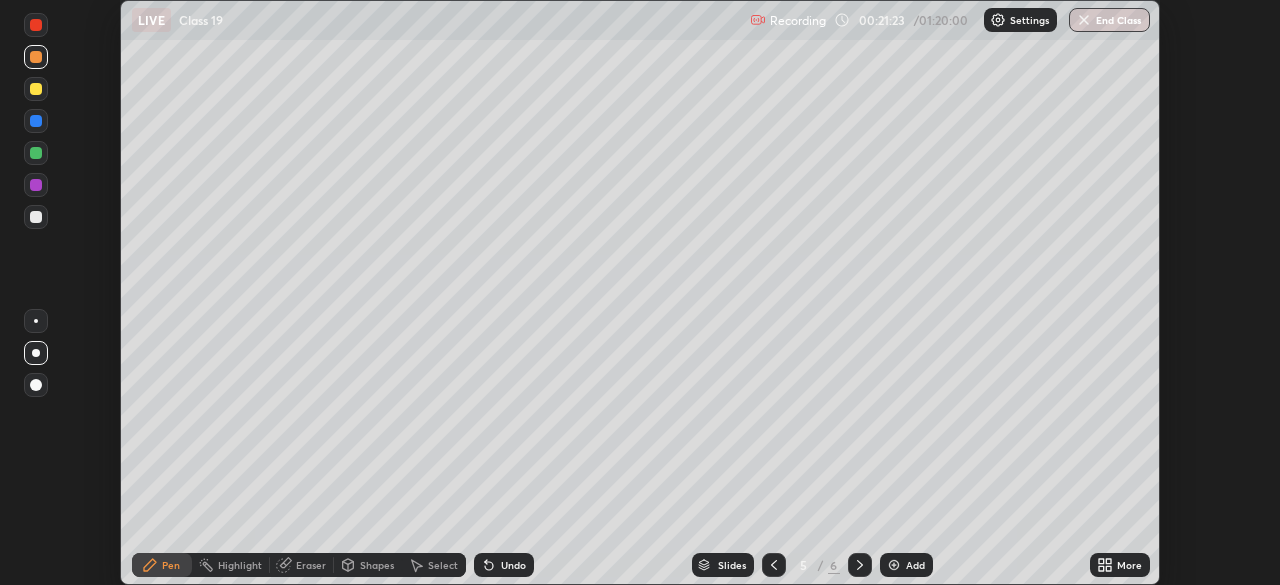 click 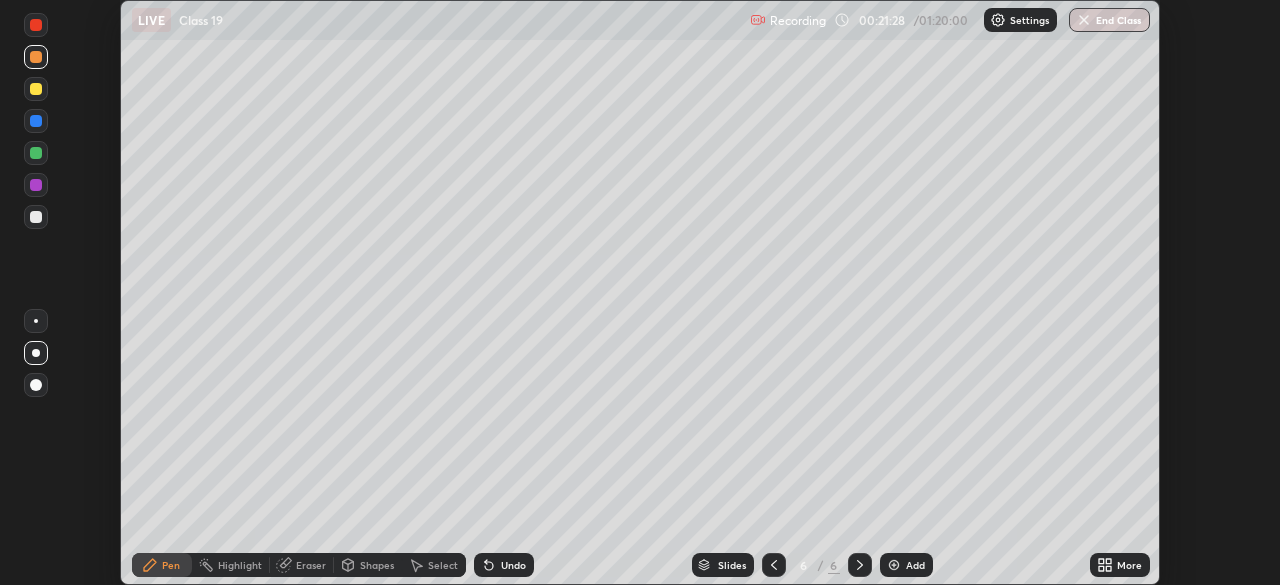 click 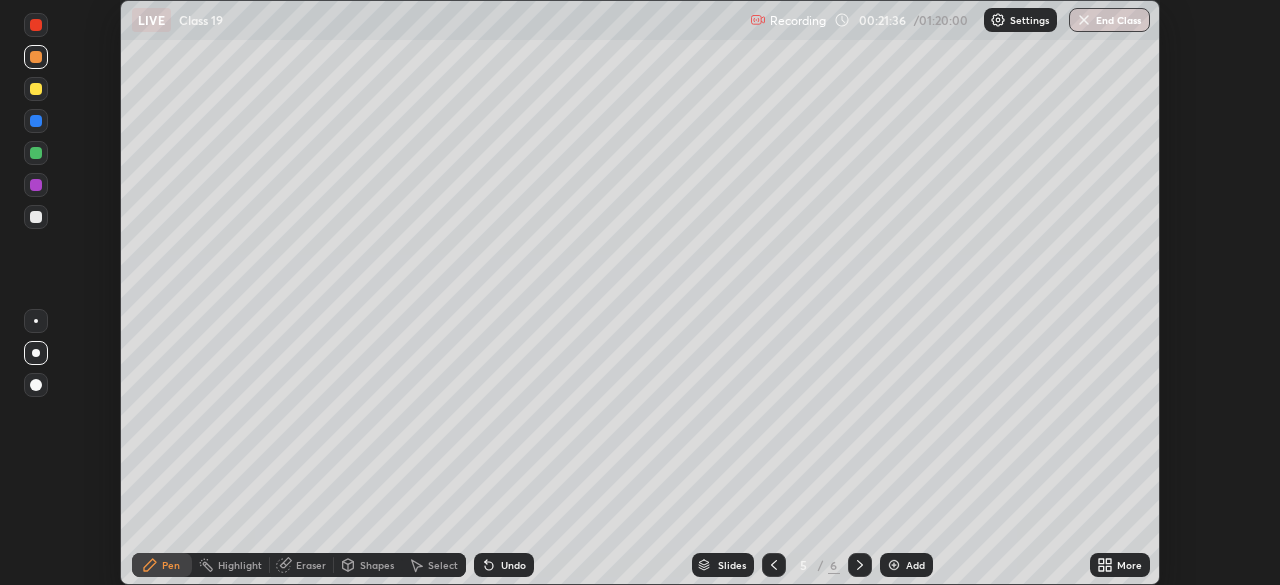 click 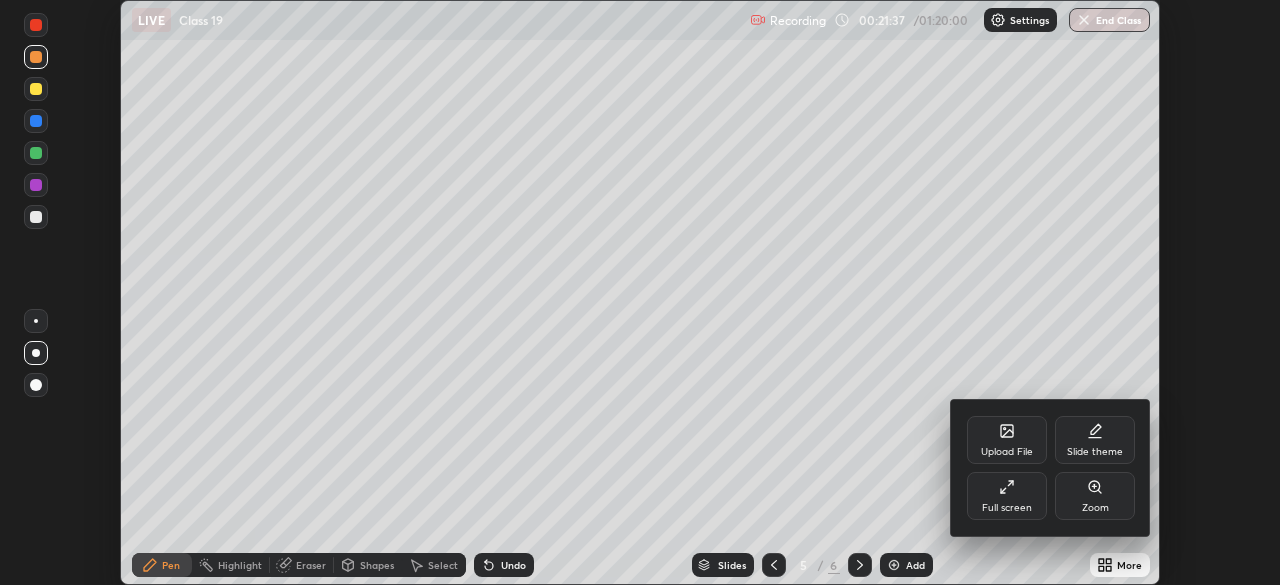 click on "Full screen" at bounding box center (1007, 508) 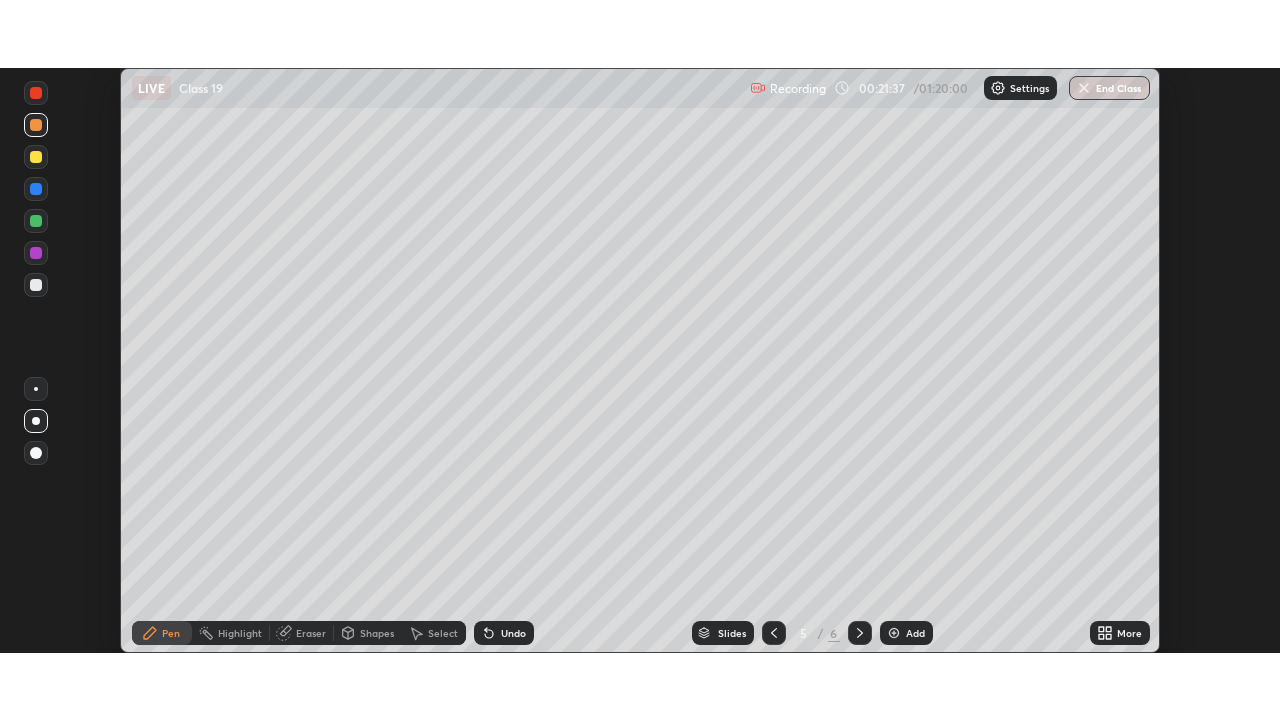 scroll, scrollTop: 99280, scrollLeft: 98720, axis: both 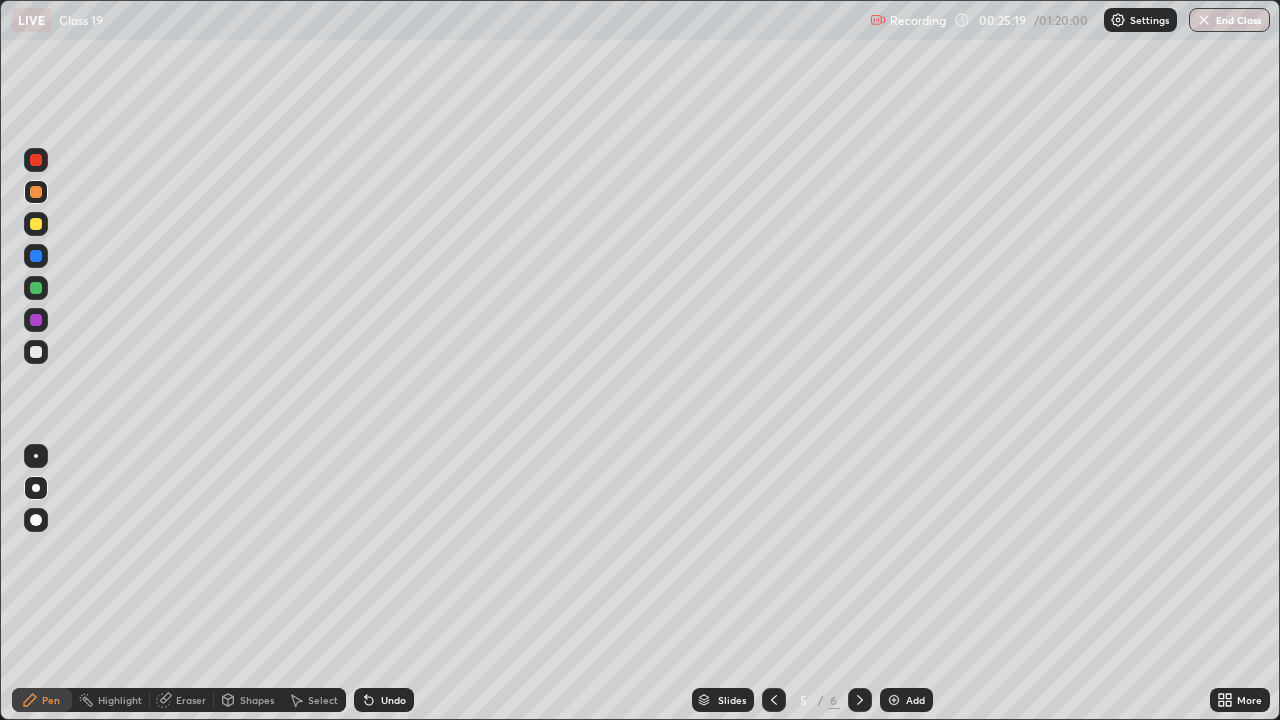 click 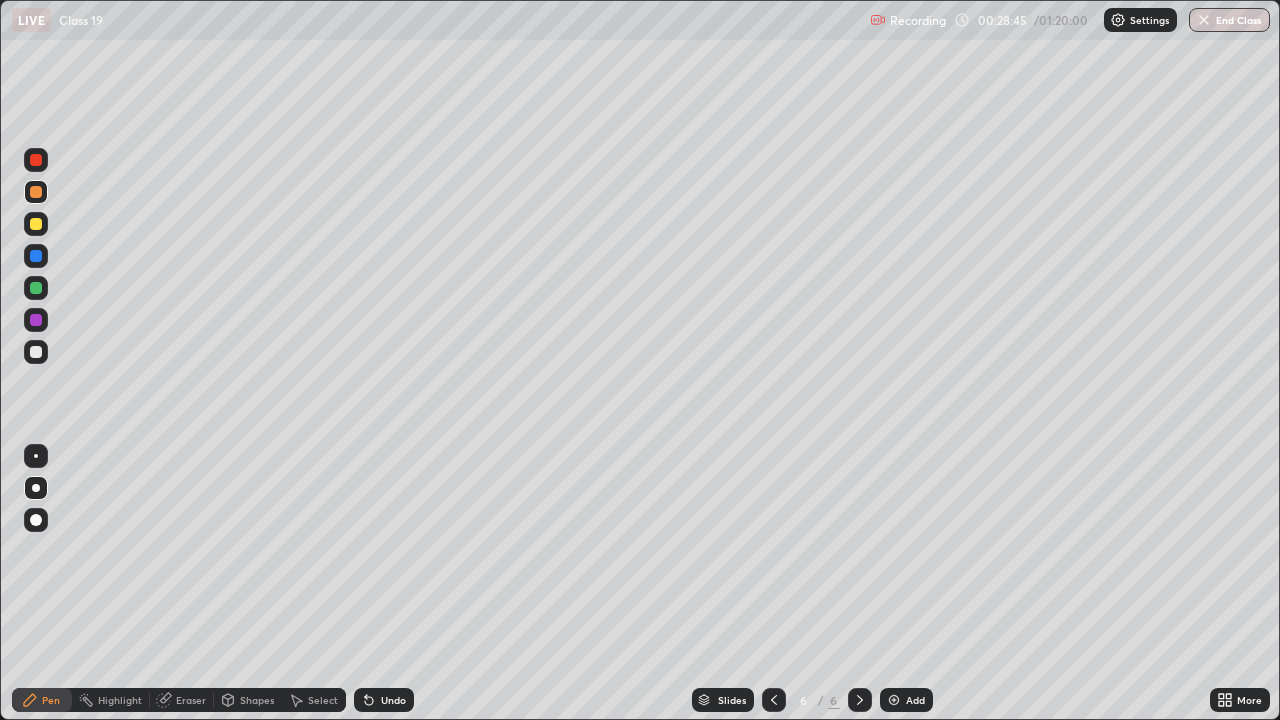 click 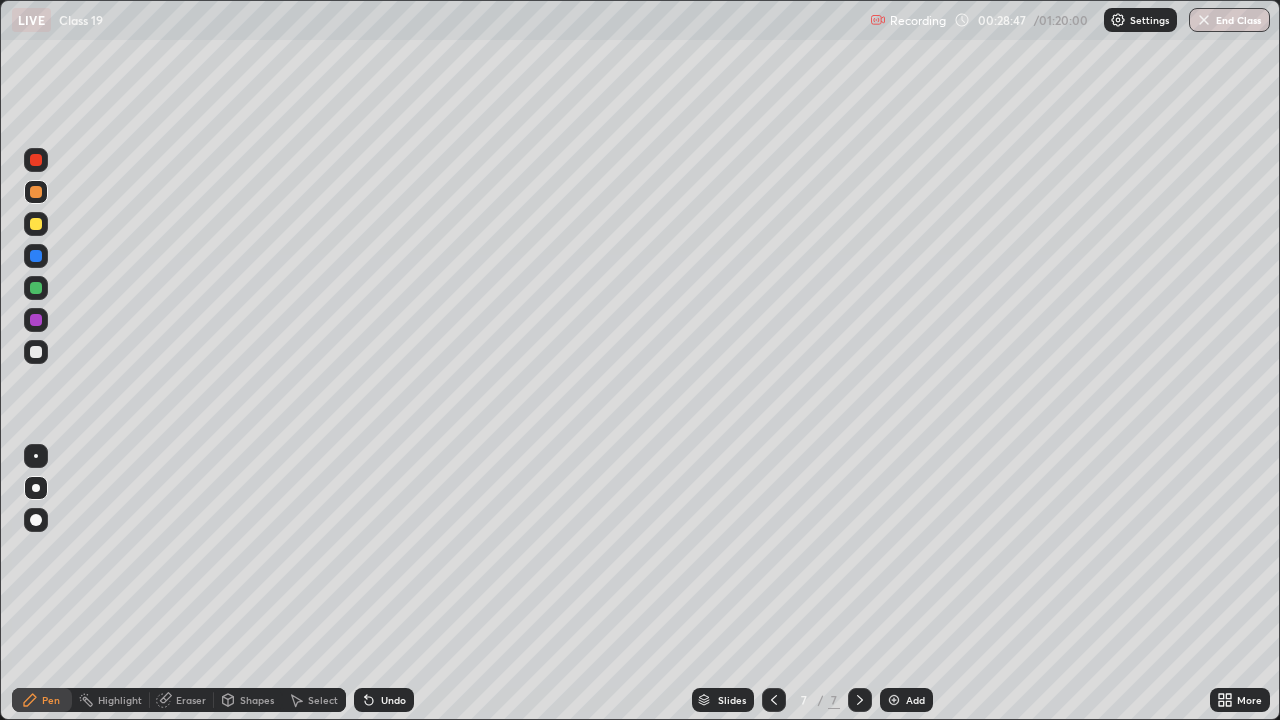 click at bounding box center [36, 352] 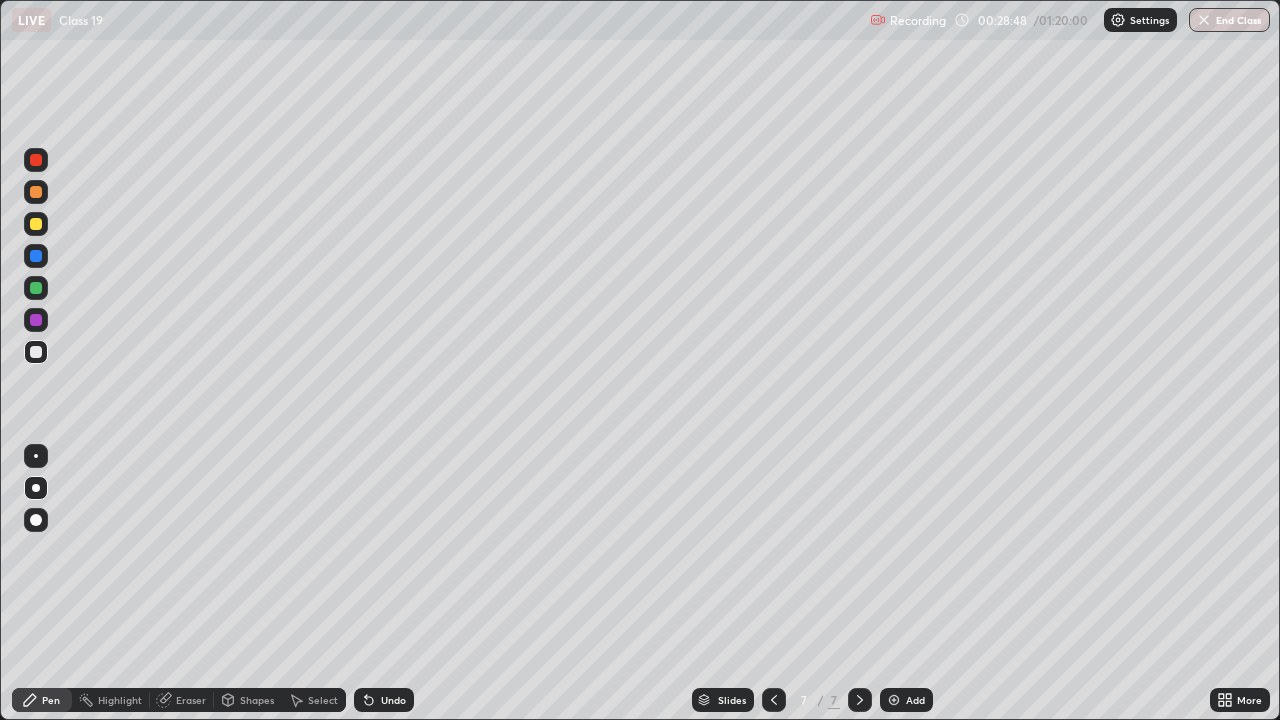 click at bounding box center (36, 224) 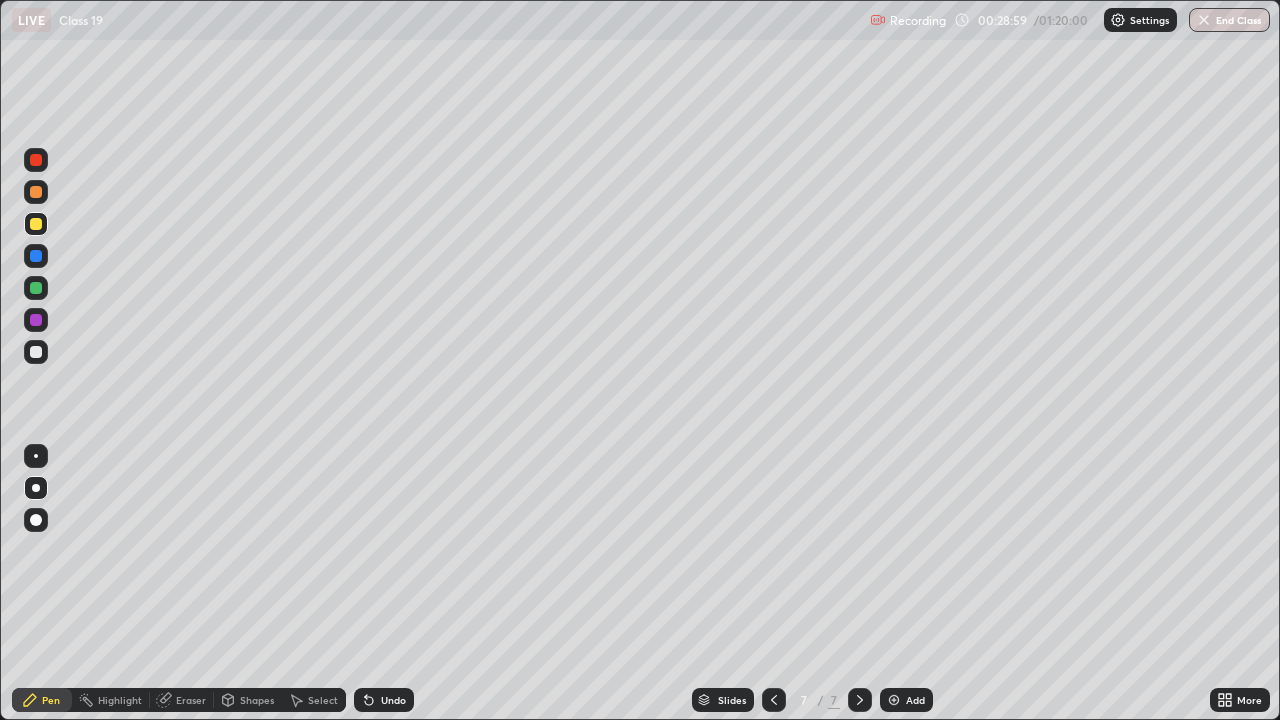 click at bounding box center (36, 352) 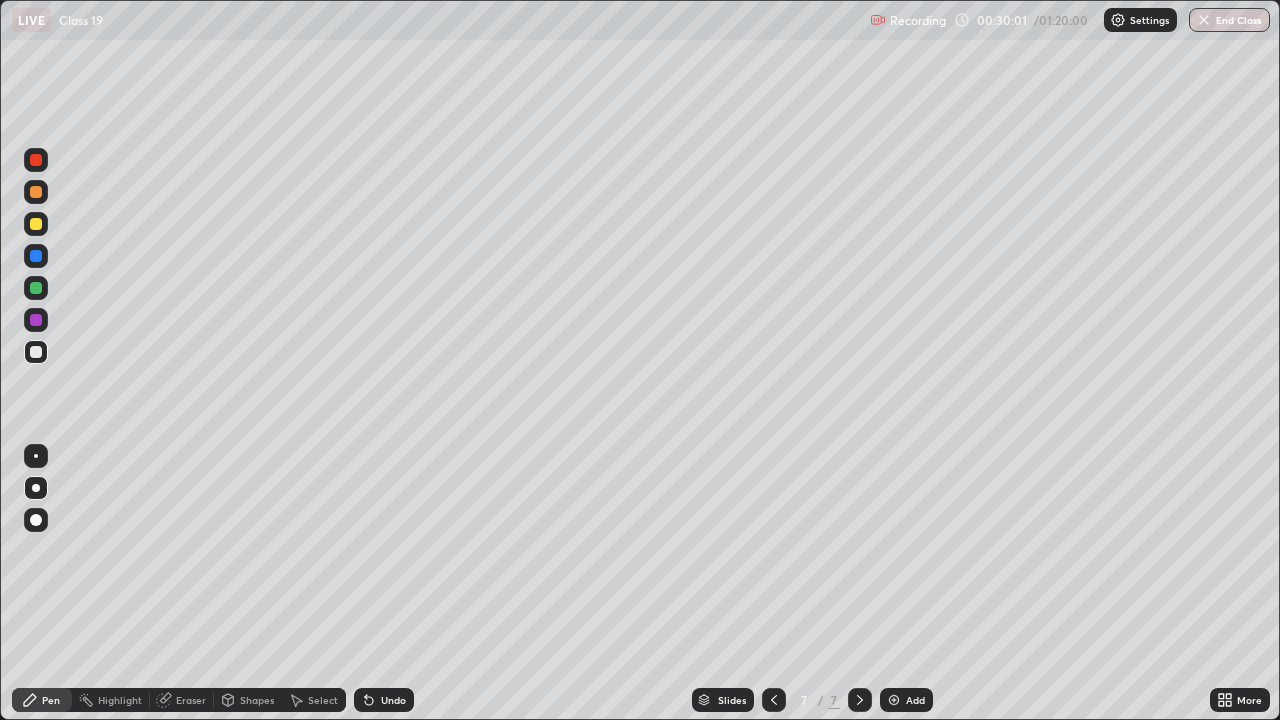 click on "Undo" at bounding box center (393, 700) 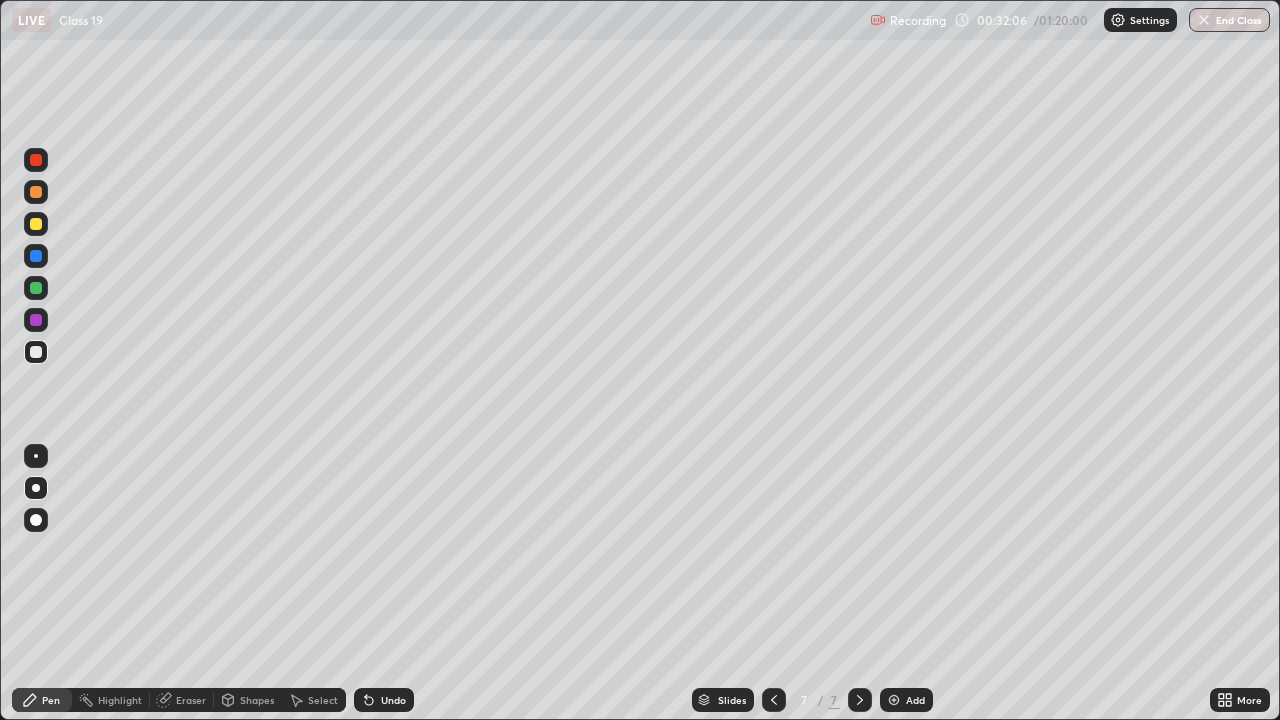 click on "Undo" at bounding box center [393, 700] 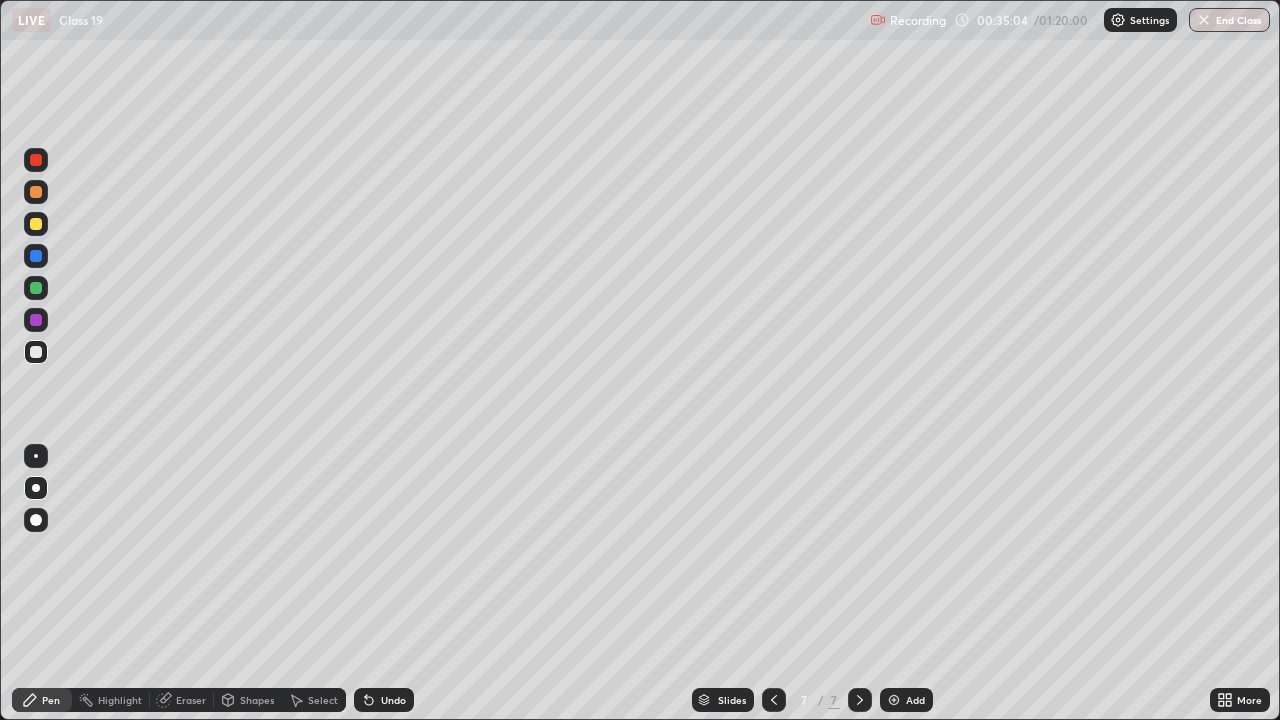 click 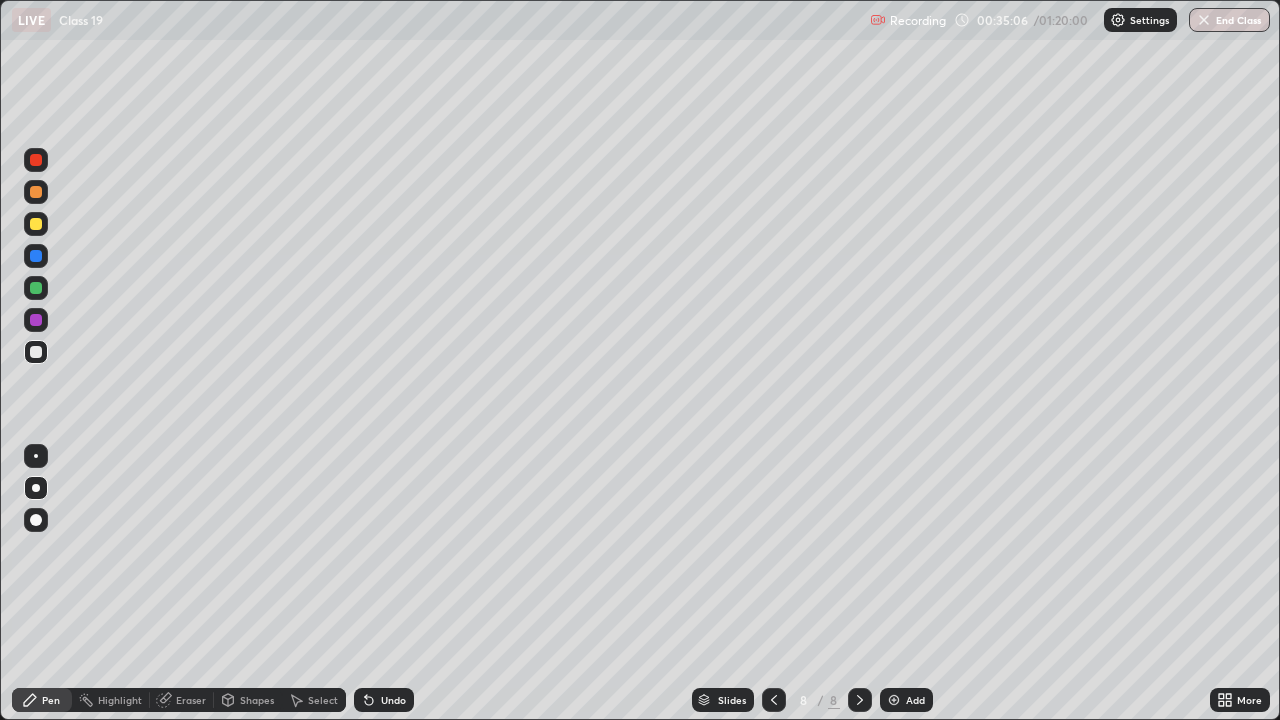 click at bounding box center [36, 224] 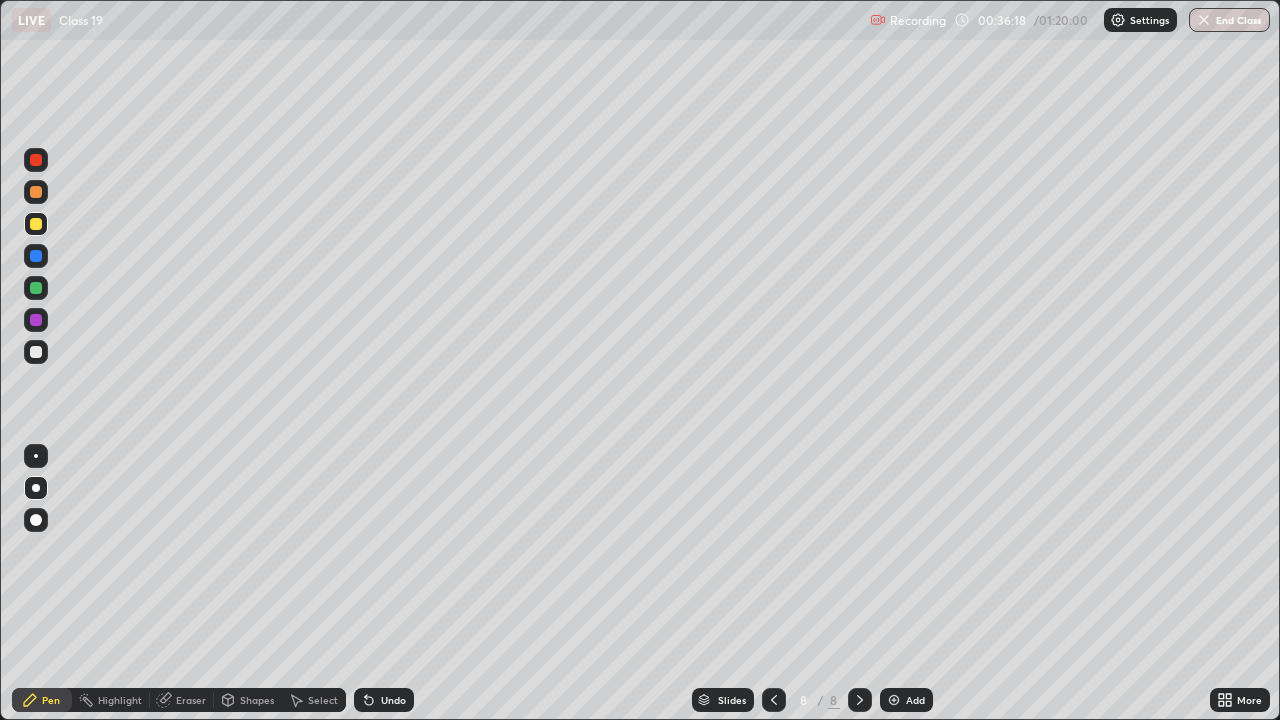 click at bounding box center [36, 352] 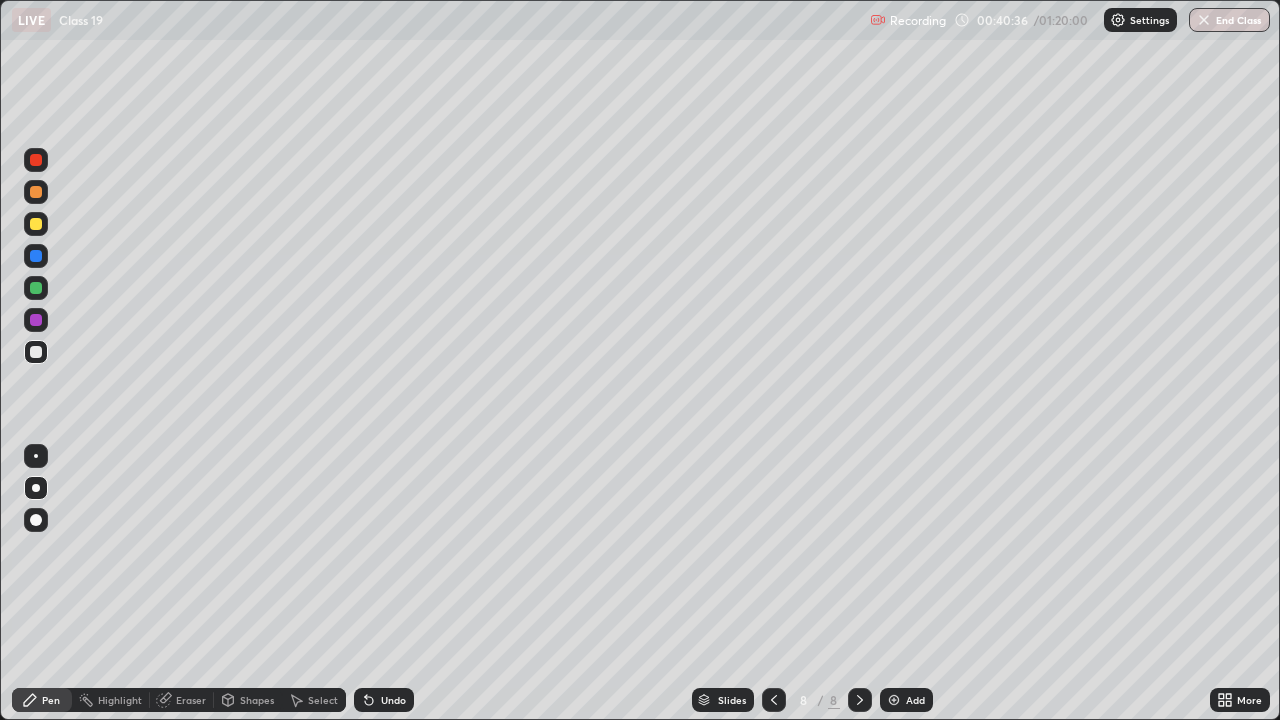 click on "Select" at bounding box center [323, 700] 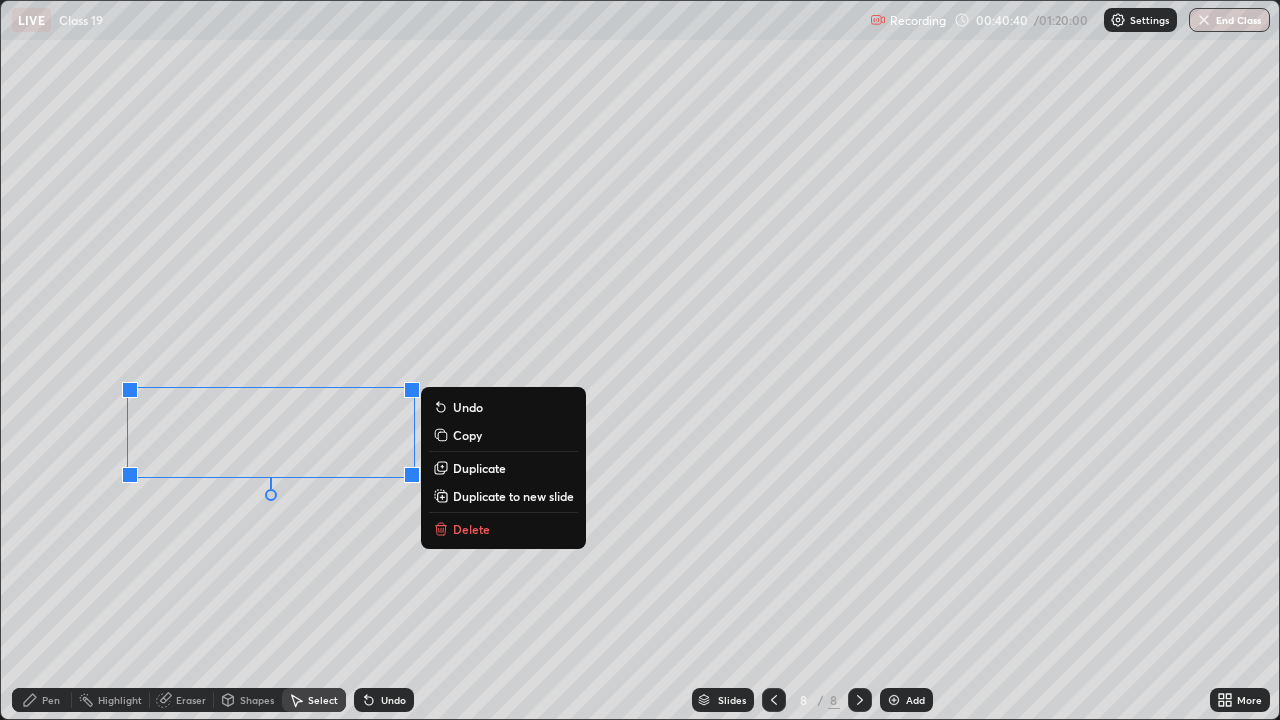 click on "Pen" at bounding box center (42, 700) 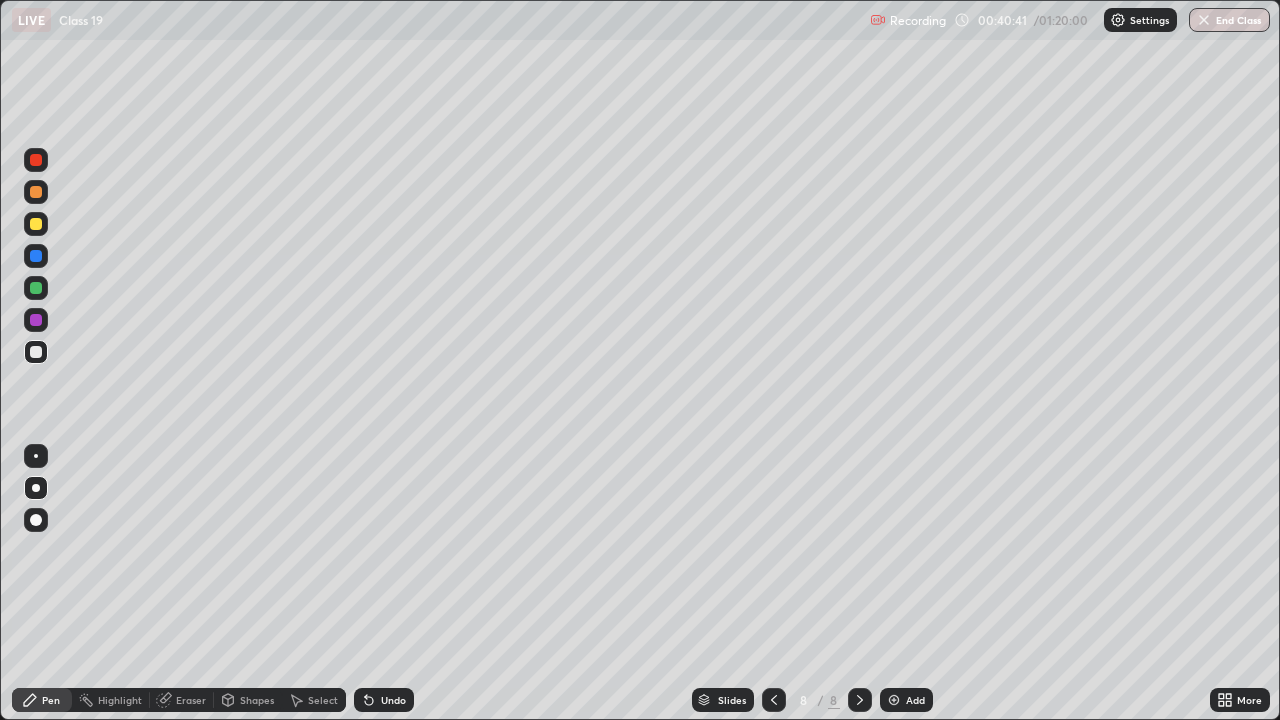 click at bounding box center (36, 352) 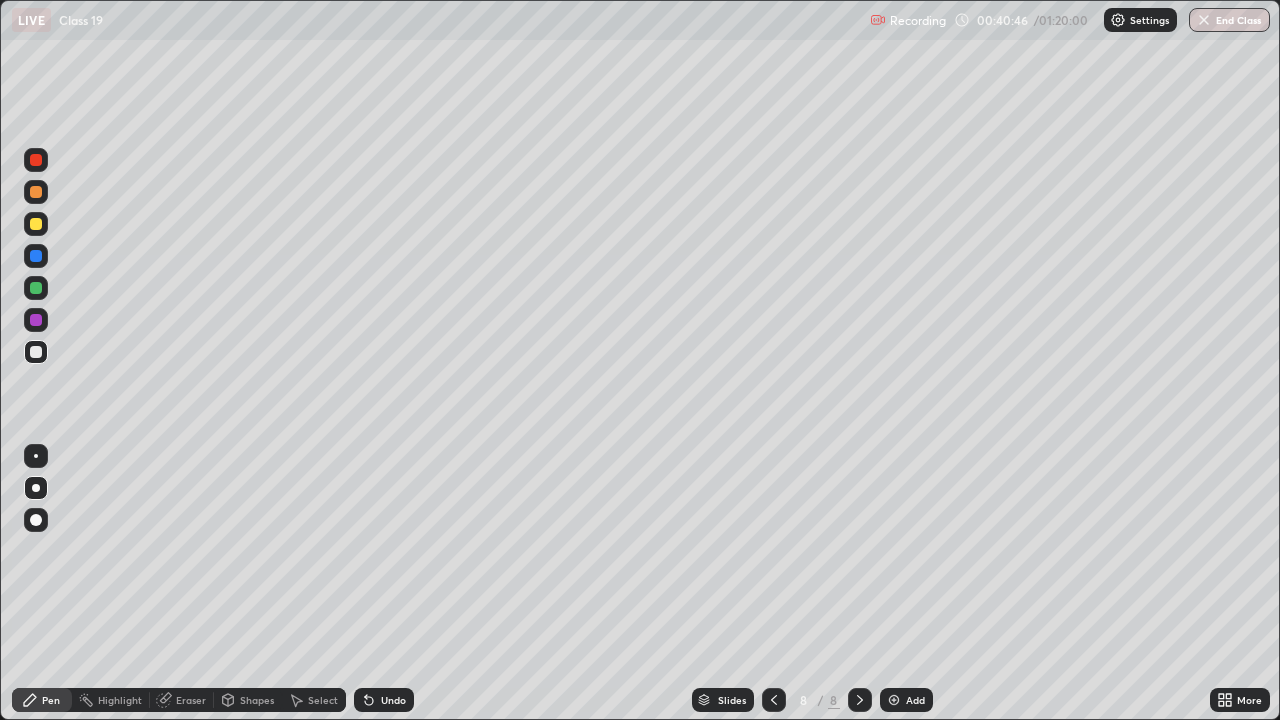 click 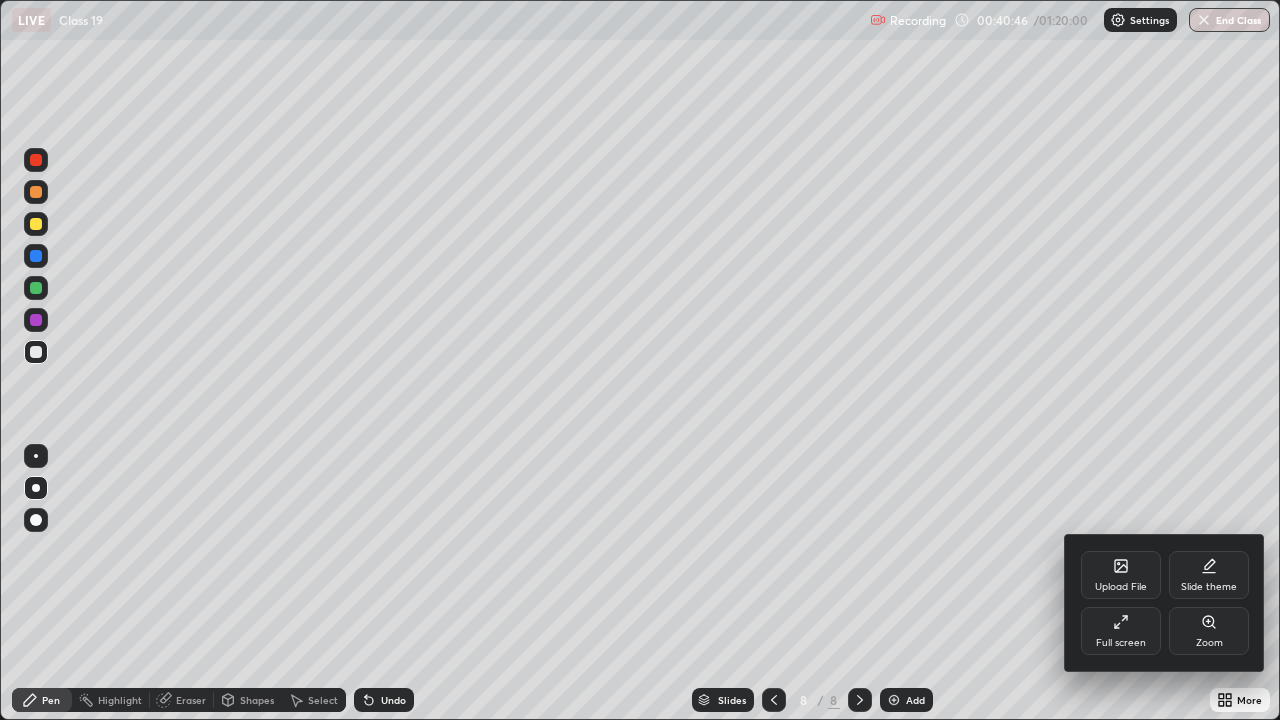 click on "Full screen" at bounding box center (1121, 631) 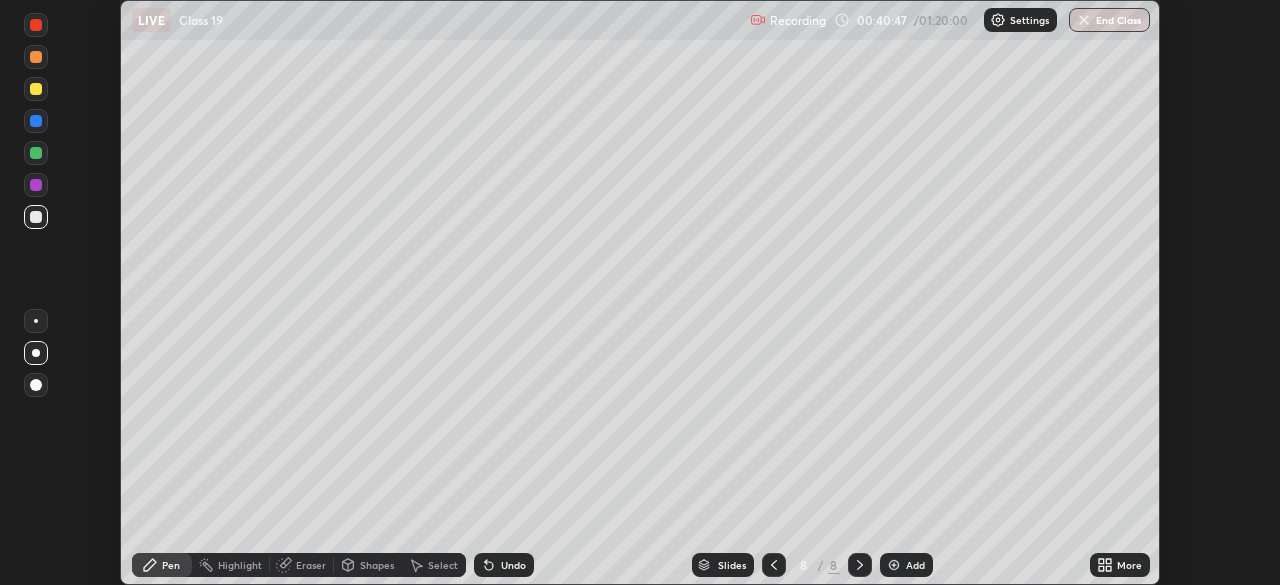 scroll, scrollTop: 585, scrollLeft: 1280, axis: both 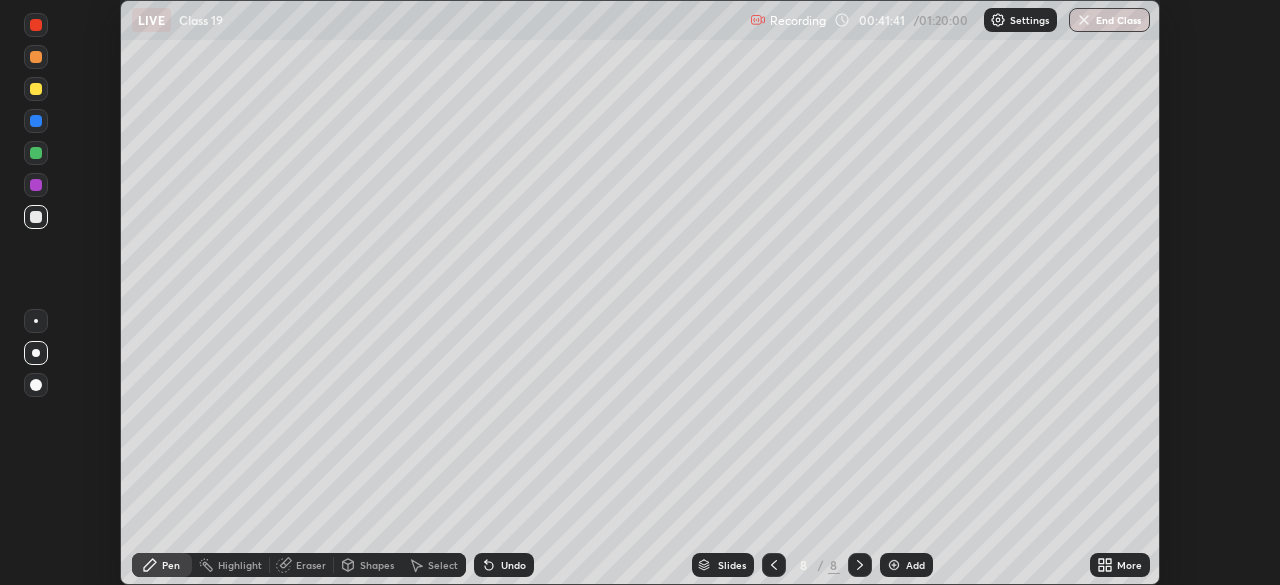 click 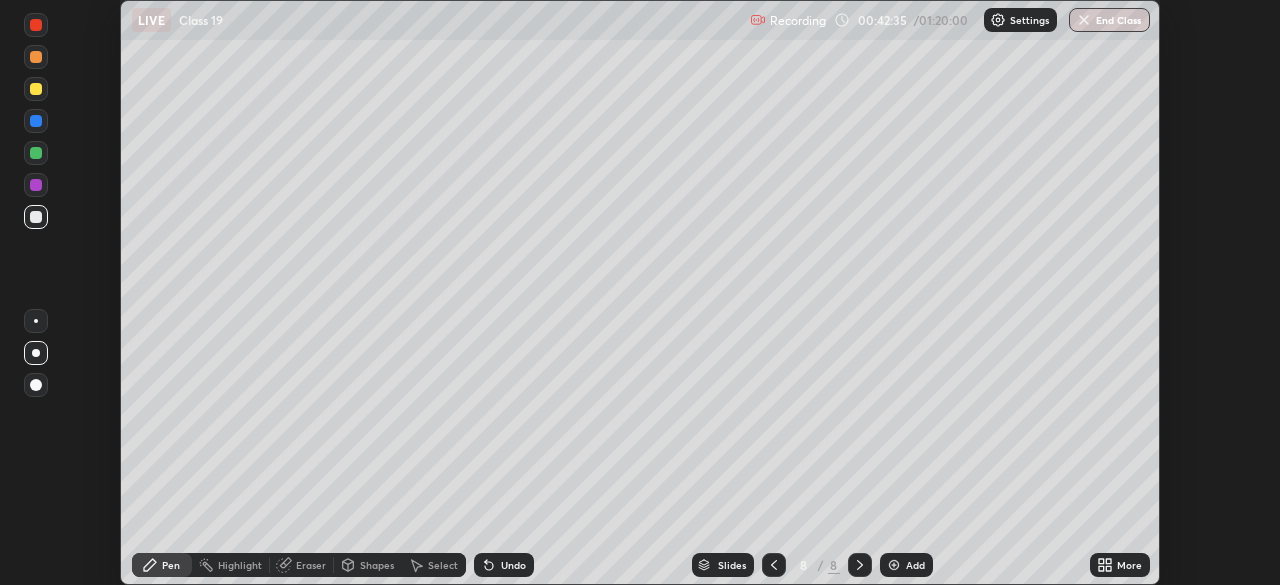 click on "Select" at bounding box center [443, 565] 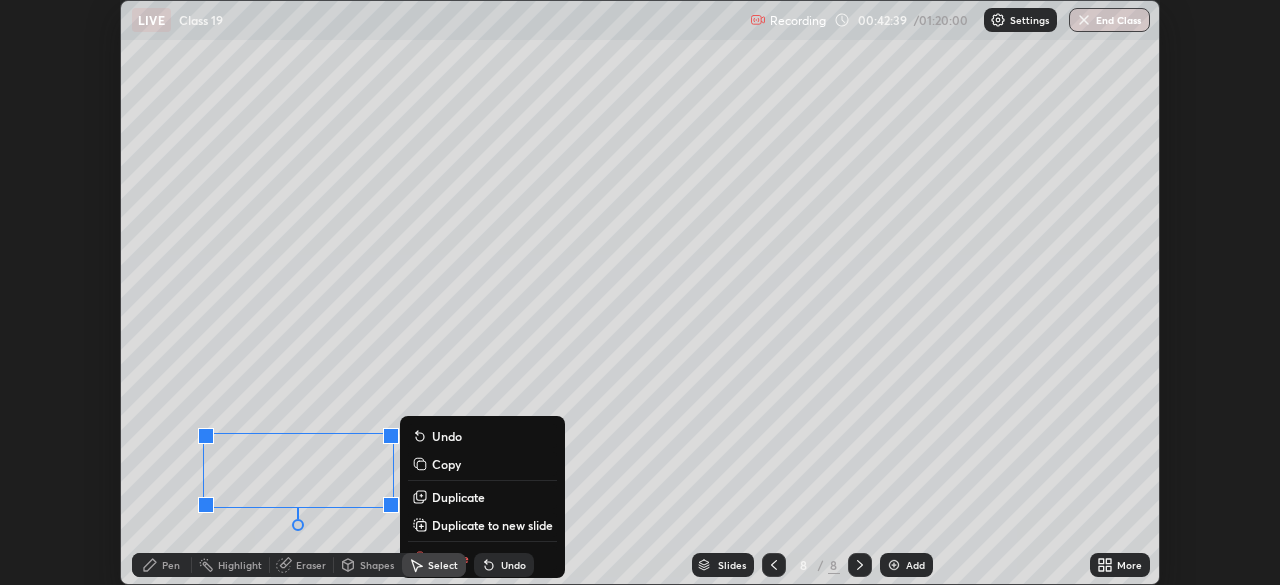 click on "Pen" at bounding box center [171, 565] 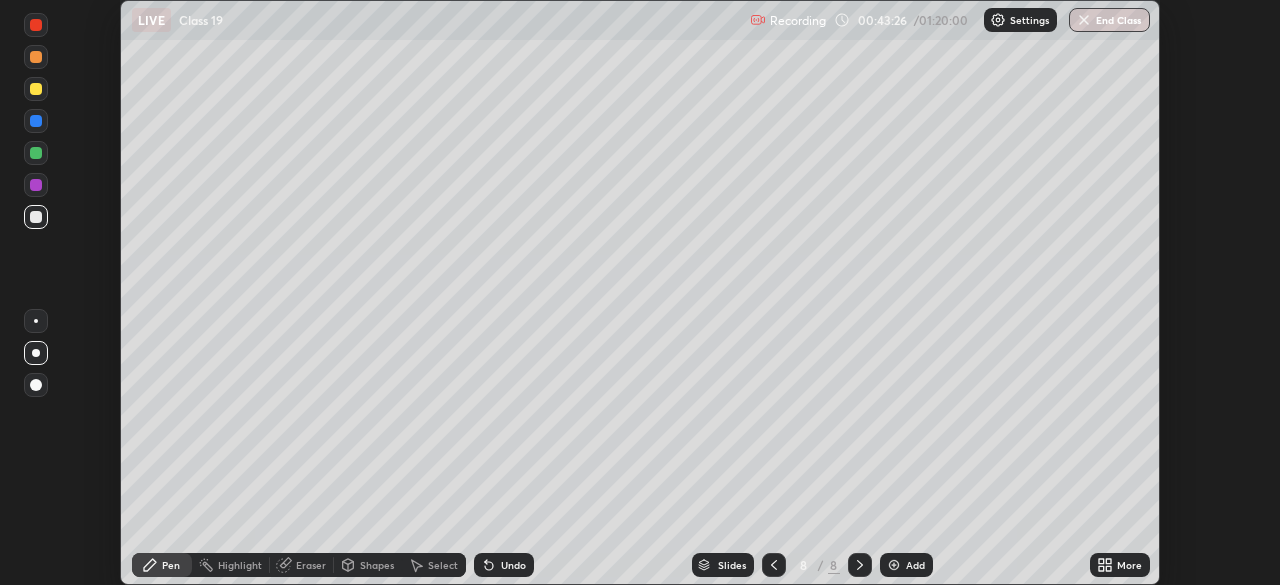 click on "More" at bounding box center [1129, 565] 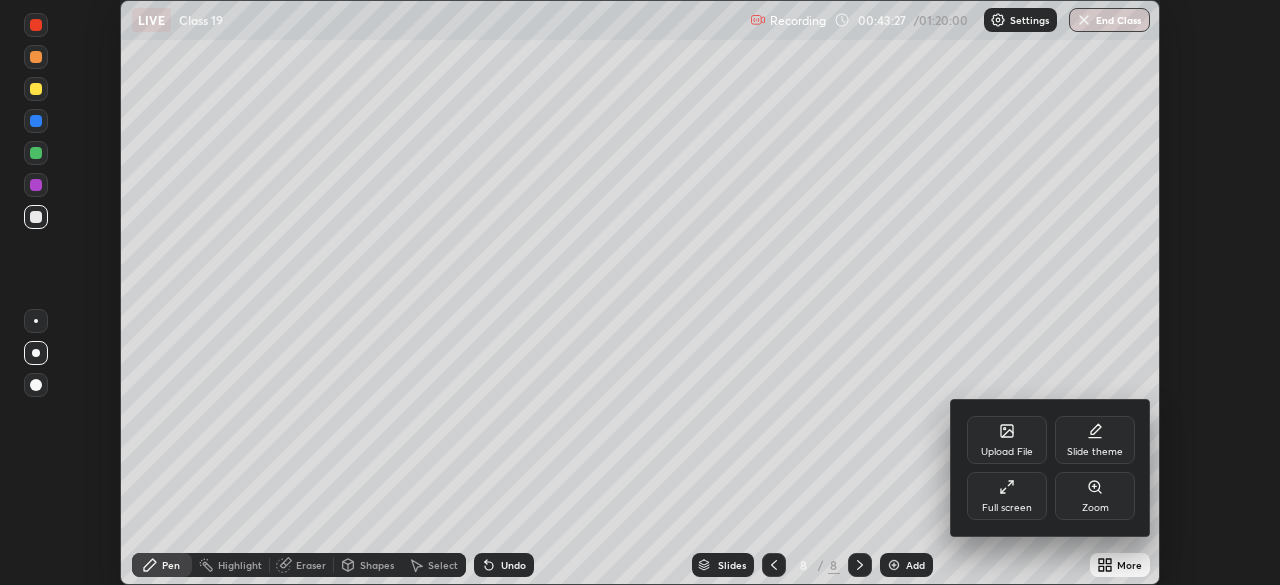 click on "Full screen" at bounding box center (1007, 508) 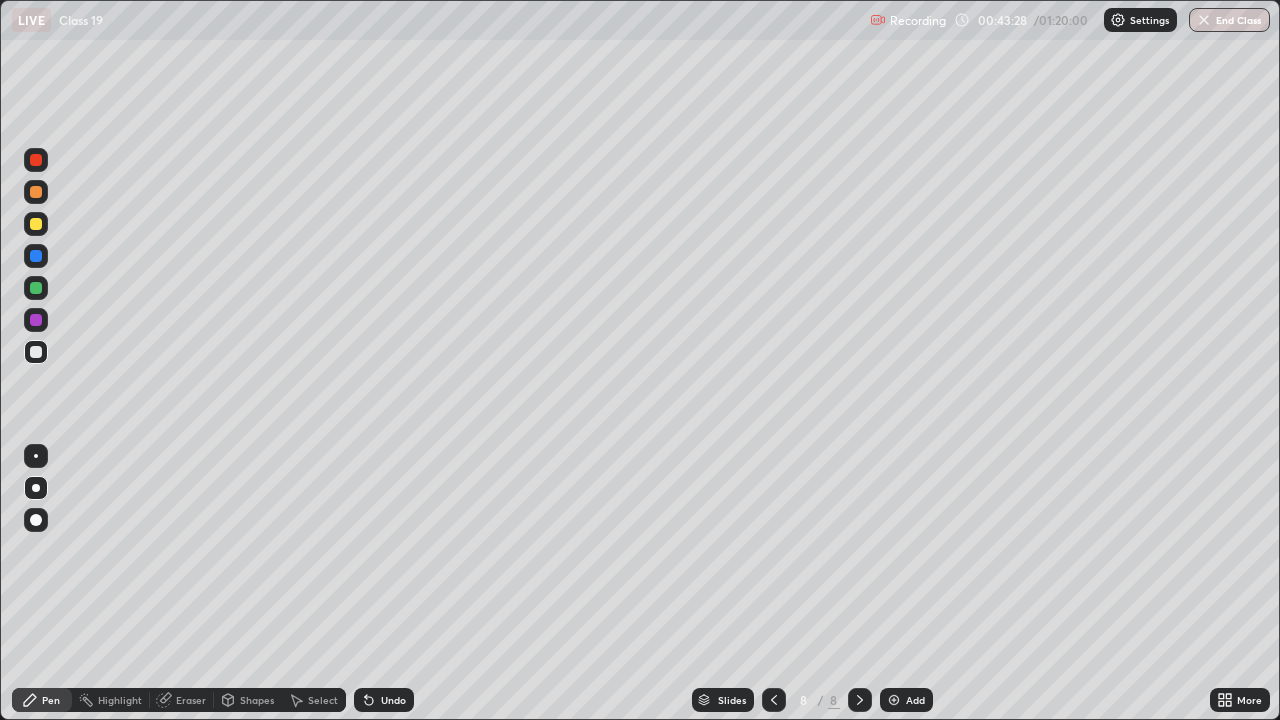 scroll, scrollTop: 99280, scrollLeft: 98720, axis: both 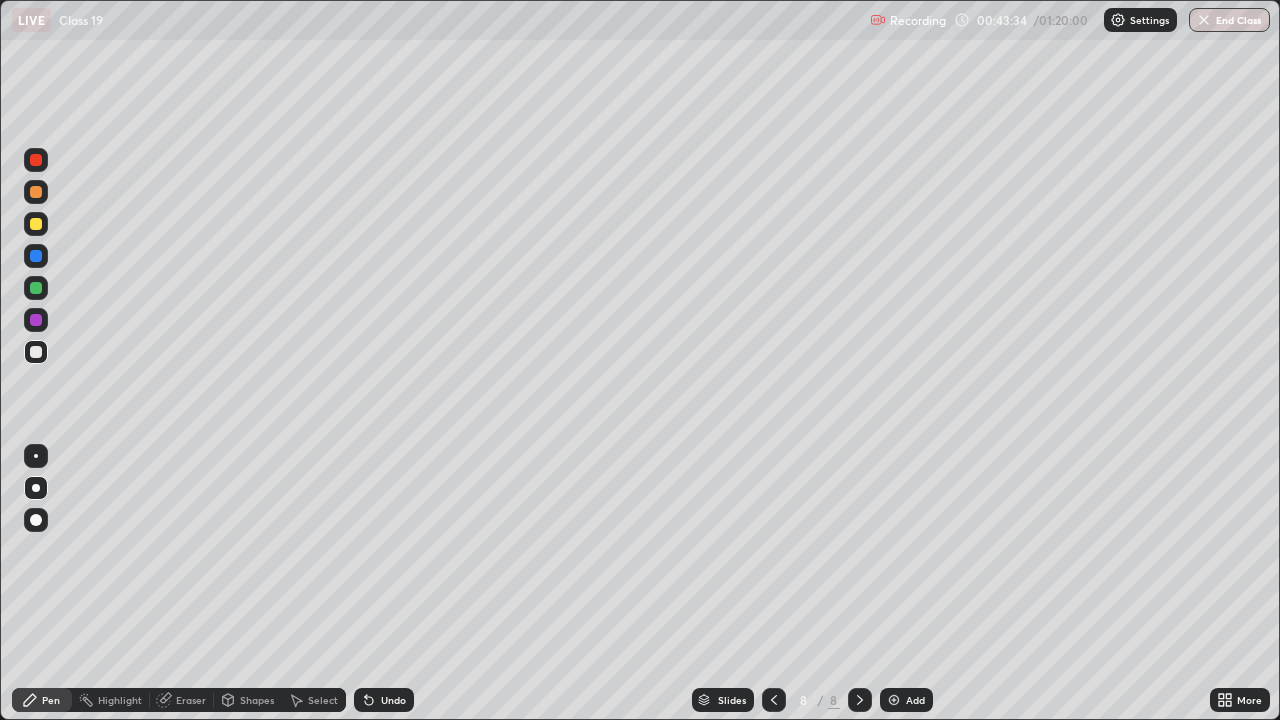 click 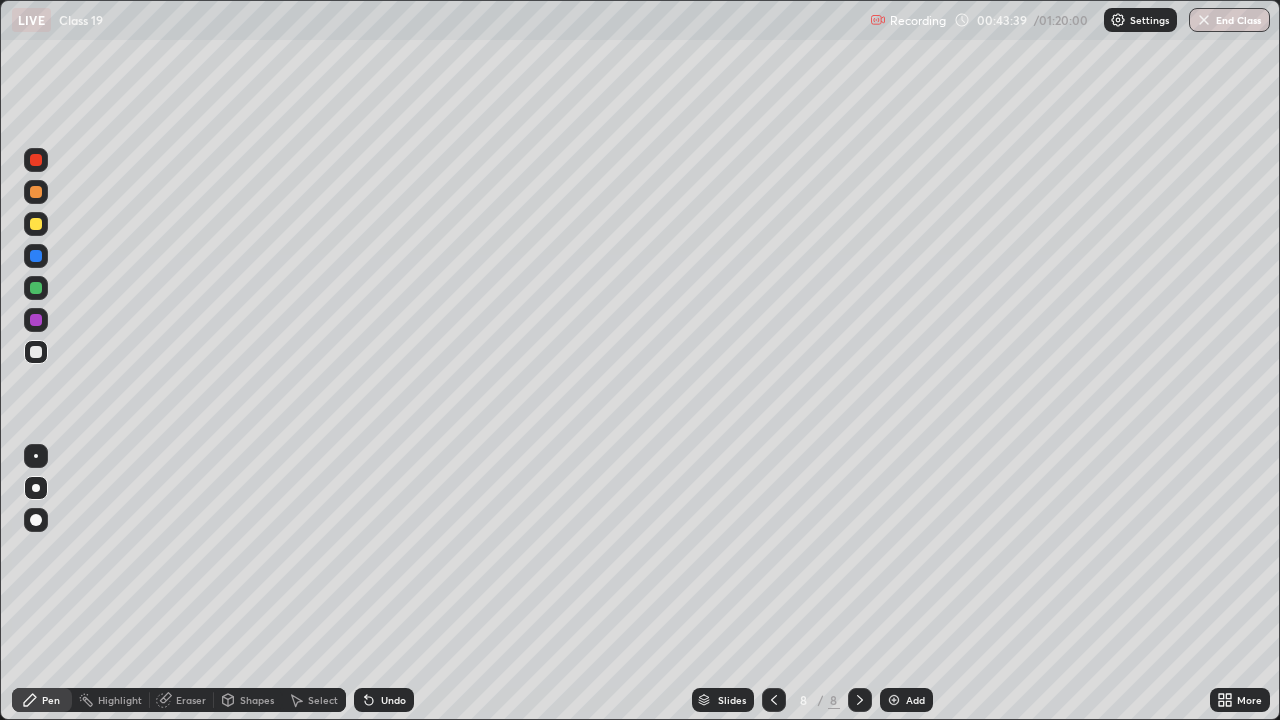 click at bounding box center [860, 700] 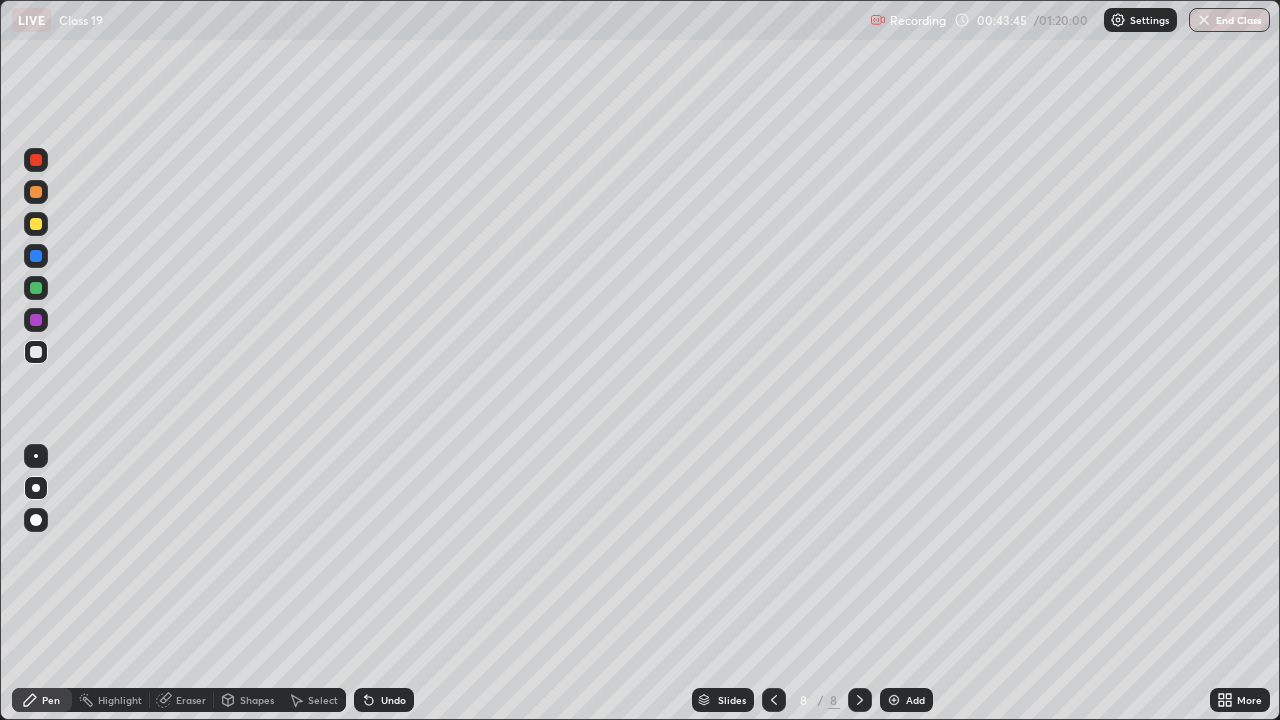 click 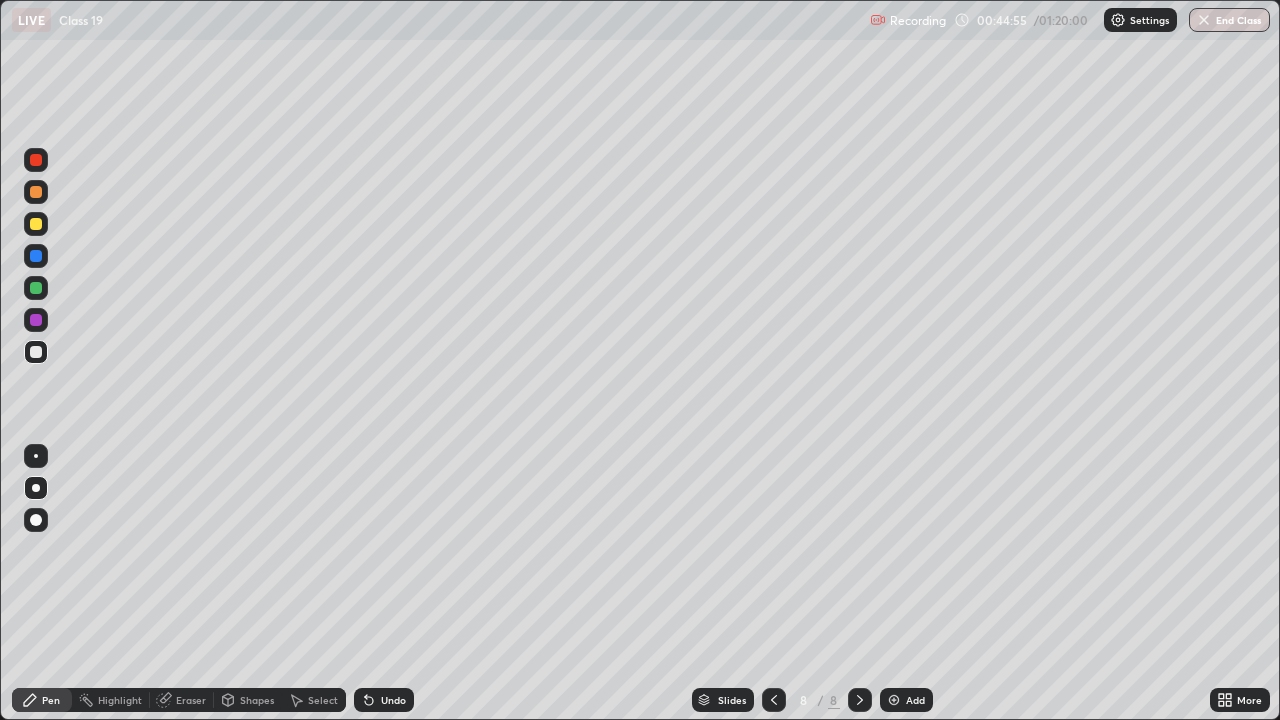 click at bounding box center (894, 700) 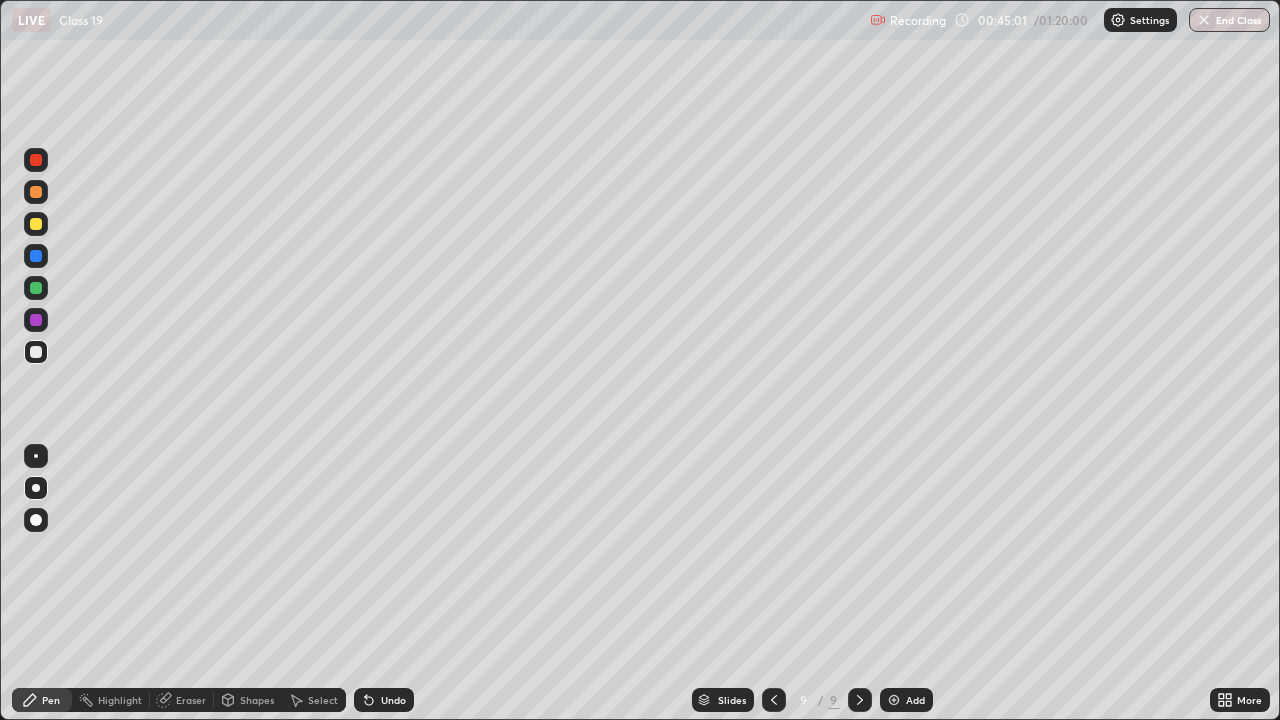 click at bounding box center (36, 224) 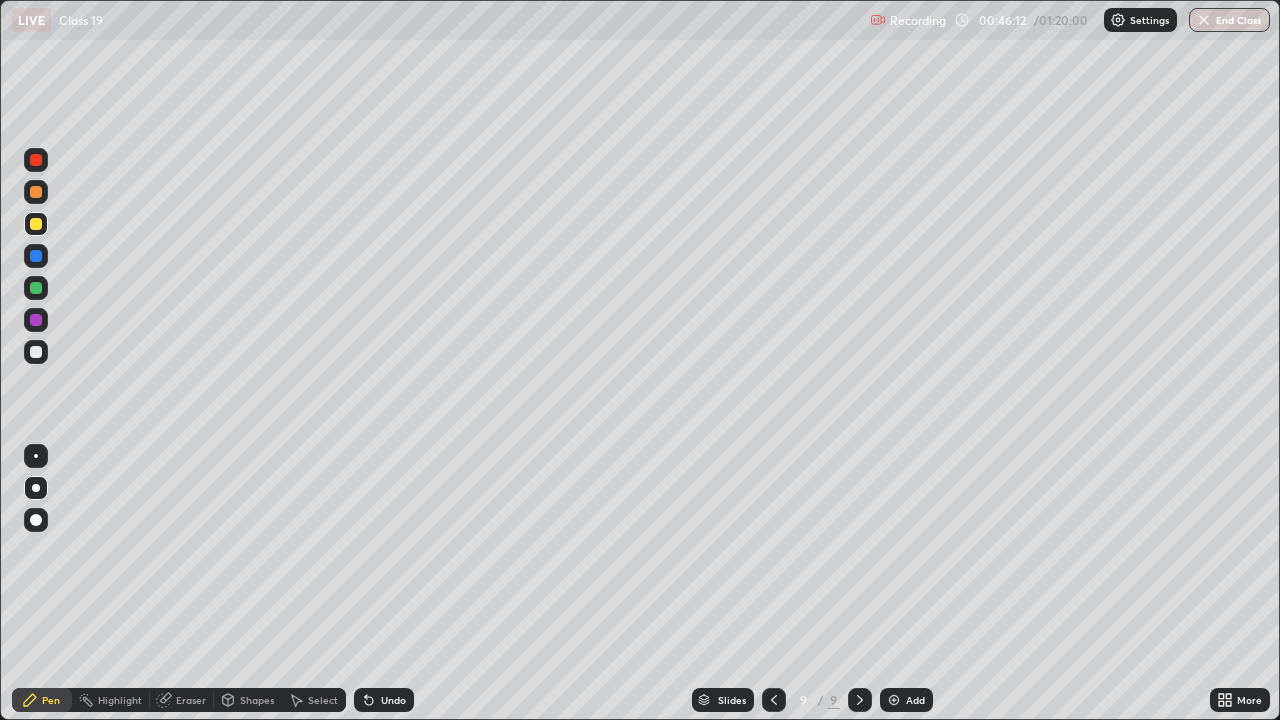 click 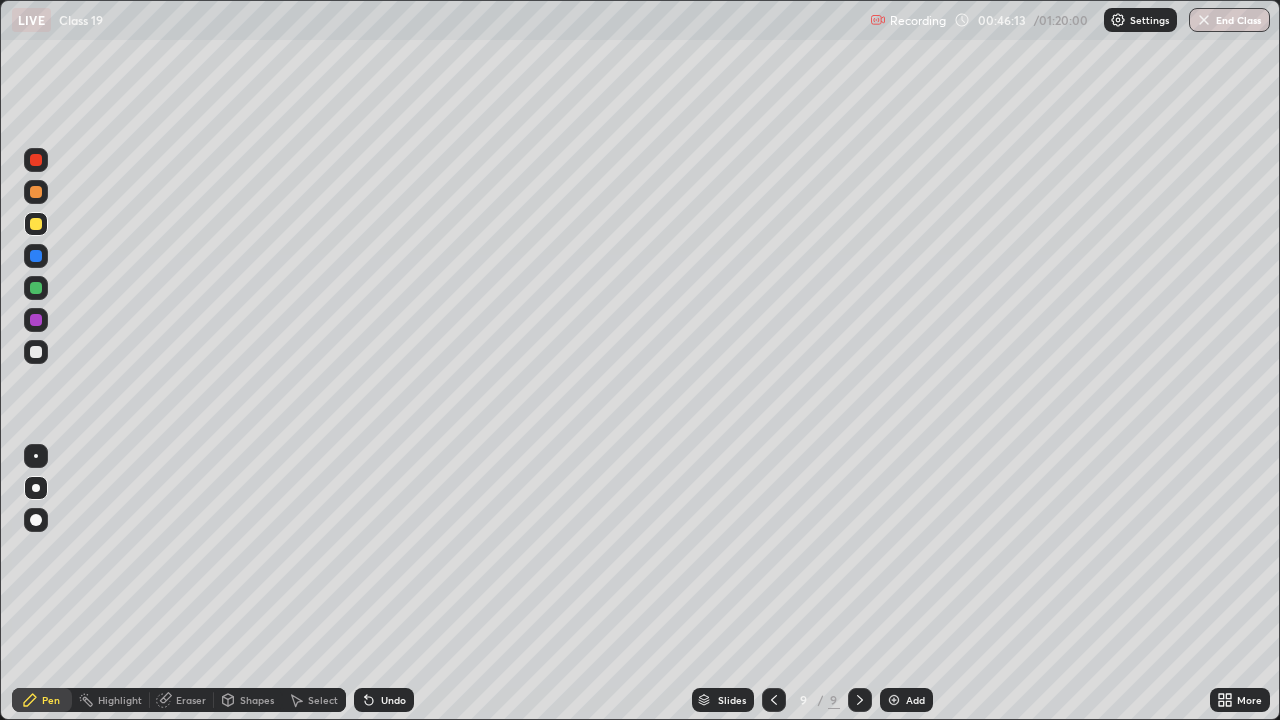 click 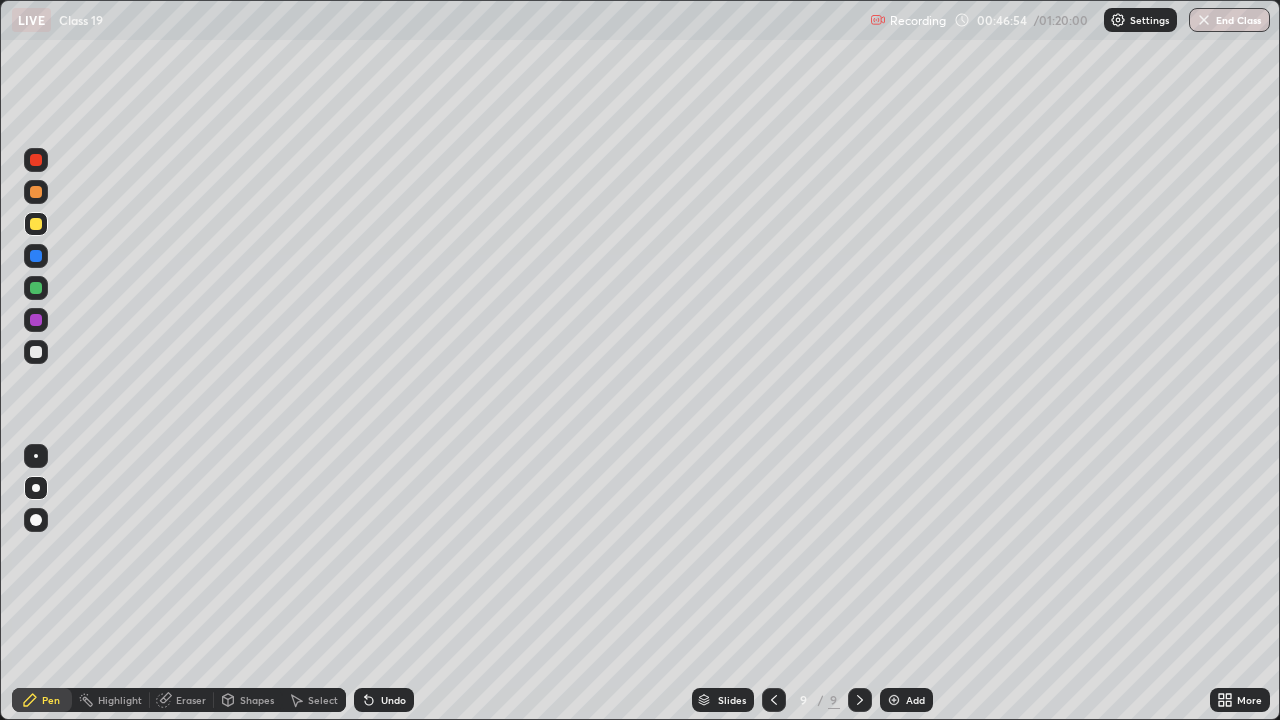 click at bounding box center [36, 352] 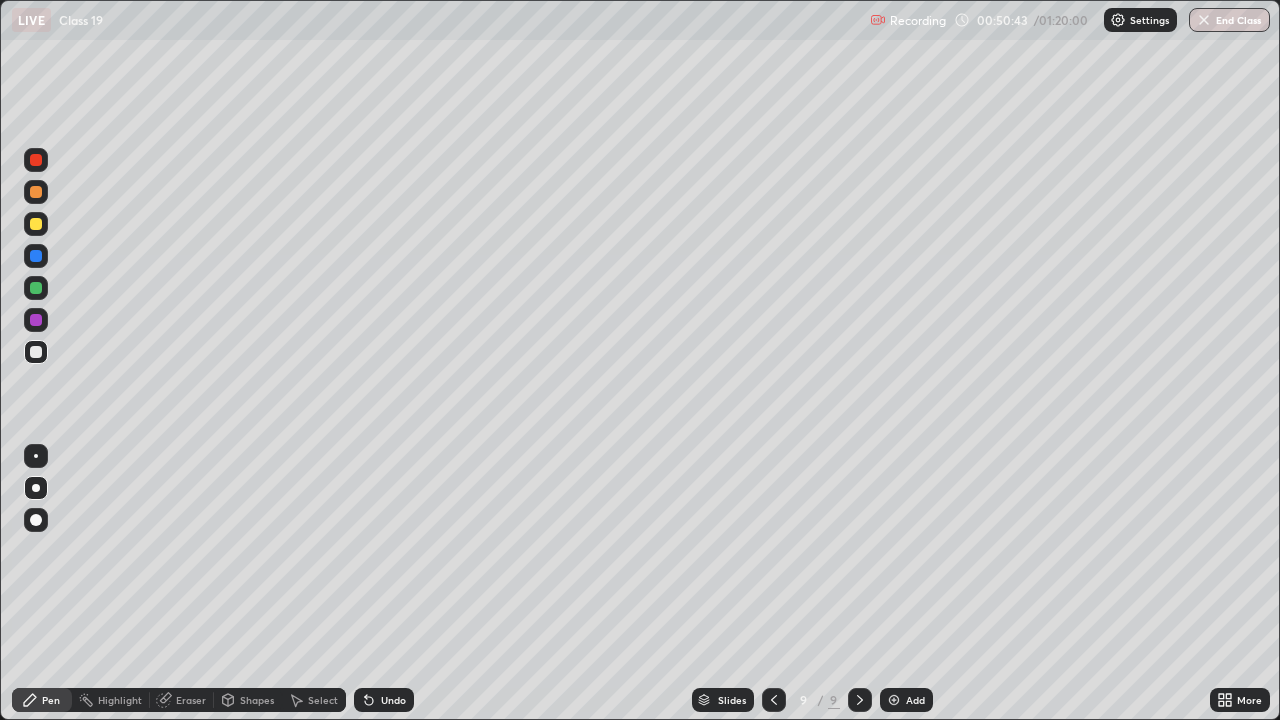click 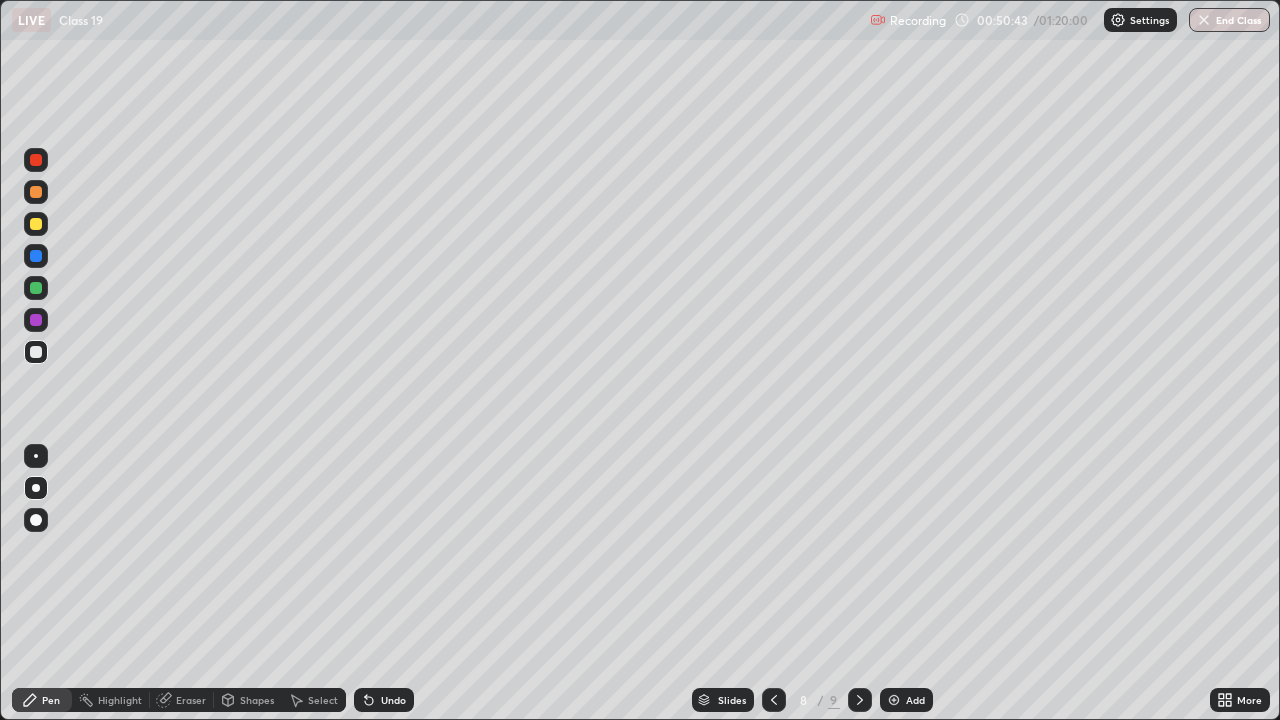 click 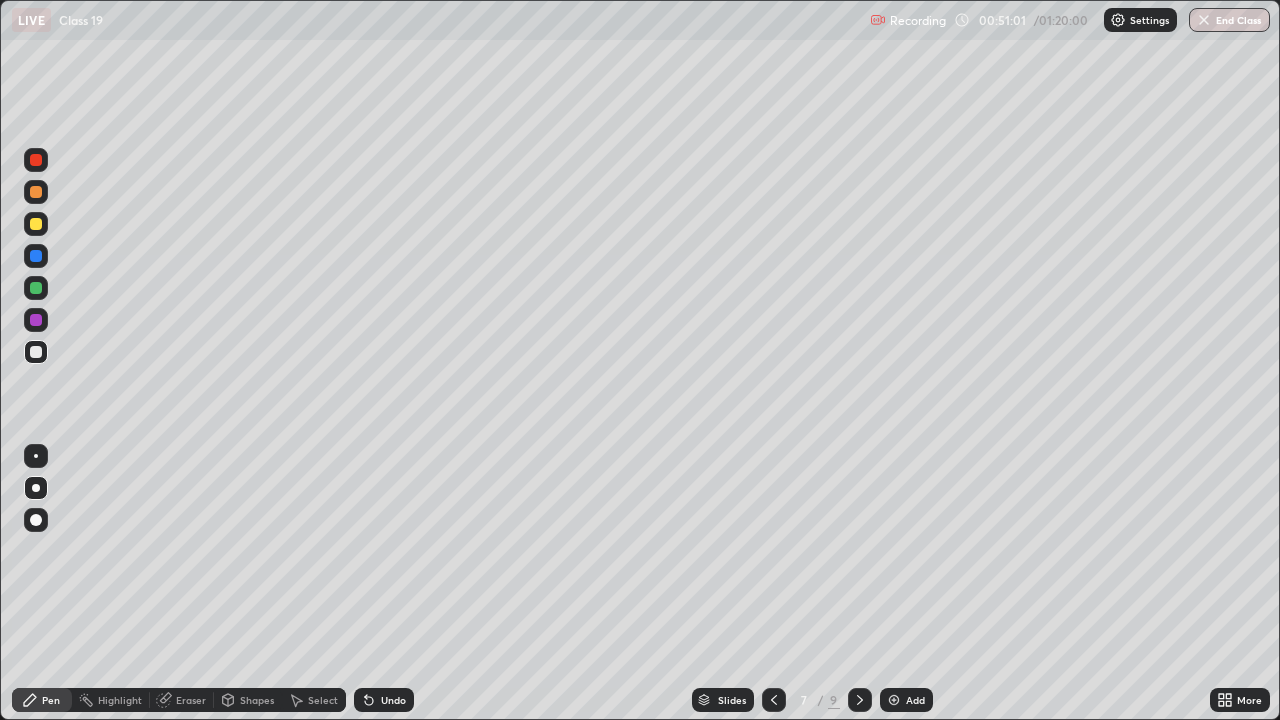 click 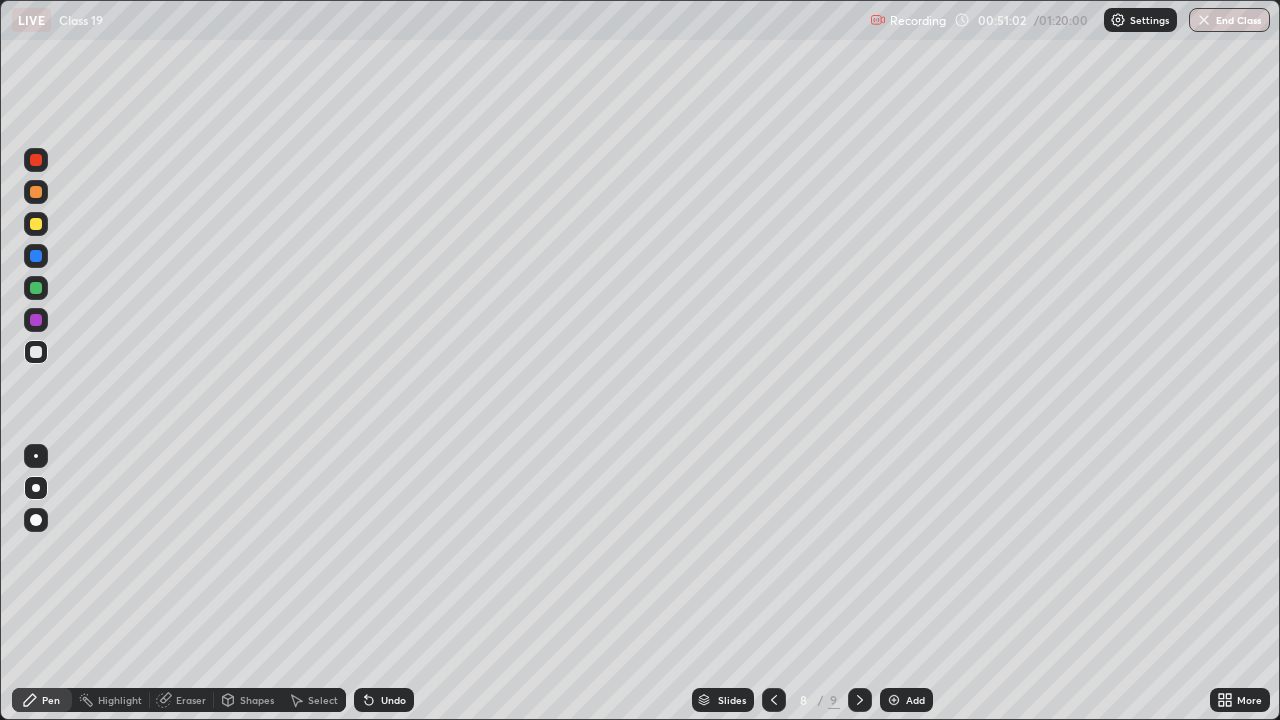 click 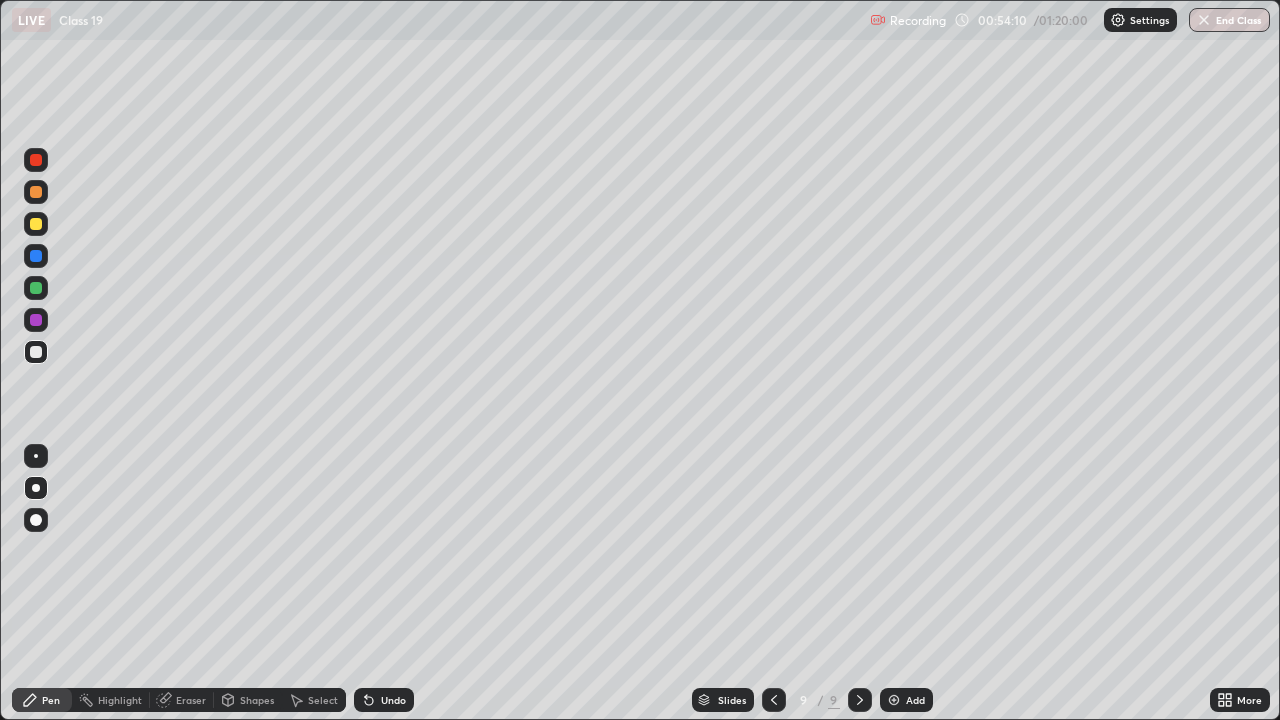 click at bounding box center [36, 224] 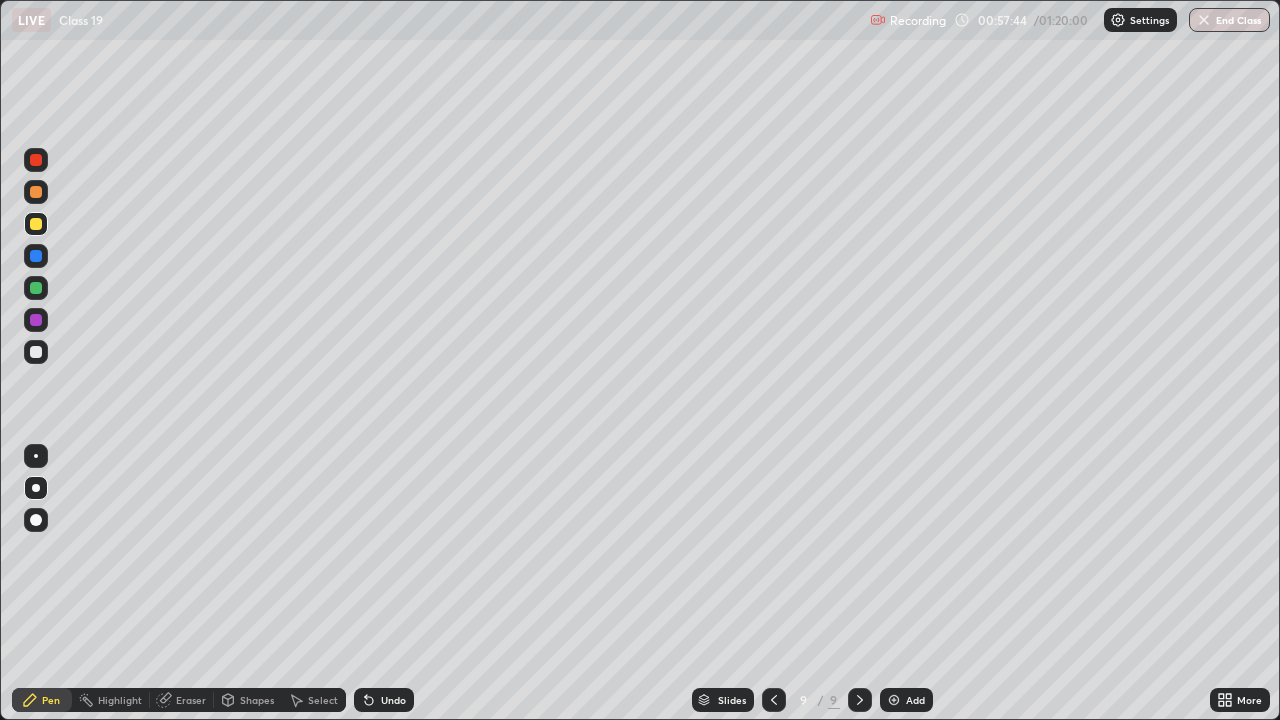 click at bounding box center [36, 352] 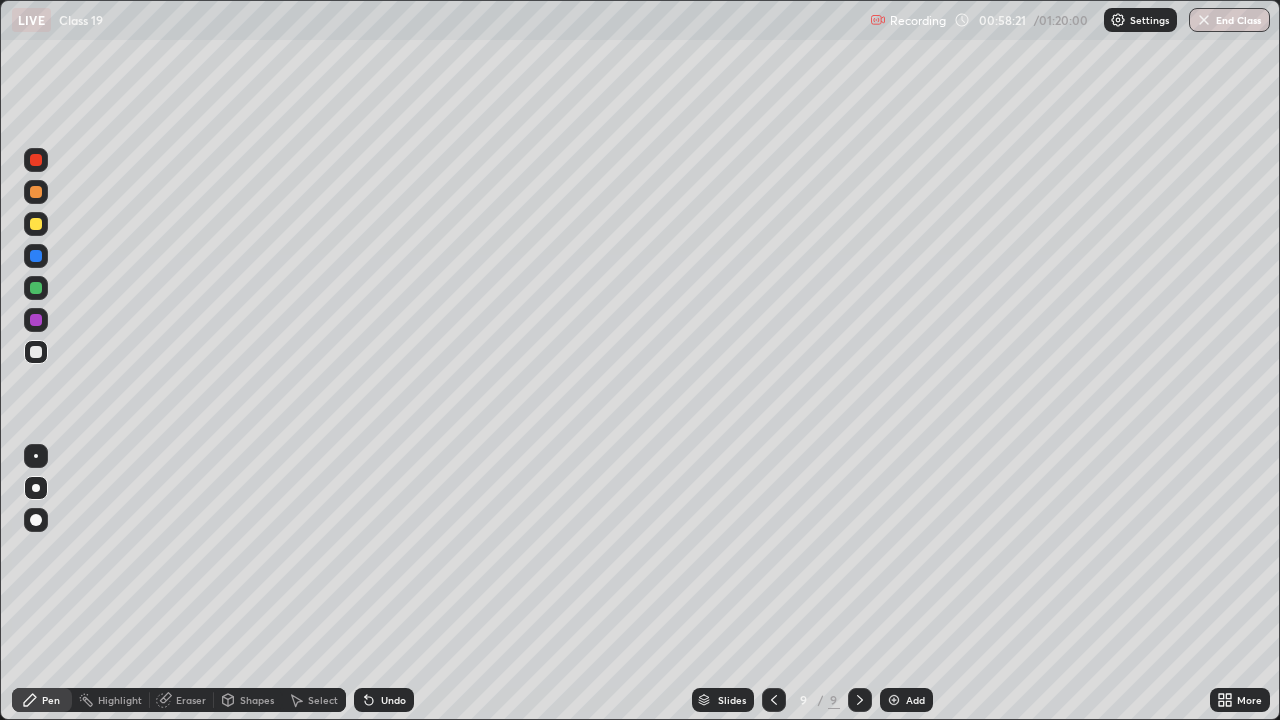 click 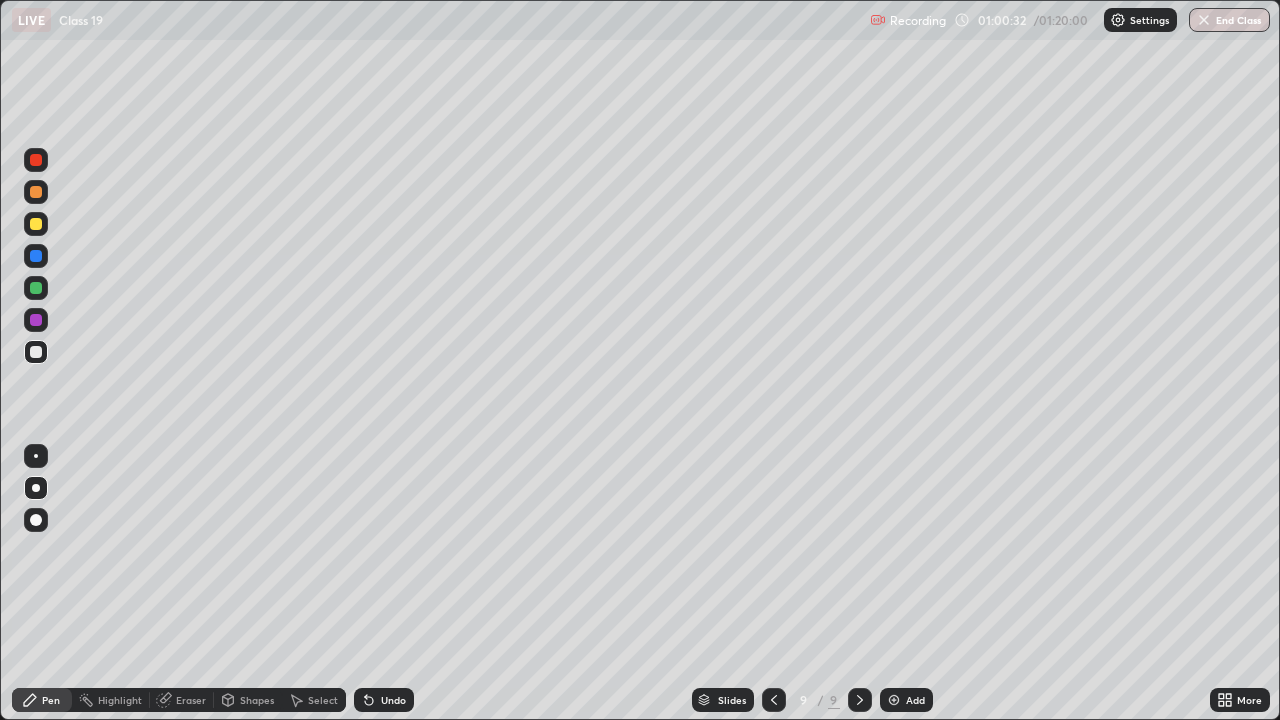 click 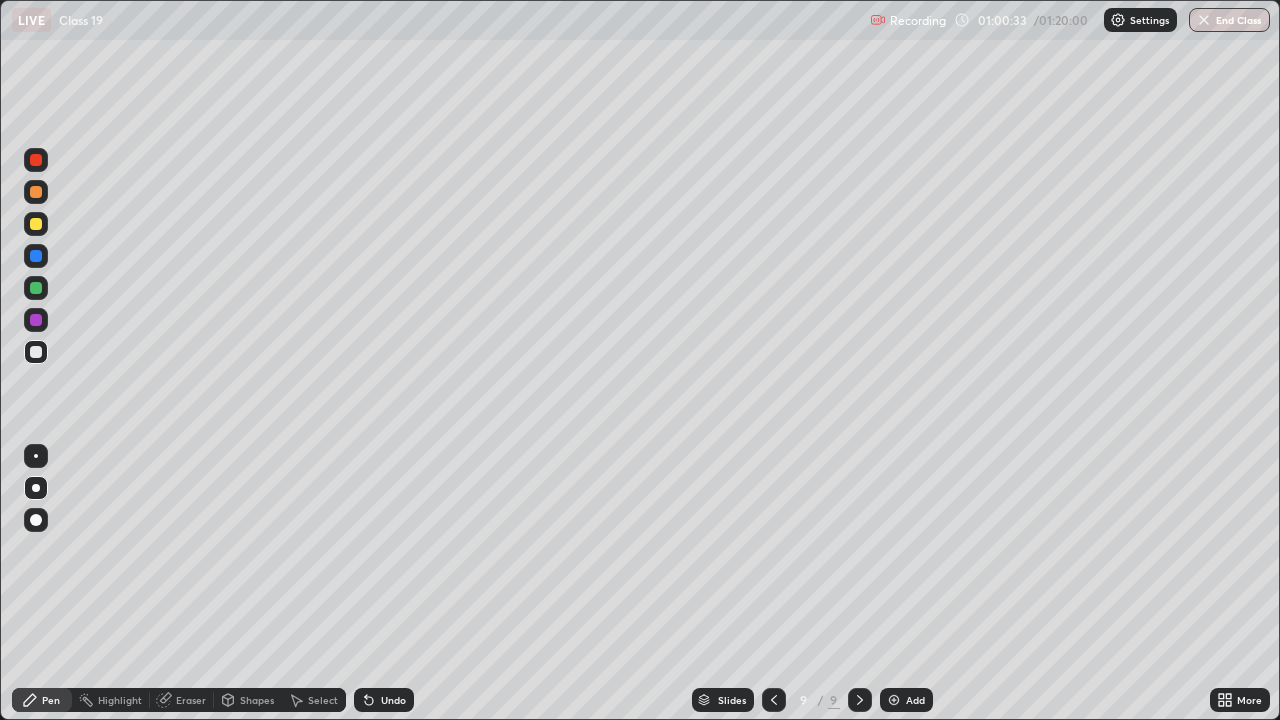 click on "Add" at bounding box center (906, 700) 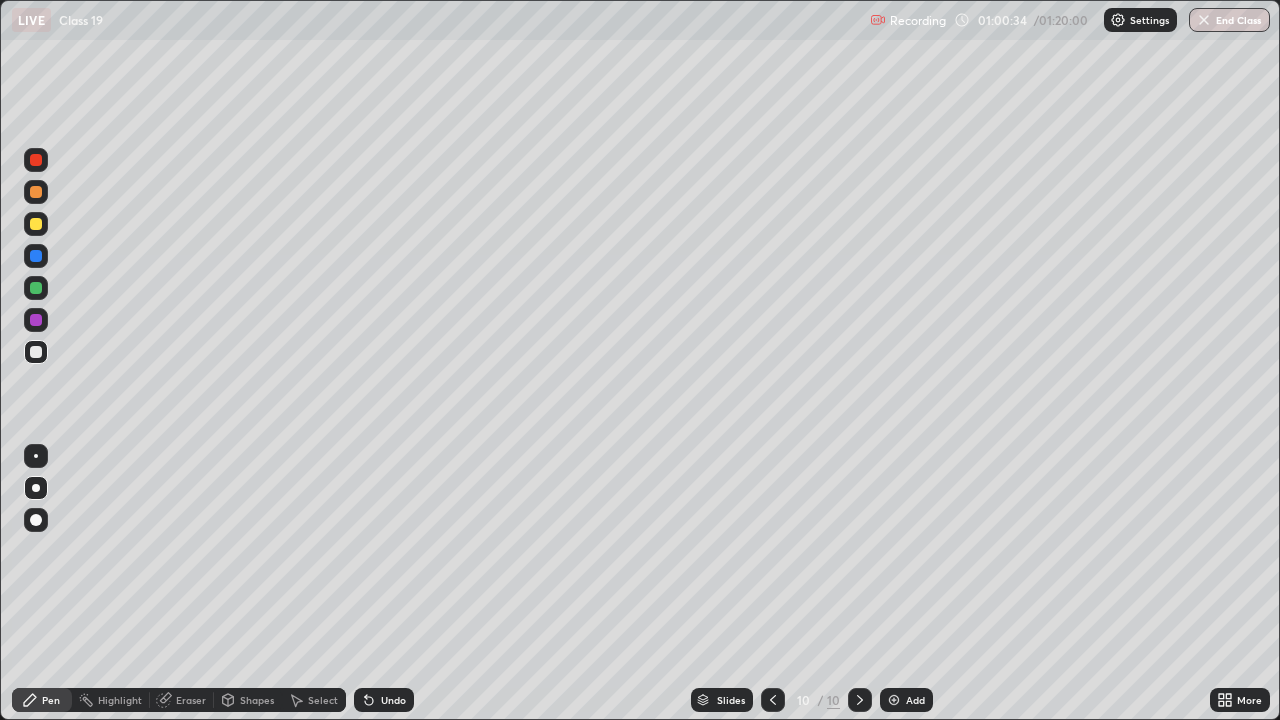 click at bounding box center [36, 224] 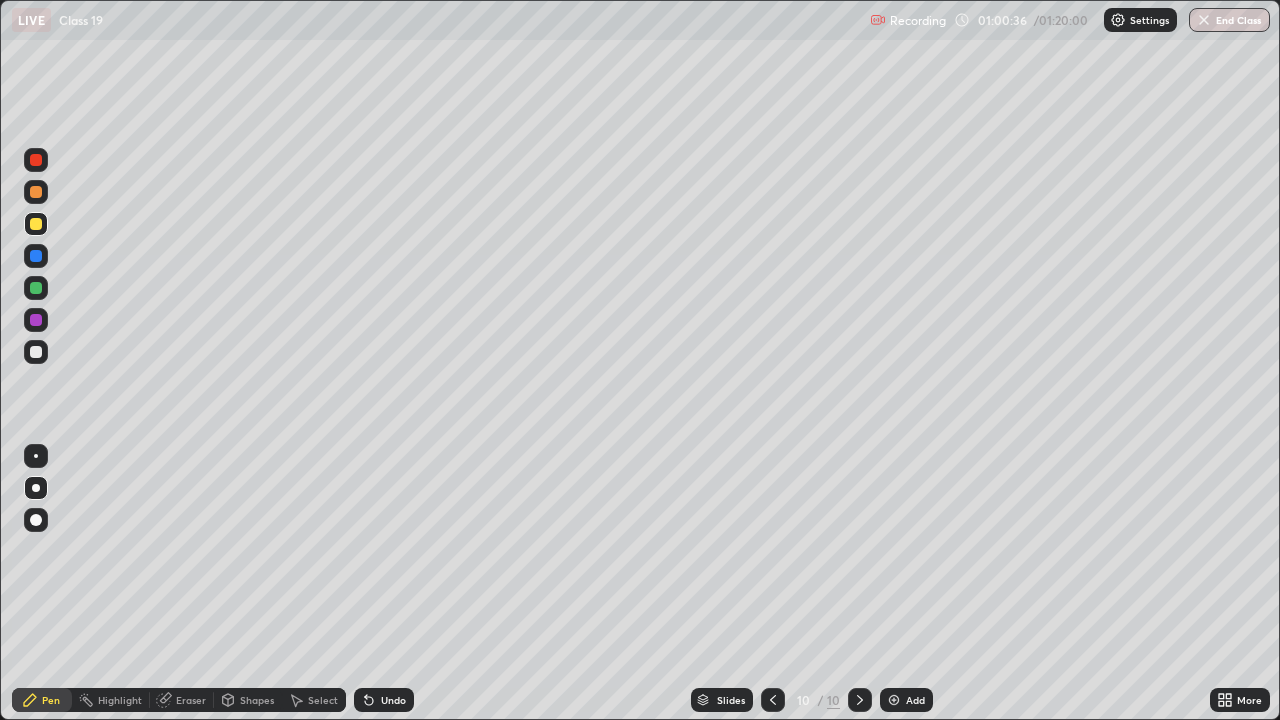 click at bounding box center [36, 352] 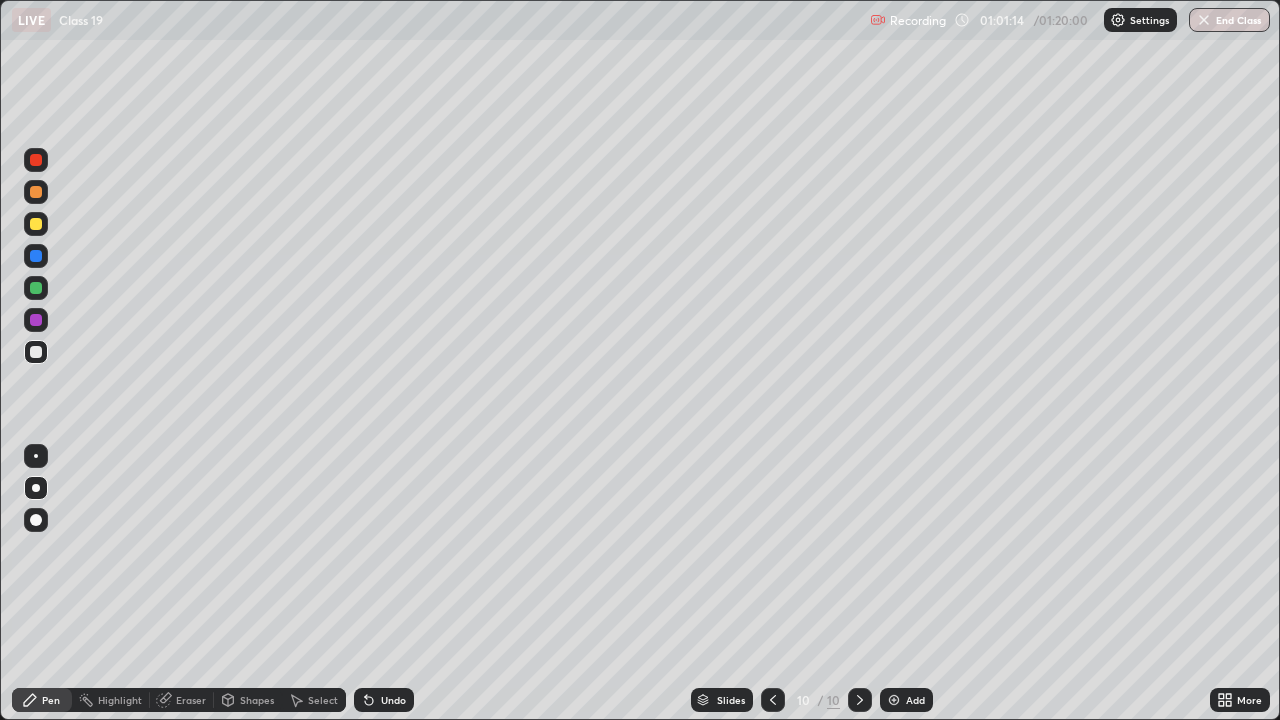 click on "Undo" at bounding box center (384, 700) 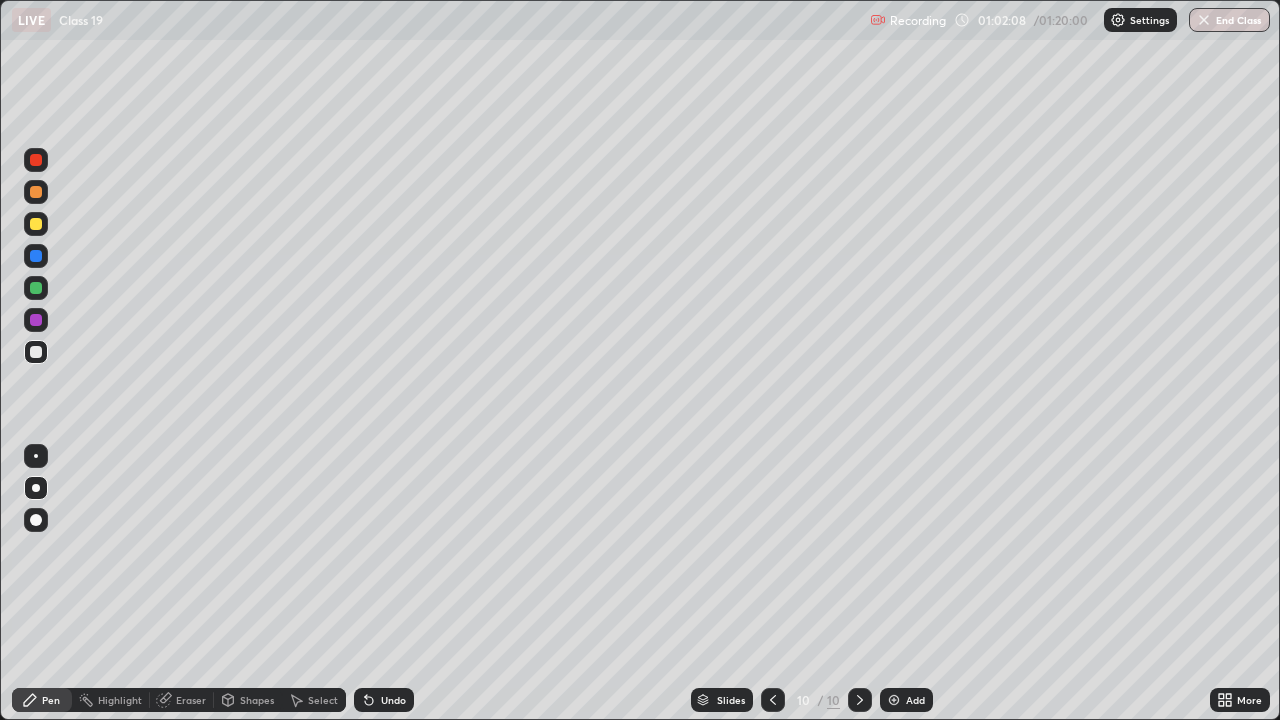click 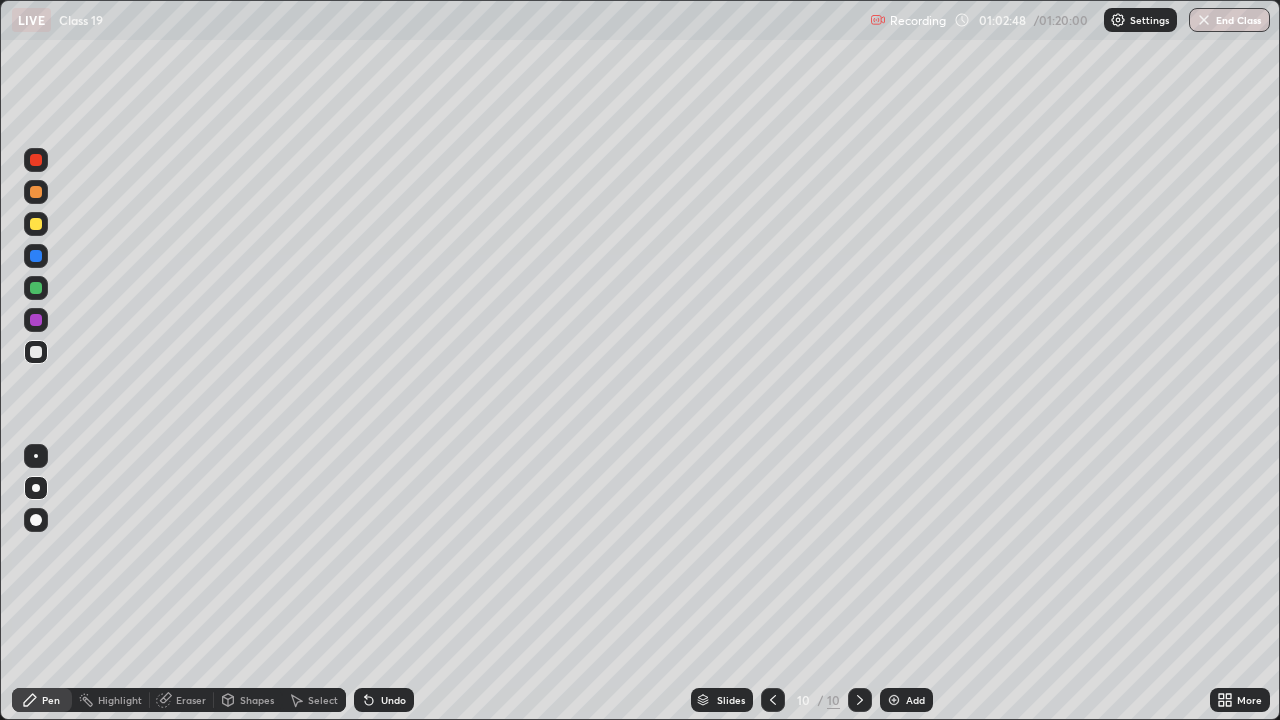 click at bounding box center (36, 320) 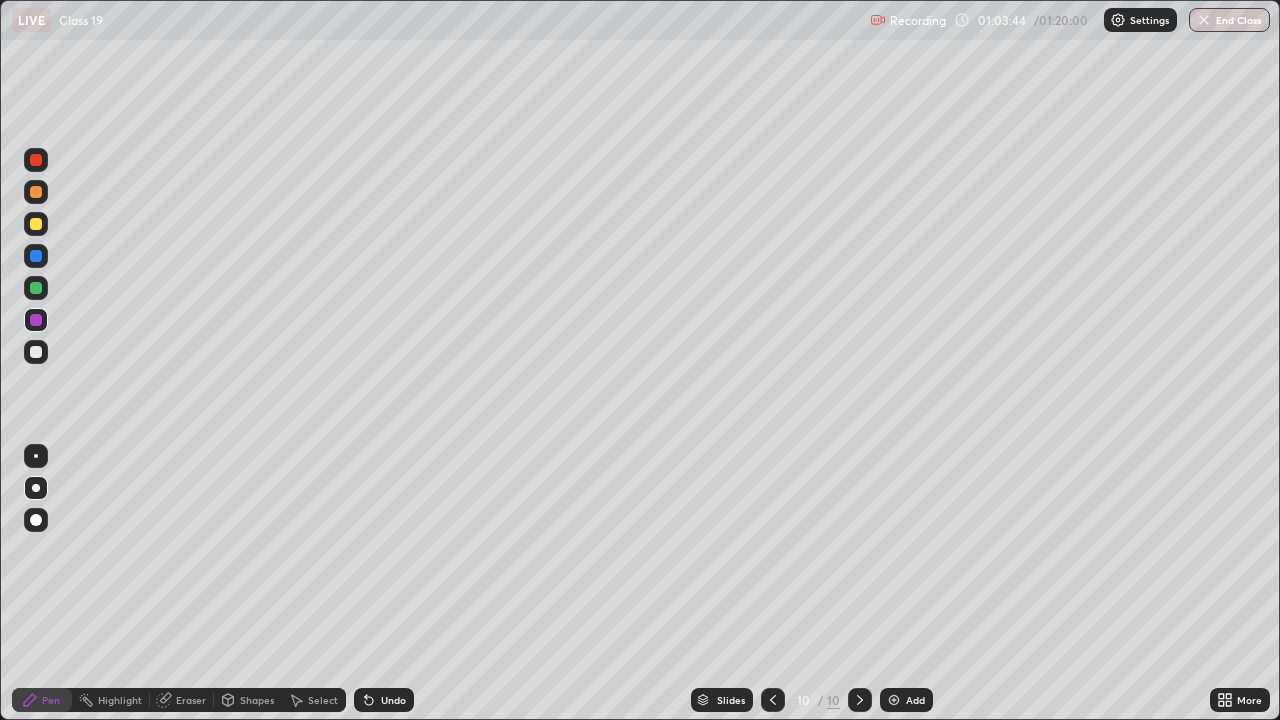 click at bounding box center (36, 352) 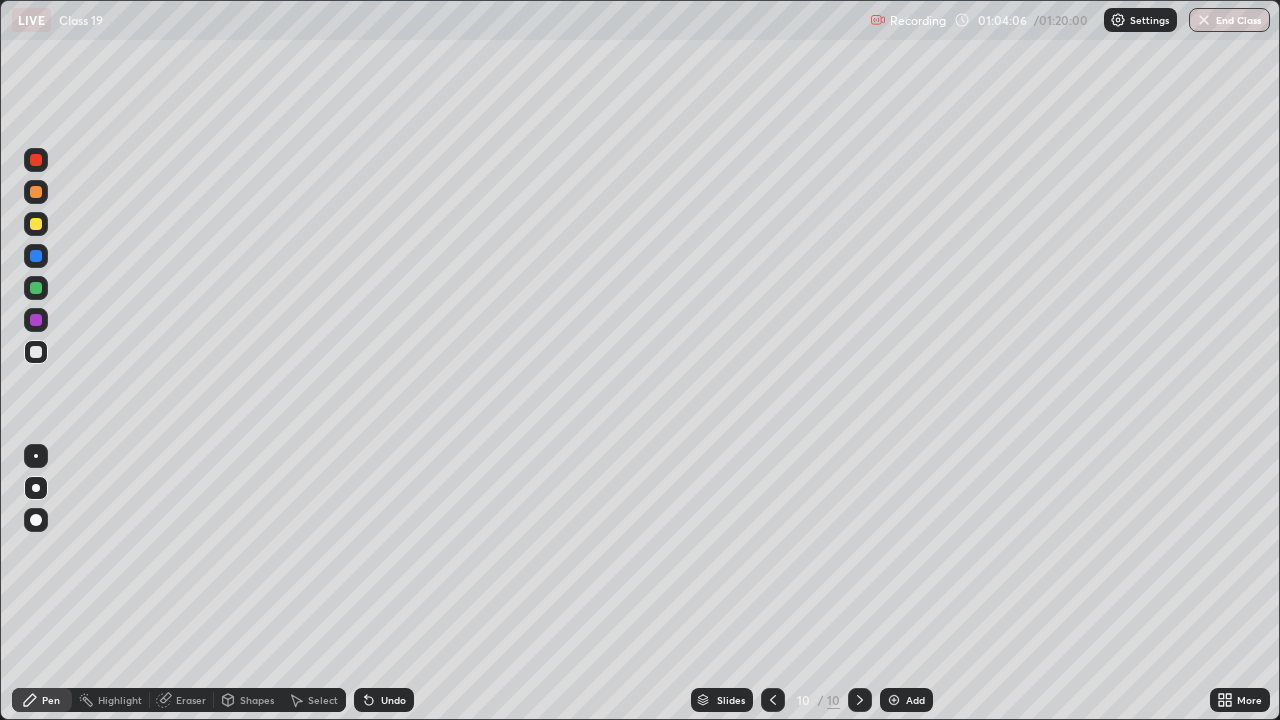 click on "Undo" at bounding box center [384, 700] 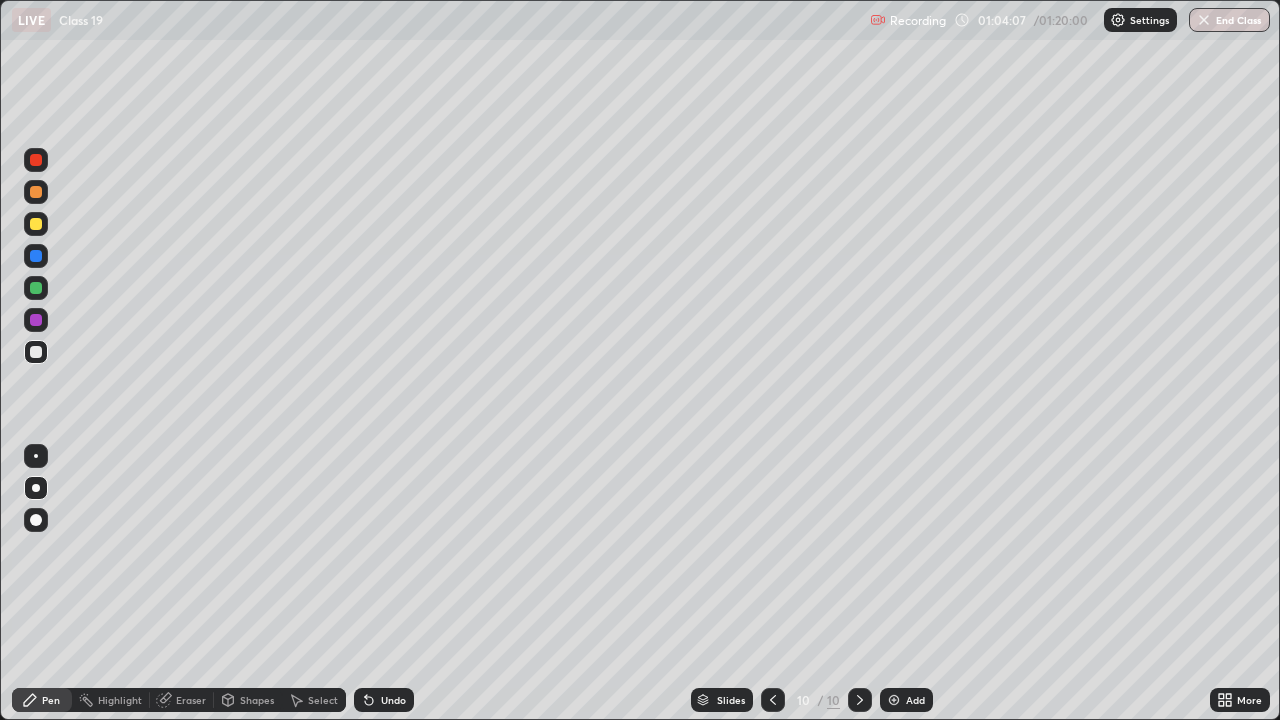 click 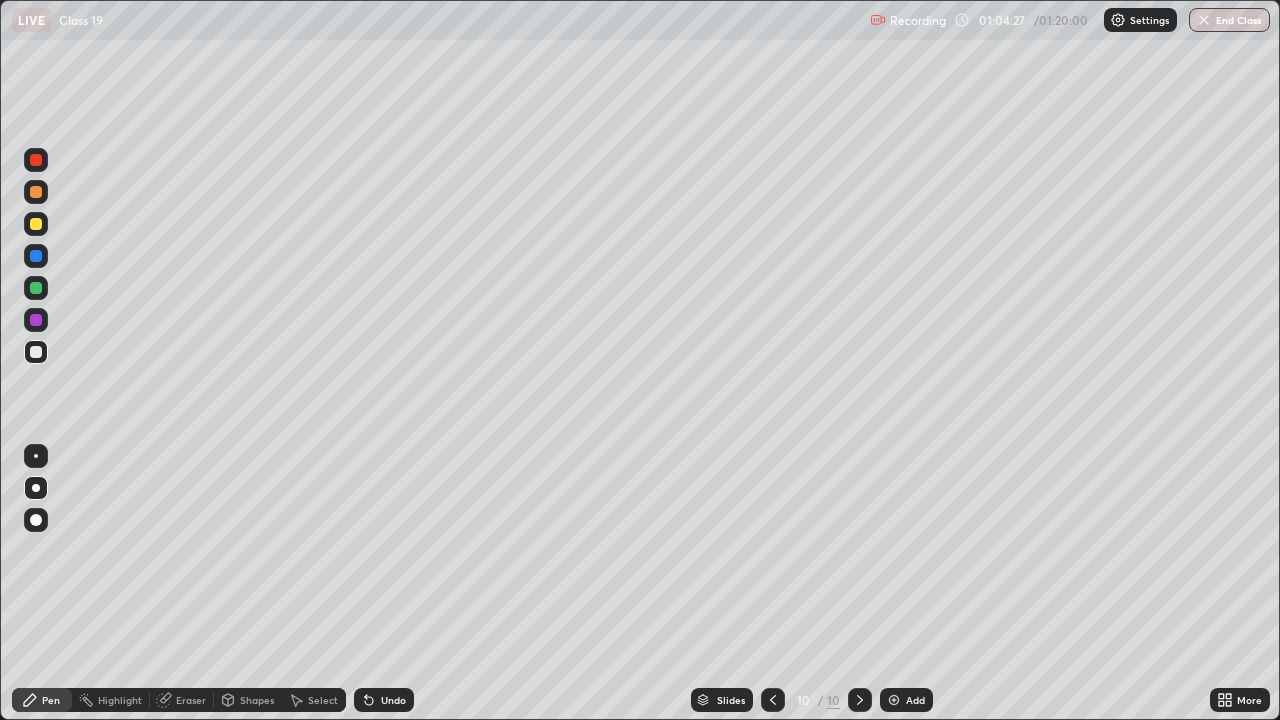 click on "Undo" at bounding box center (393, 700) 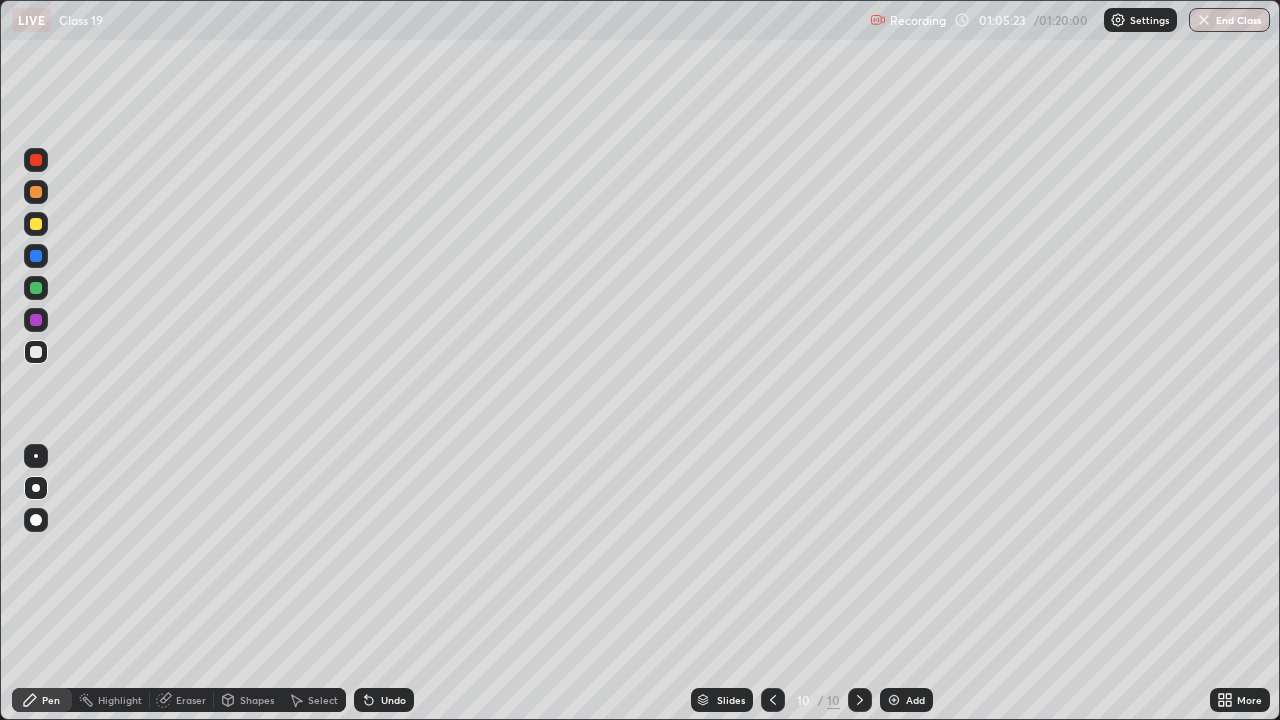 click 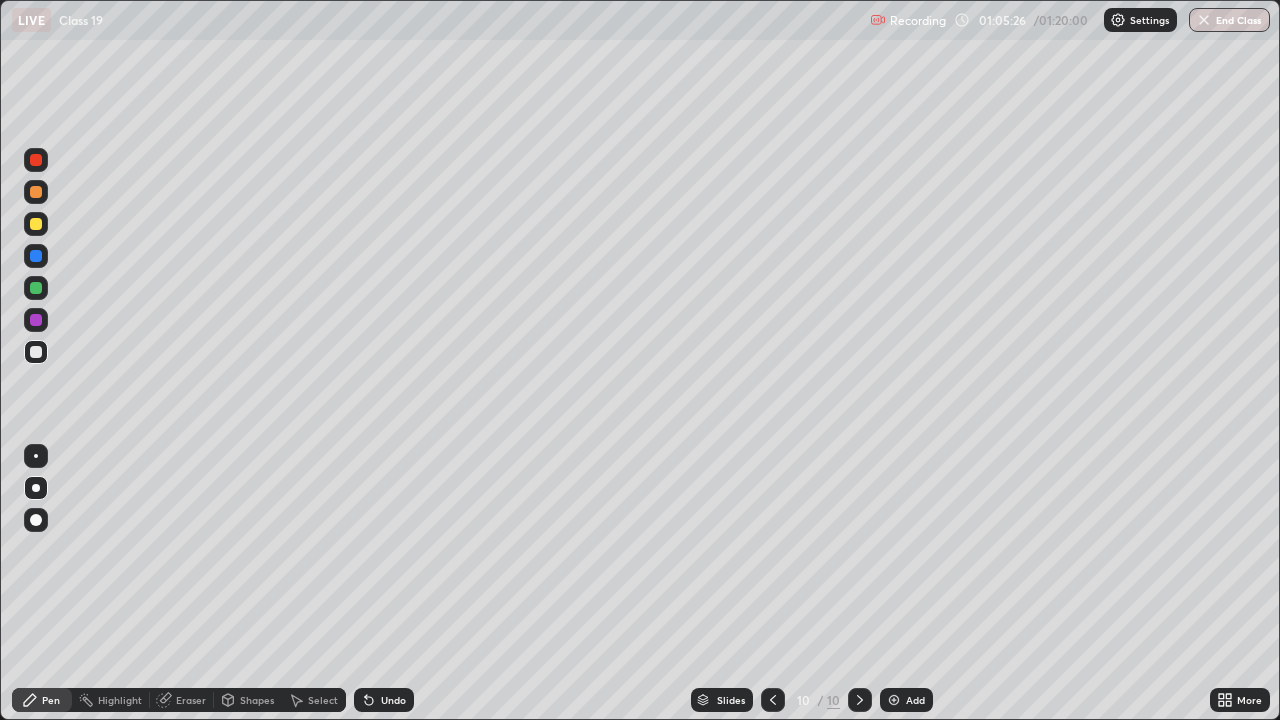 click at bounding box center [36, 288] 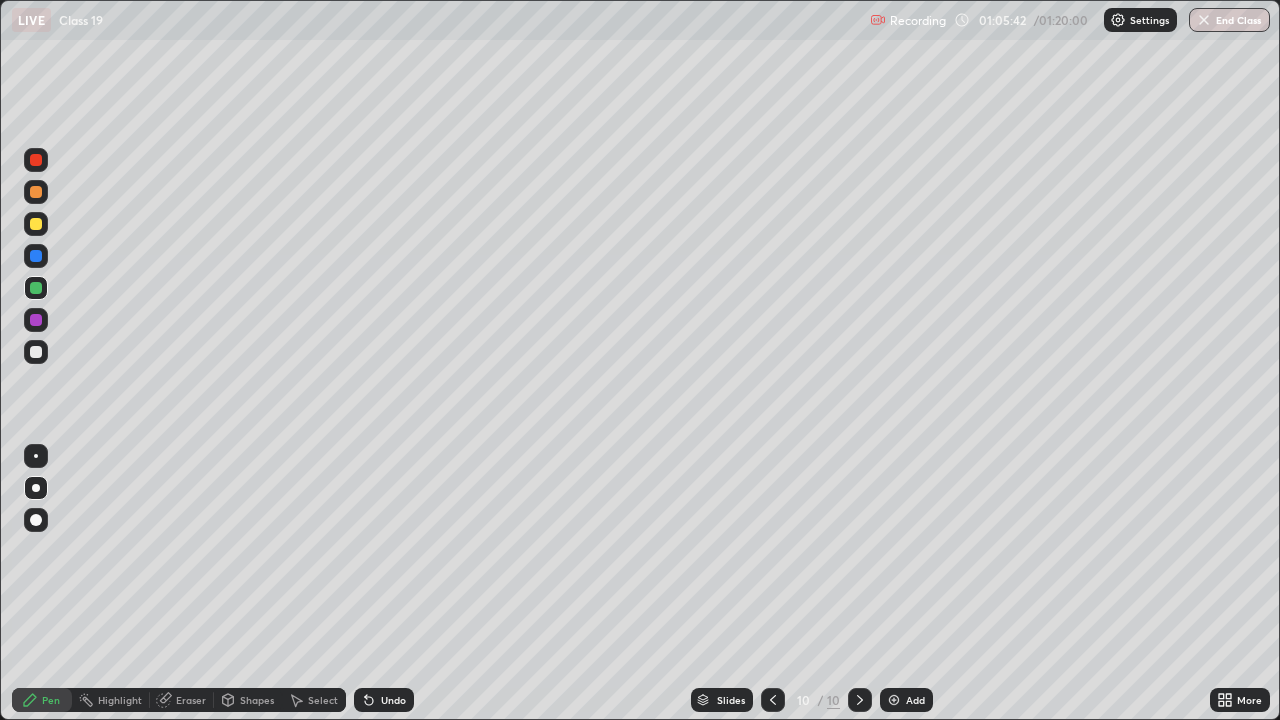 click at bounding box center [36, 352] 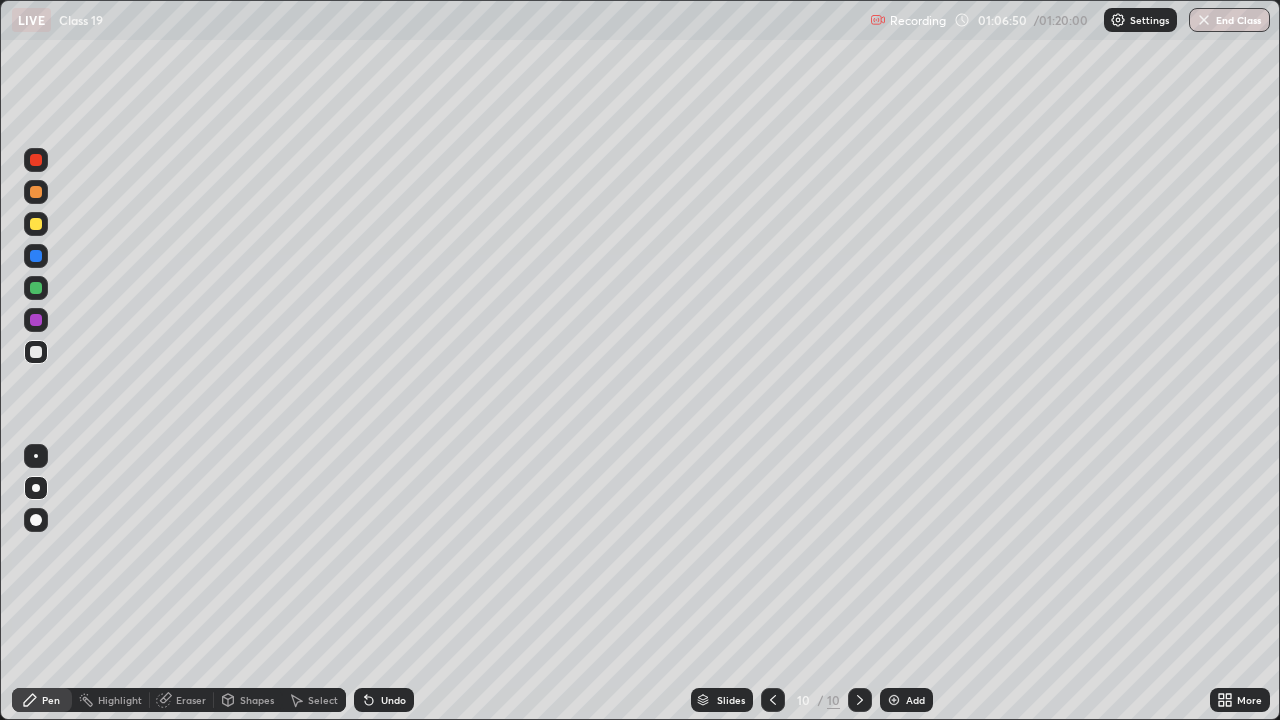 click on "End Class" at bounding box center [1229, 20] 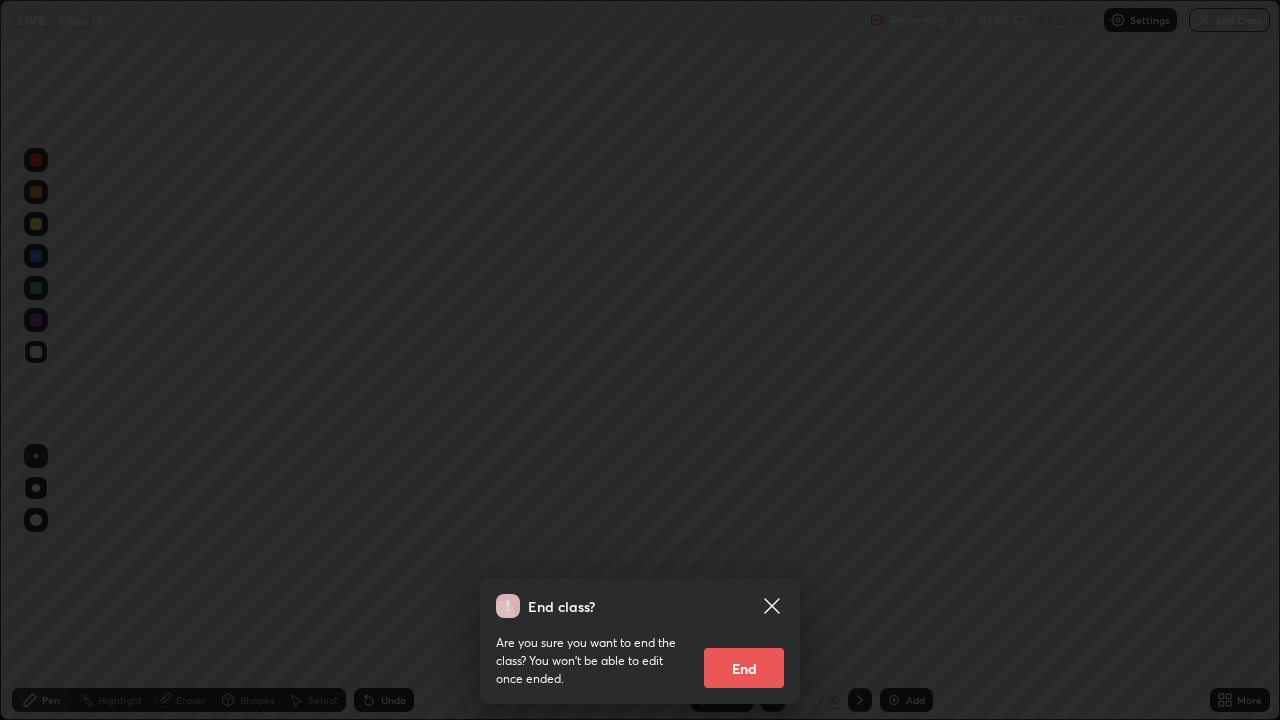 click on "End" at bounding box center (744, 668) 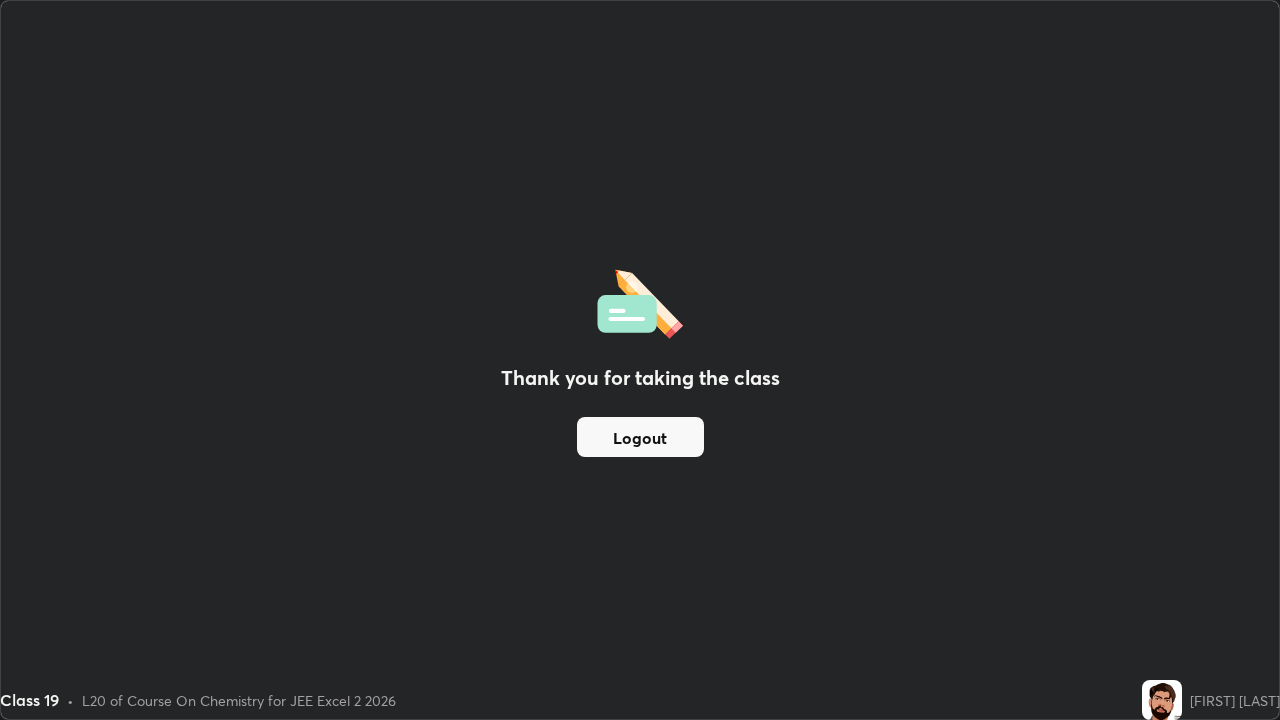 click on "Logout" at bounding box center (640, 437) 